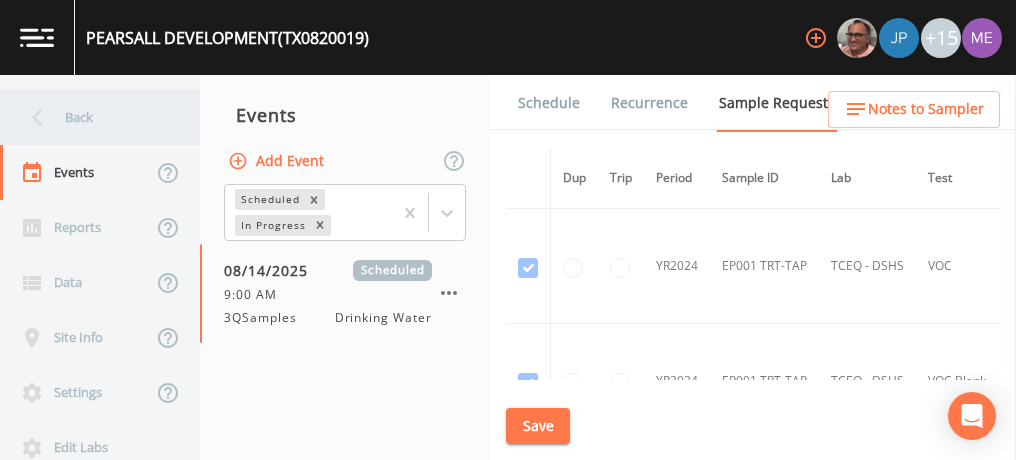 scroll, scrollTop: 0, scrollLeft: 0, axis: both 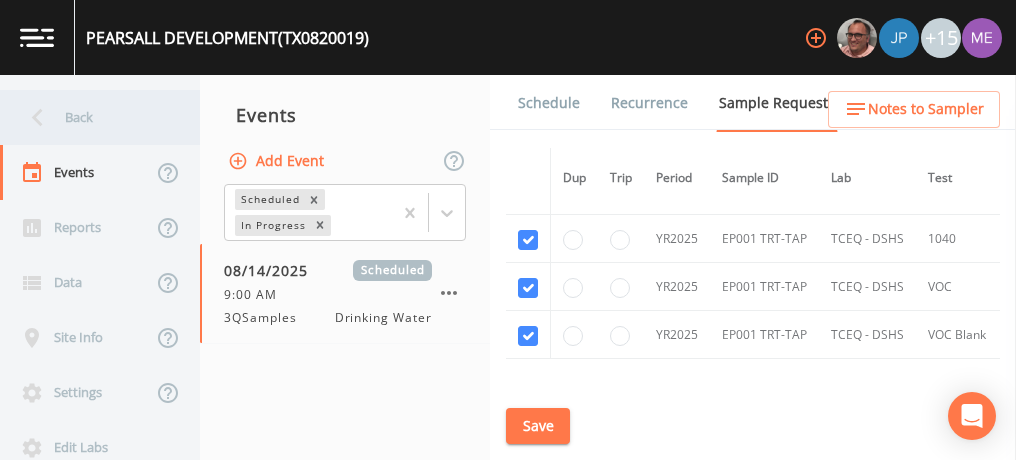 click on "Back" at bounding box center (90, 117) 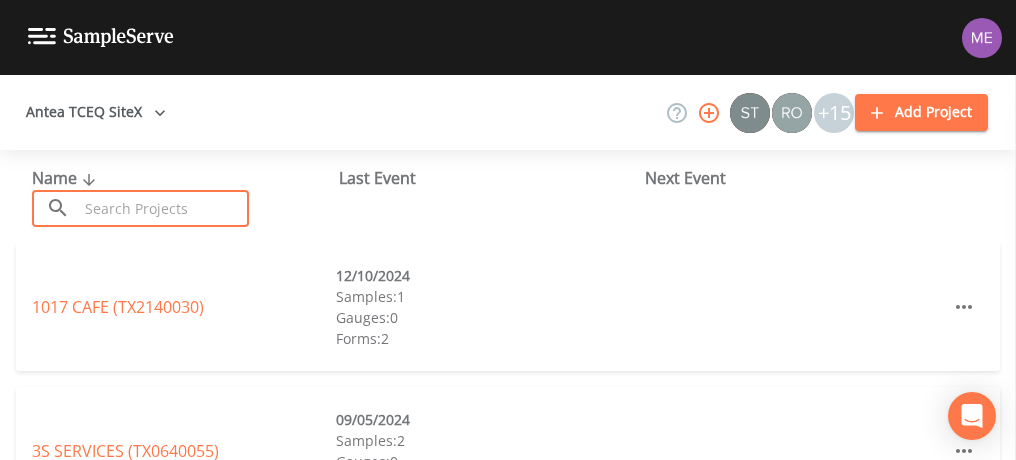 click at bounding box center (163, 208) 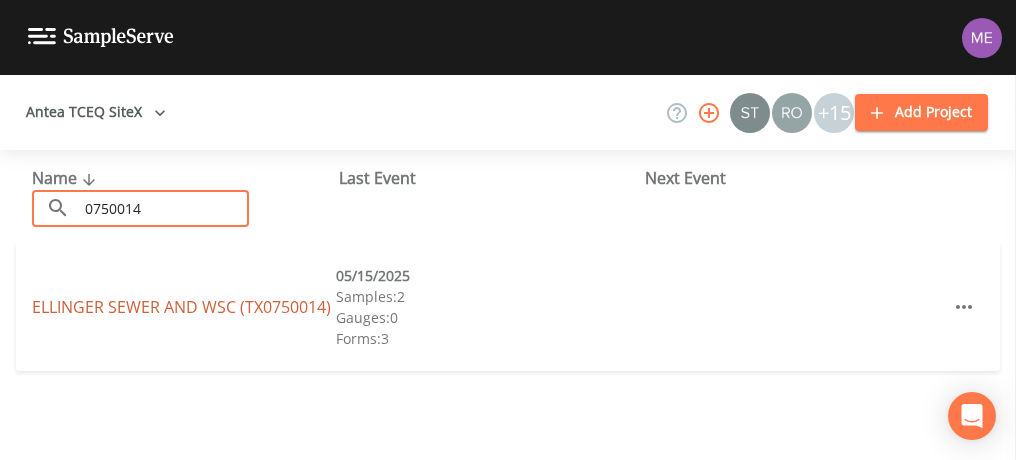 type on "0750014" 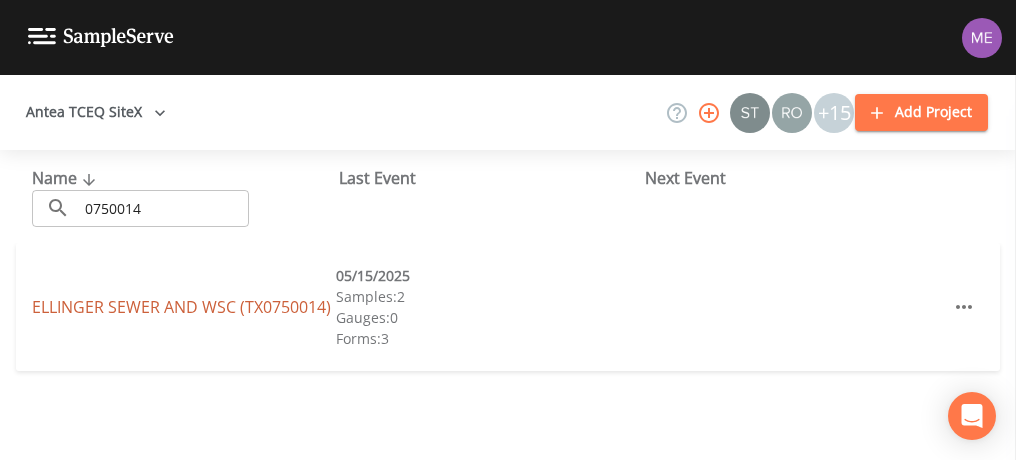 click on "ELLINGER SEWER AND WSC   (TX0750014)" at bounding box center (181, 307) 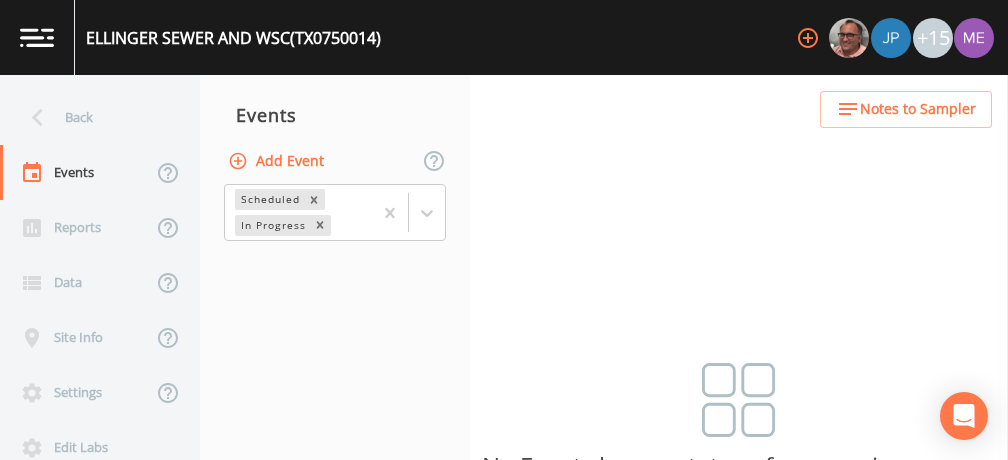 click on "Add Event" at bounding box center (278, 161) 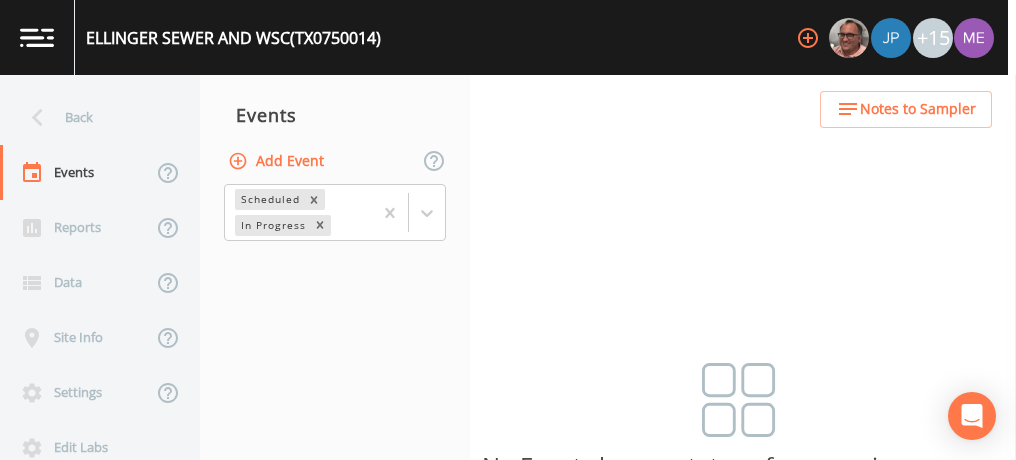 click on "Event Name" at bounding box center [504, 641] 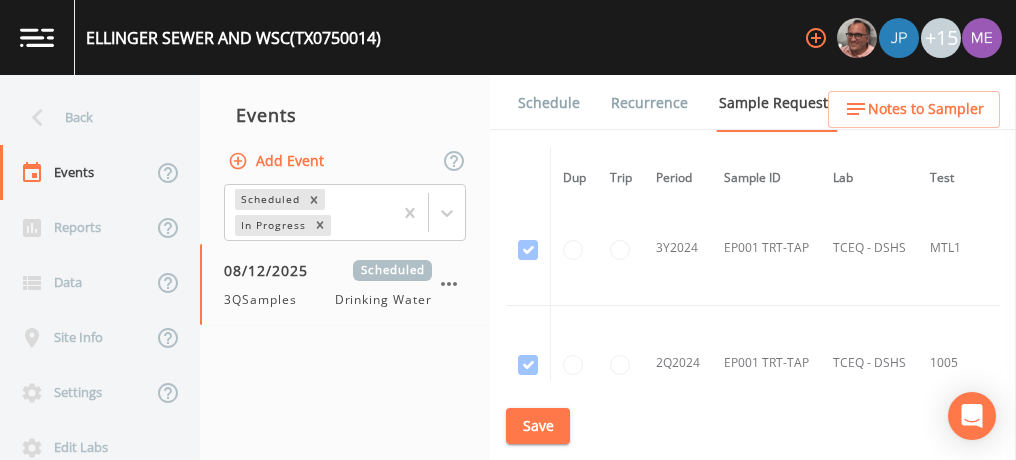 scroll, scrollTop: 1438, scrollLeft: 0, axis: vertical 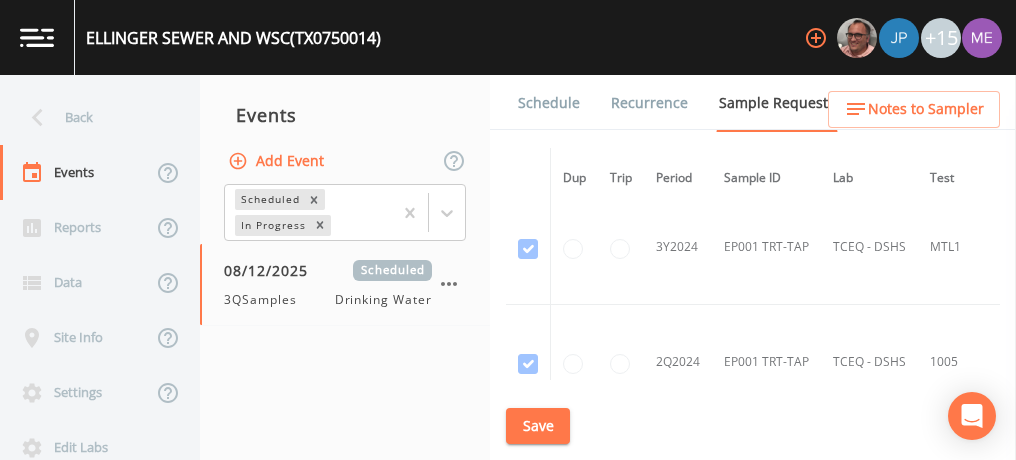 click on "Schedule" at bounding box center [549, 103] 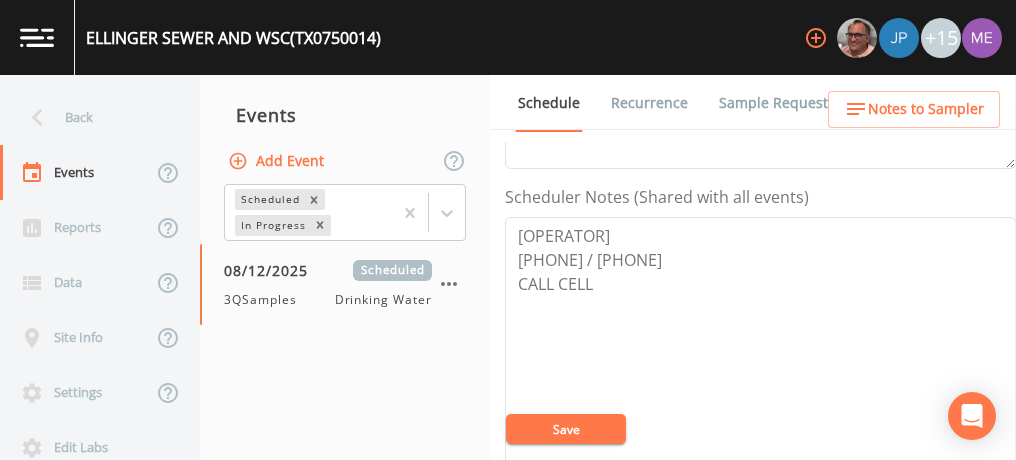 scroll, scrollTop: 524, scrollLeft: 0, axis: vertical 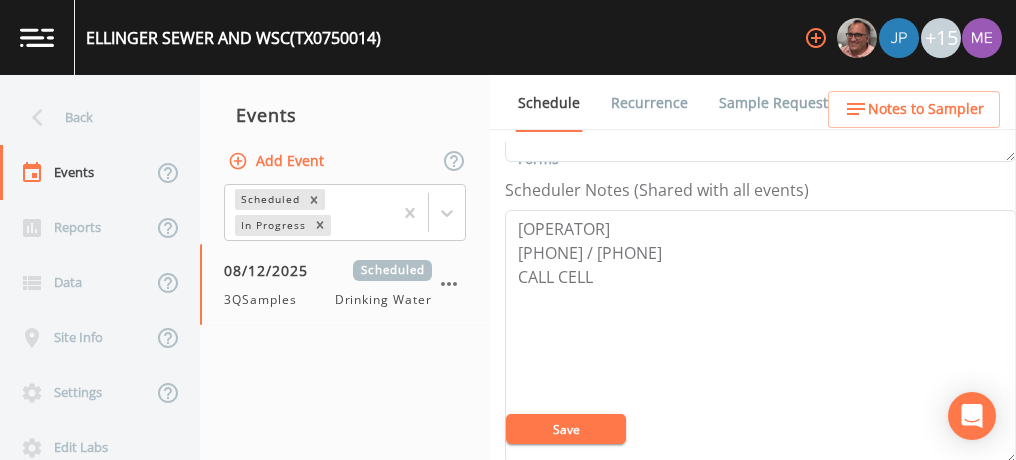 click on "Notes to Sampler" at bounding box center [926, 109] 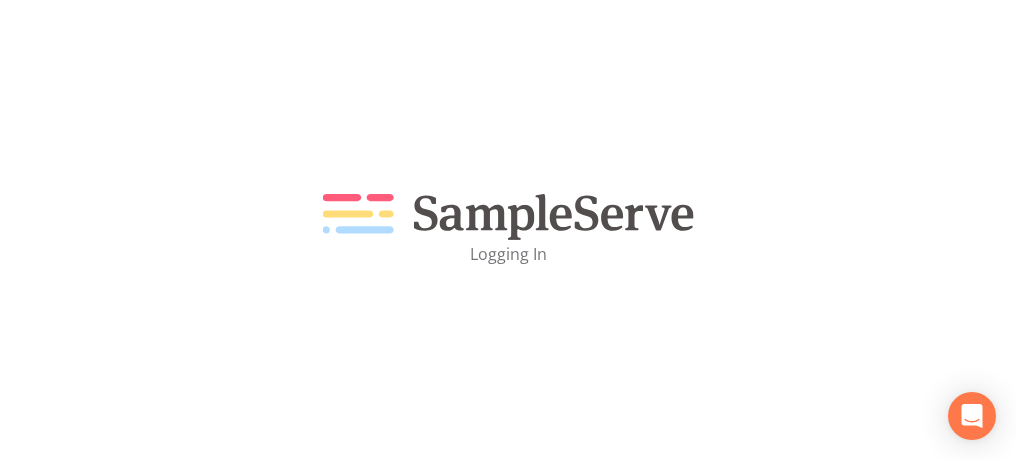 scroll, scrollTop: 0, scrollLeft: 0, axis: both 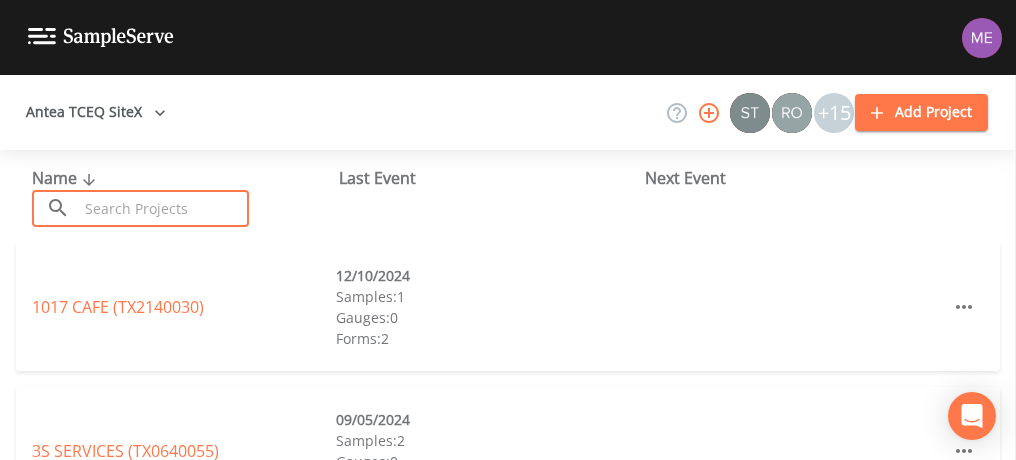 click at bounding box center (163, 208) 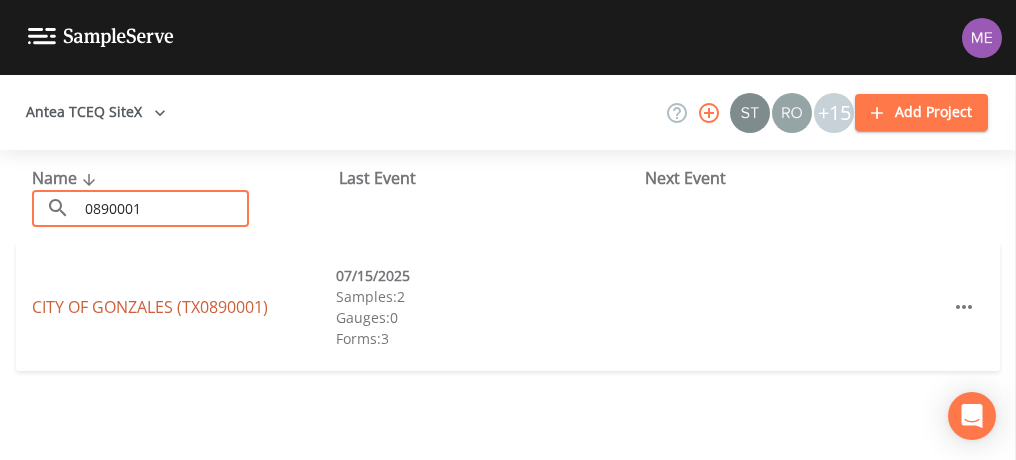 type on "0890001" 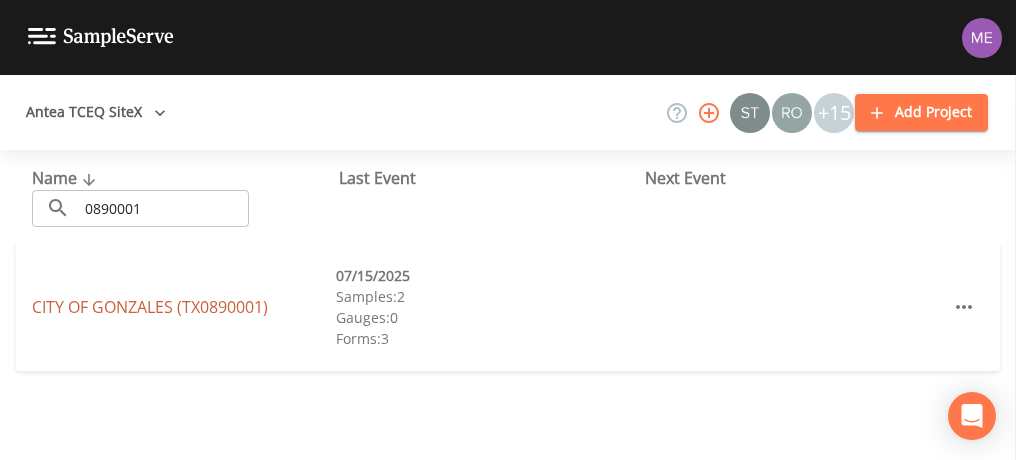 click on "[CITY] OF GONZALES   (TX0890001)" at bounding box center (150, 307) 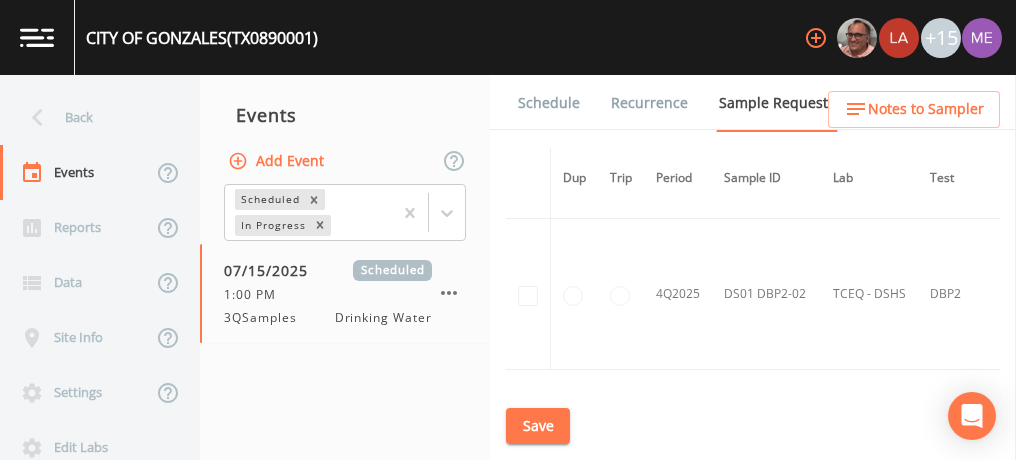 scroll, scrollTop: 4073, scrollLeft: 0, axis: vertical 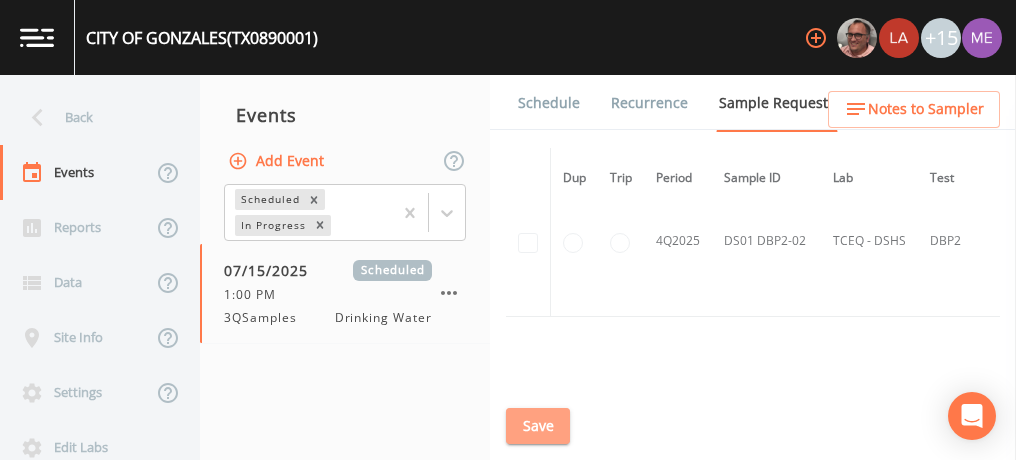 click on "Save" at bounding box center [538, 426] 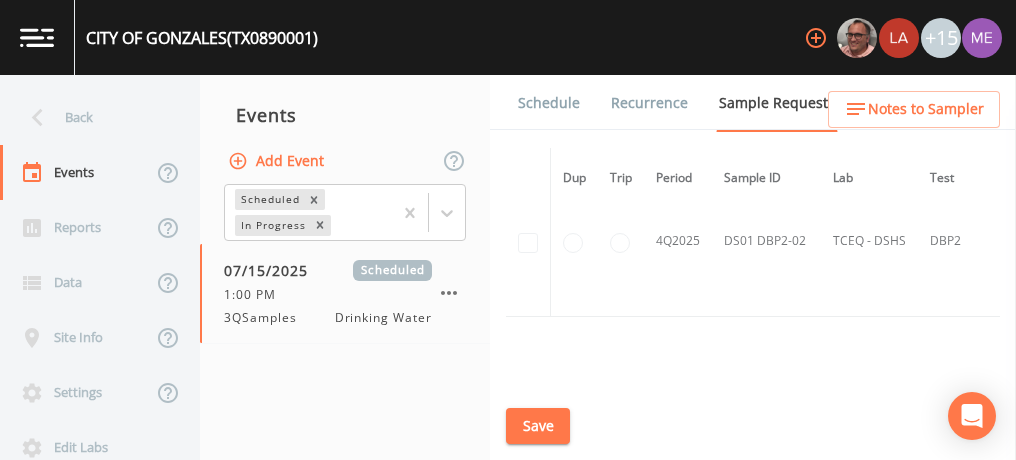 click on "Schedule" at bounding box center [549, 103] 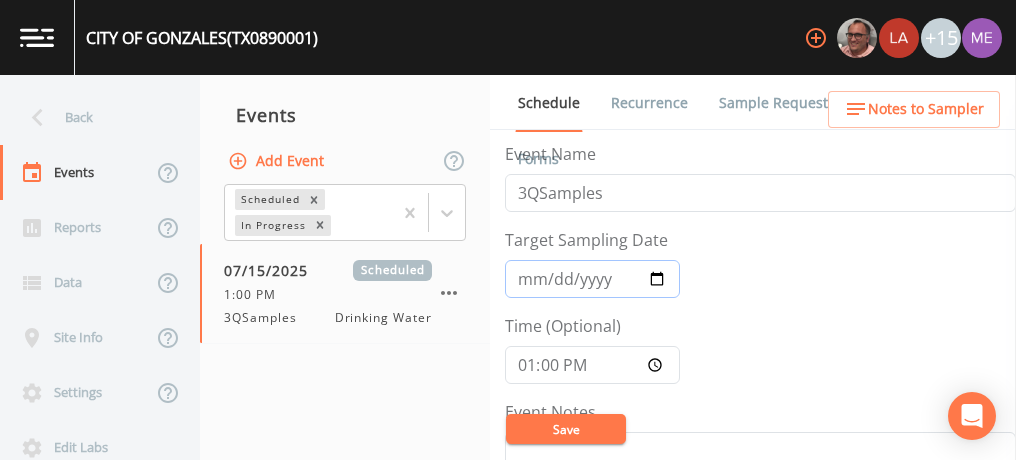 click on "2025-07-15" at bounding box center [592, 279] 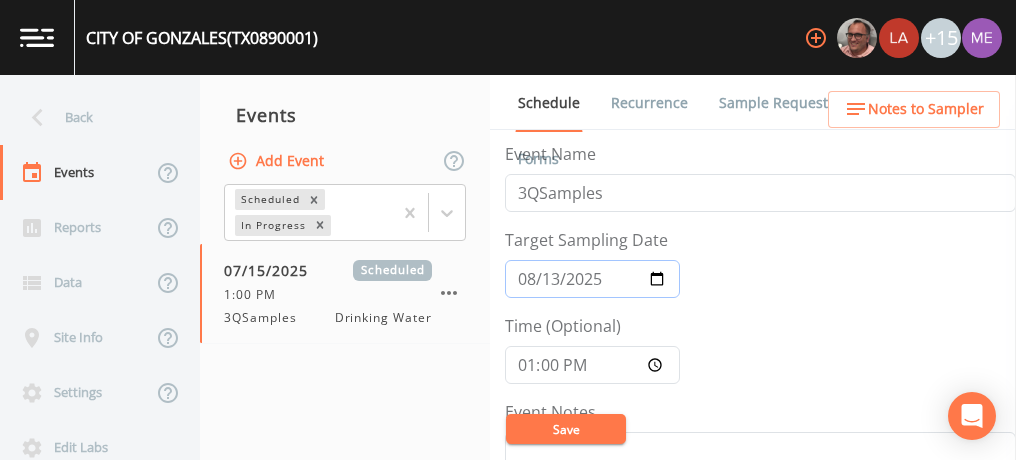 type on "2025-08-13" 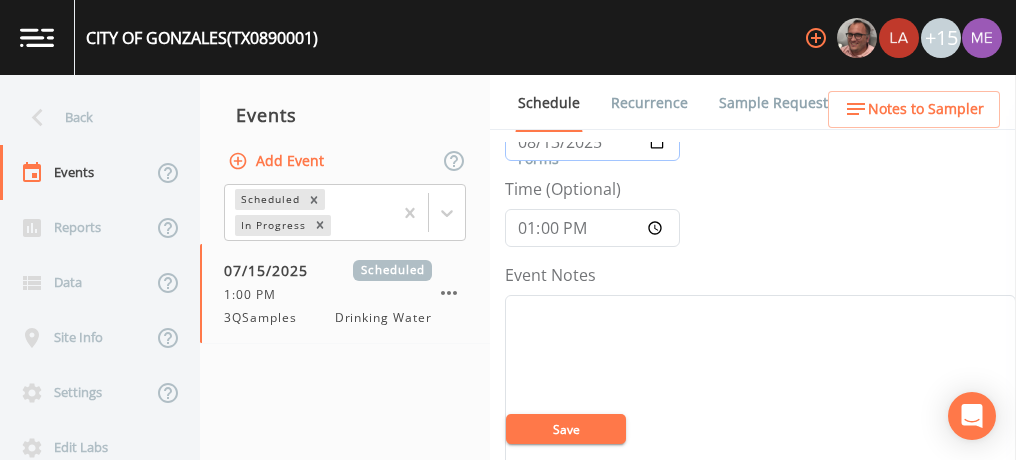 scroll, scrollTop: 139, scrollLeft: 0, axis: vertical 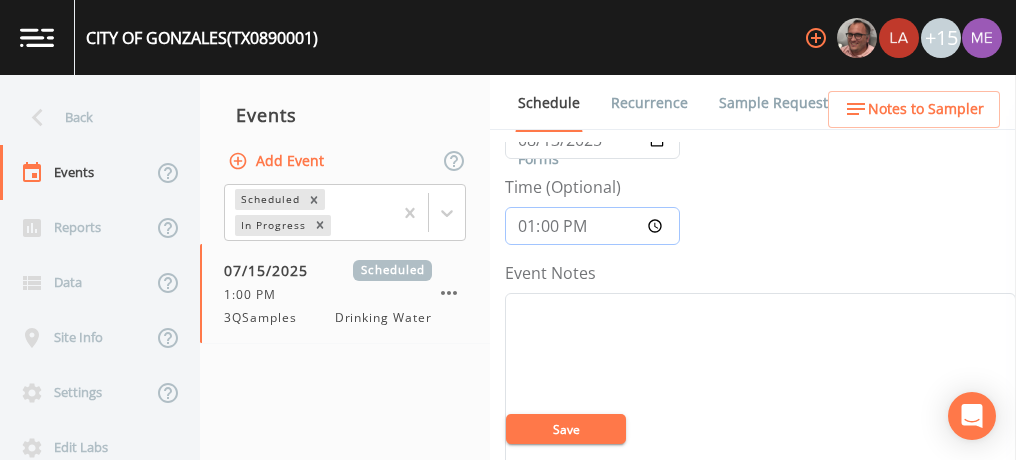 click on "13:00:00" at bounding box center (592, 226) 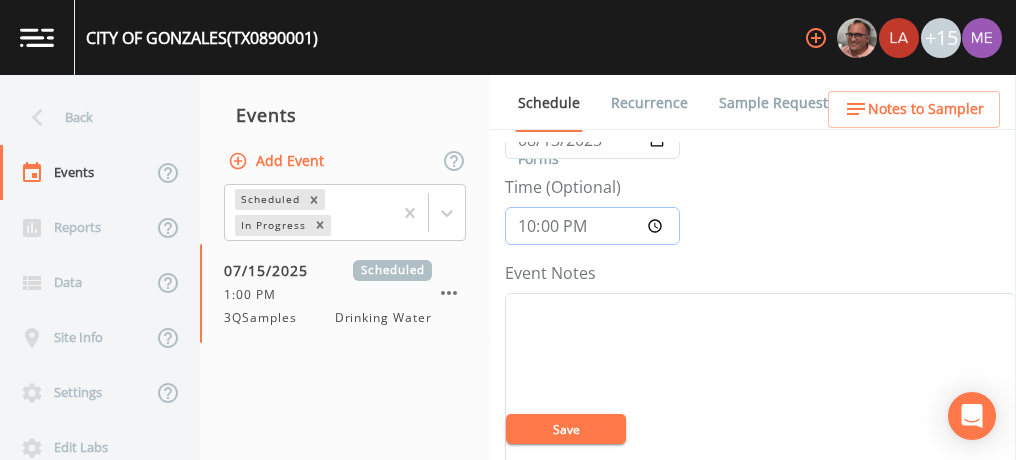 type on "10:00" 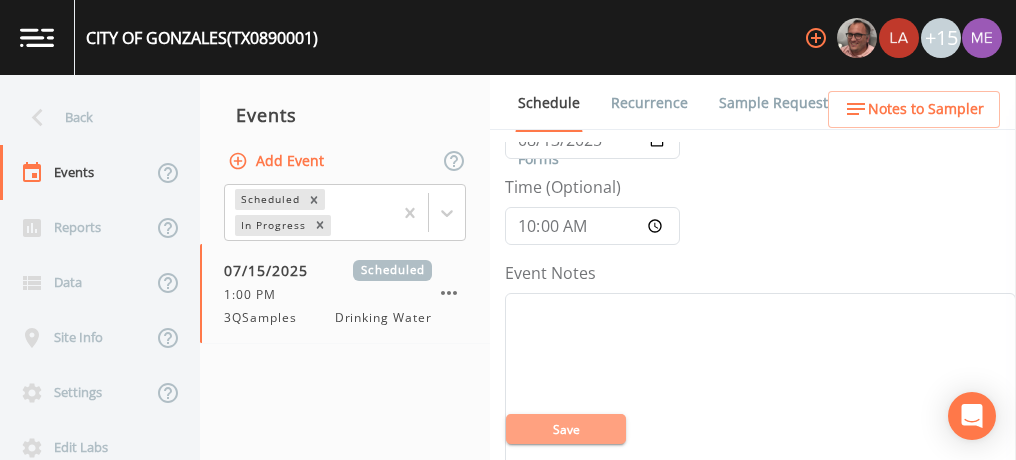 click on "Save" at bounding box center (566, 429) 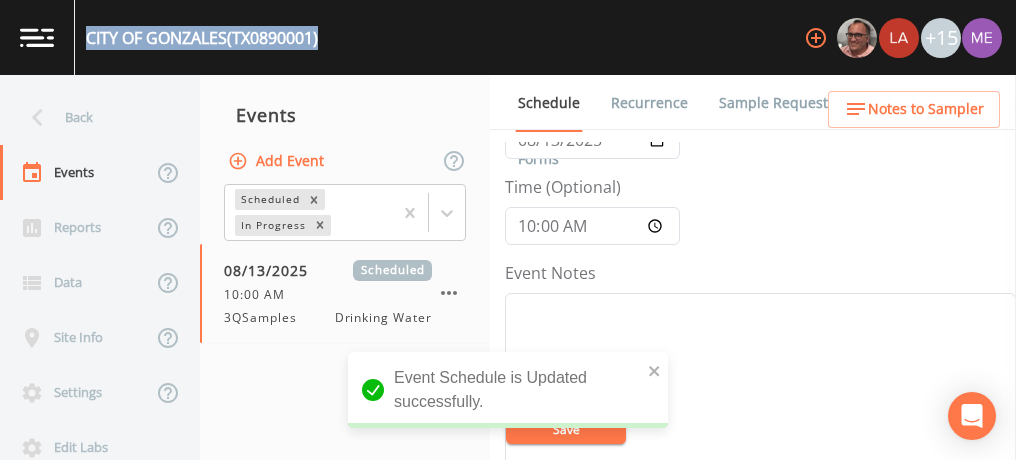drag, startPoint x: 89, startPoint y: 35, endPoint x: 322, endPoint y: 39, distance: 233.03433 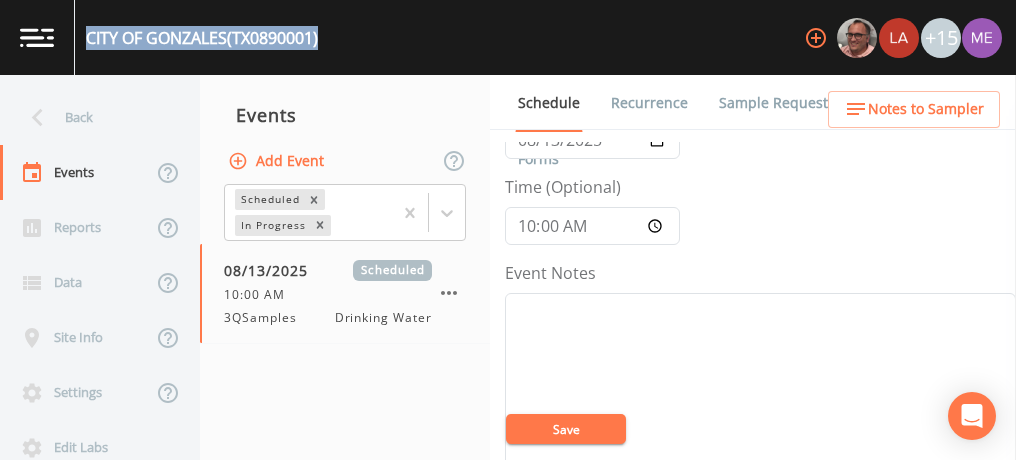 copy on "CITY OF GONZALES  (TX0890001)" 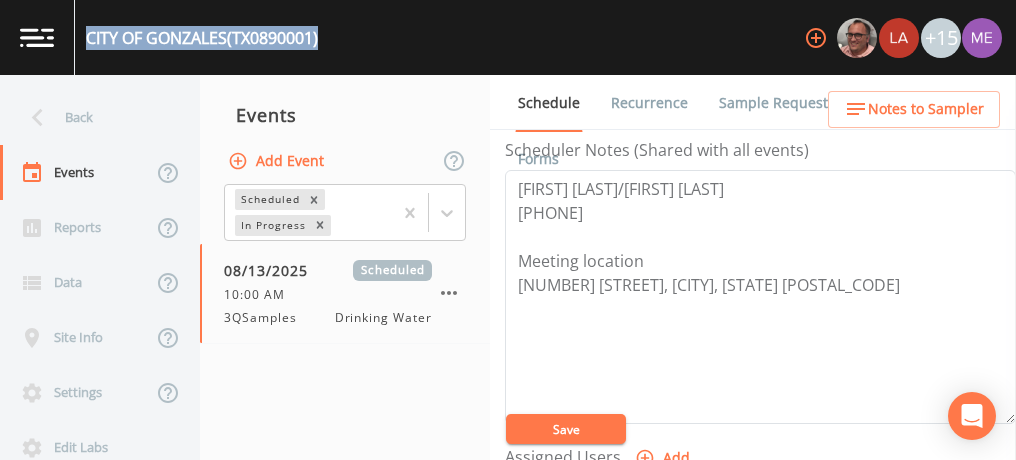 scroll, scrollTop: 565, scrollLeft: 0, axis: vertical 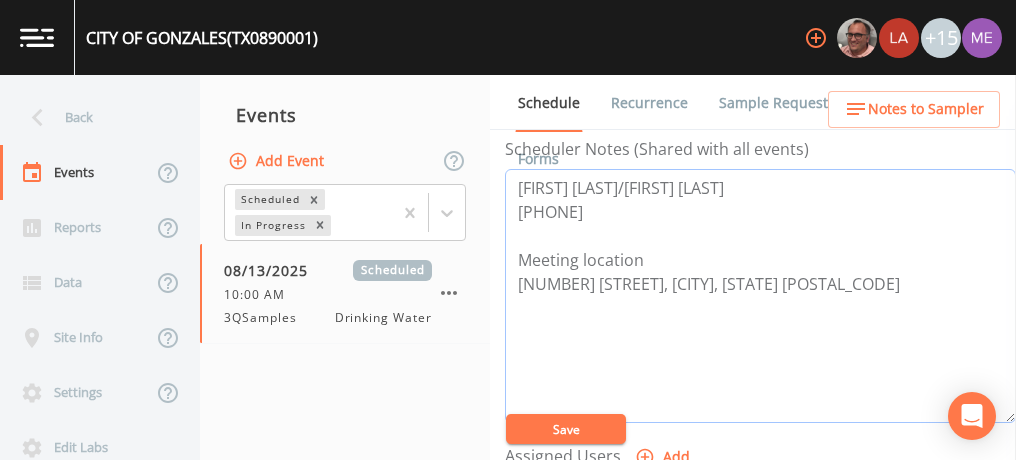 drag, startPoint x: 520, startPoint y: 209, endPoint x: 630, endPoint y: 204, distance: 110.11358 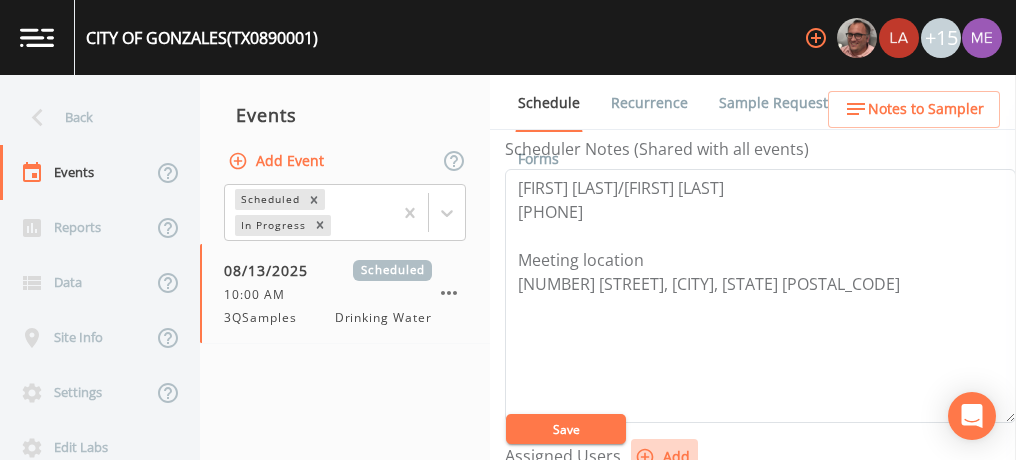 click 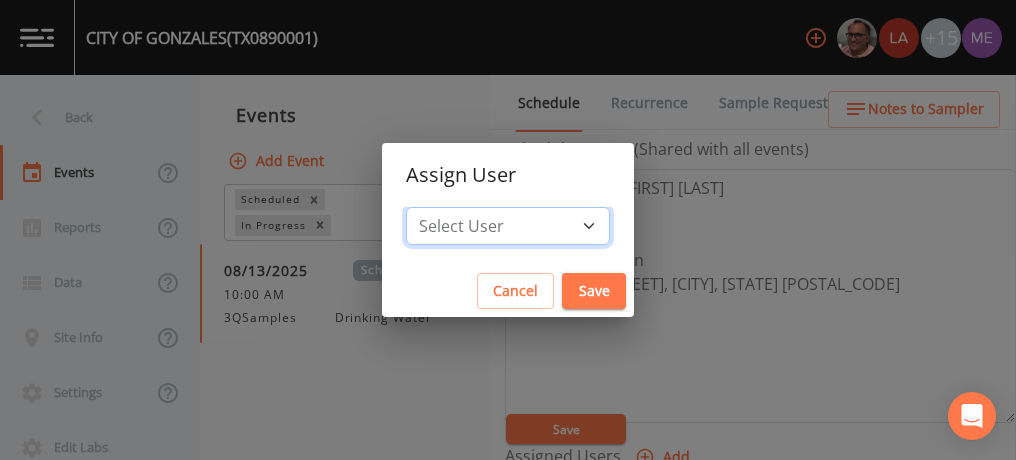 click on "Select User Mike  Franklin Lauren  Saenz Joshua gere  Paul Russell   Schindler  David  Weber Zachary  Evans Stafford  Johnson Sloan  Rigamonti chrisb@sitexsolutions.com Annie  Huebner Miriaha  Caddie Brandon  Fox Stan  Porter Melissa  Coleman Rodolfo  Ramirez Charles  Medina Mikeh@sitexsolutions.com" at bounding box center [508, 226] 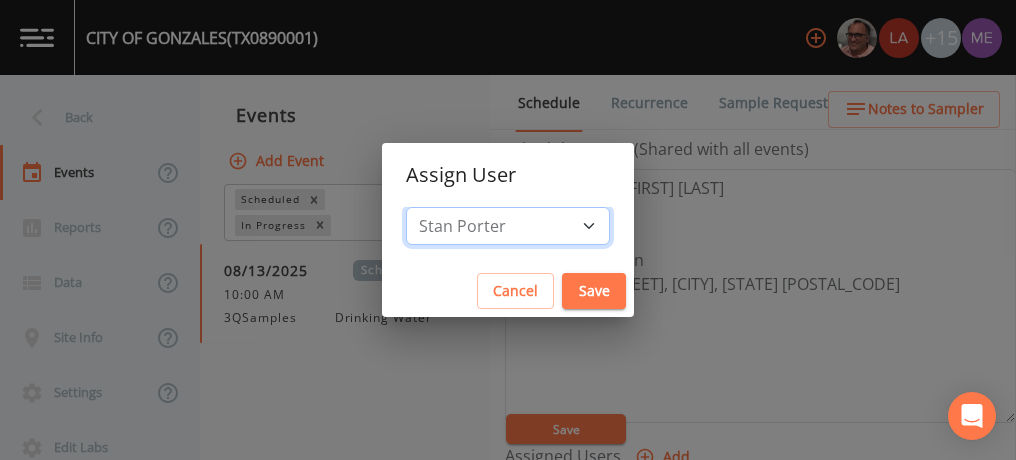click on "Select User Mike  Franklin Lauren  Saenz Joshua gere  Paul Russell   Schindler  David  Weber Zachary  Evans Stafford  Johnson Sloan  Rigamonti chrisb@sitexsolutions.com Annie  Huebner Miriaha  Caddie Brandon  Fox Stan  Porter Melissa  Coleman Rodolfo  Ramirez Charles  Medina Mikeh@sitexsolutions.com" at bounding box center (508, 226) 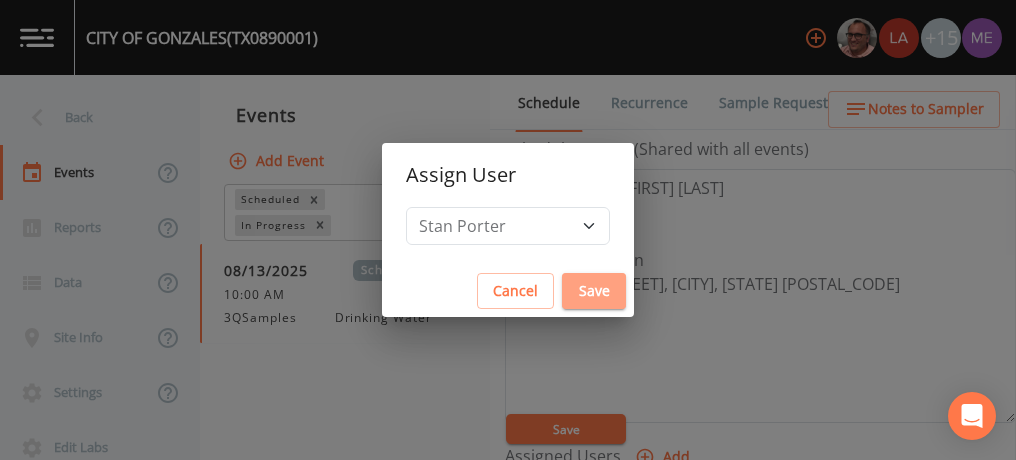 click on "Save" at bounding box center [594, 291] 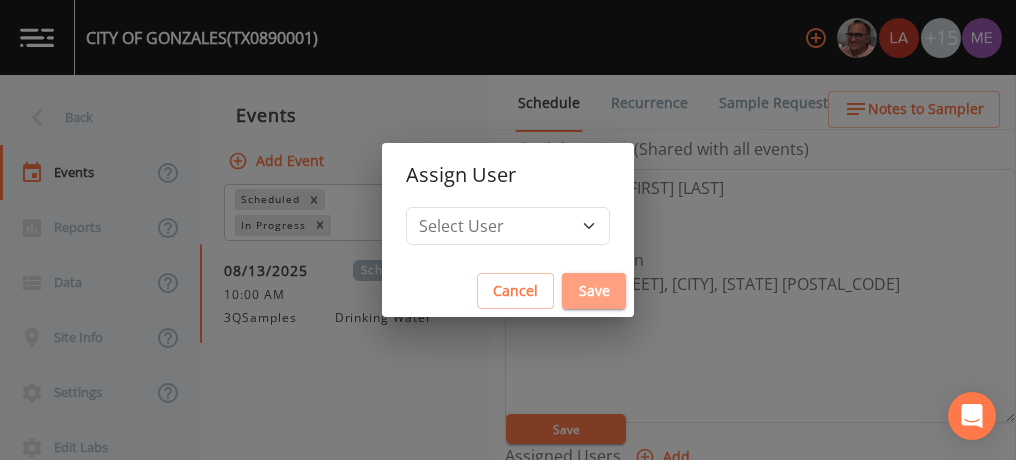 scroll, scrollTop: 575, scrollLeft: 0, axis: vertical 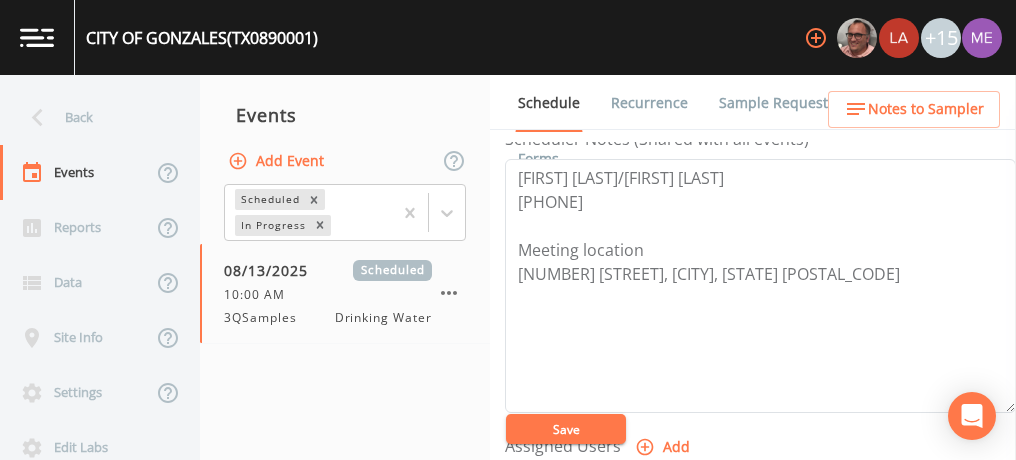 click on "Save" at bounding box center [566, 429] 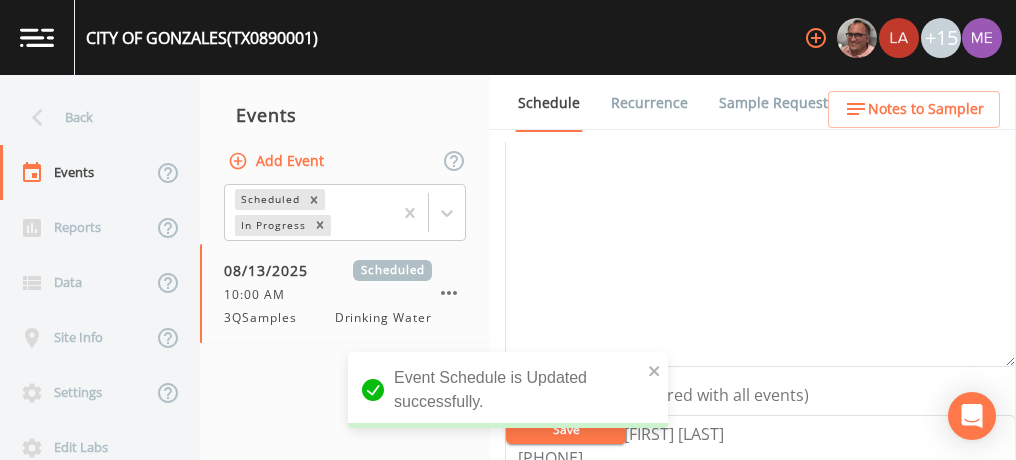 scroll, scrollTop: 169, scrollLeft: 0, axis: vertical 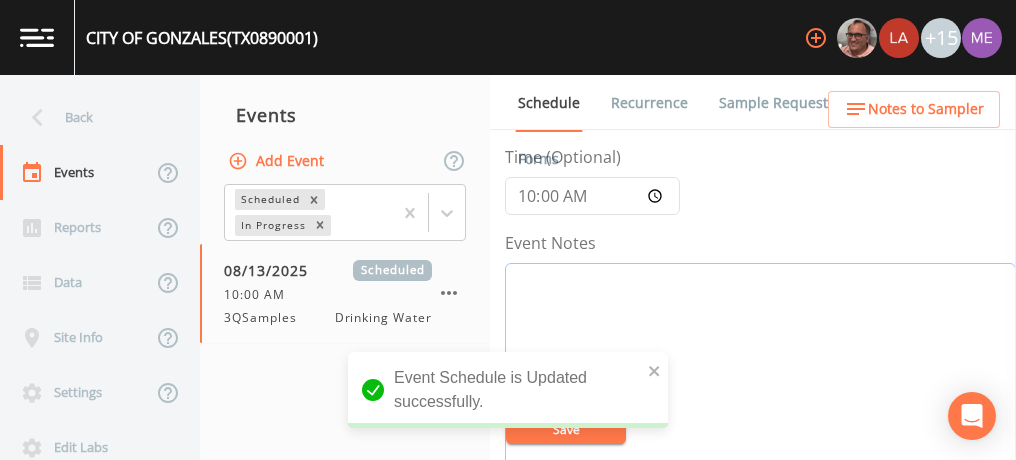 click on "Event Notes" at bounding box center [760, 390] 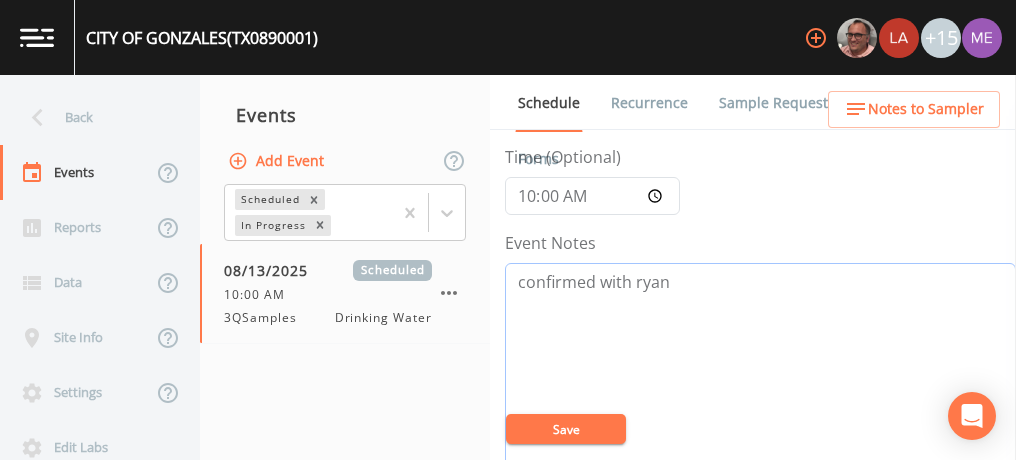 type on "confirmed with ryan" 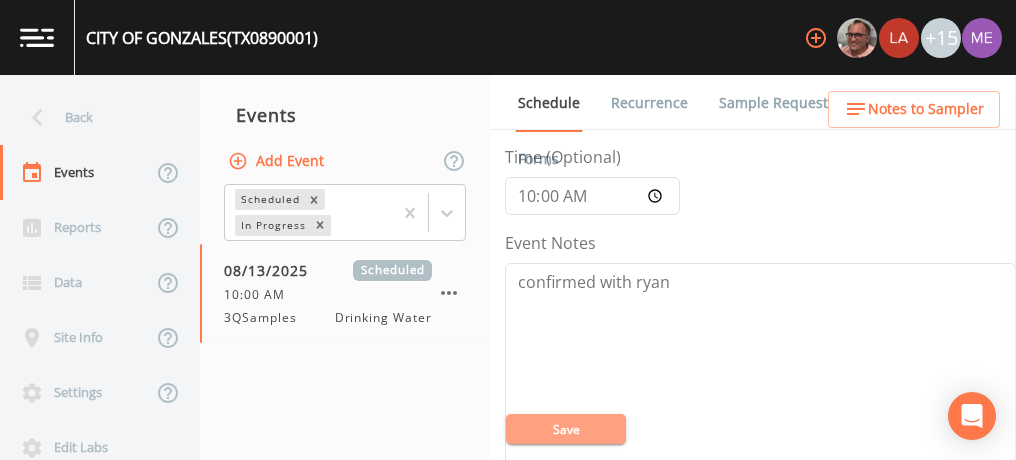 click on "Save" at bounding box center [566, 429] 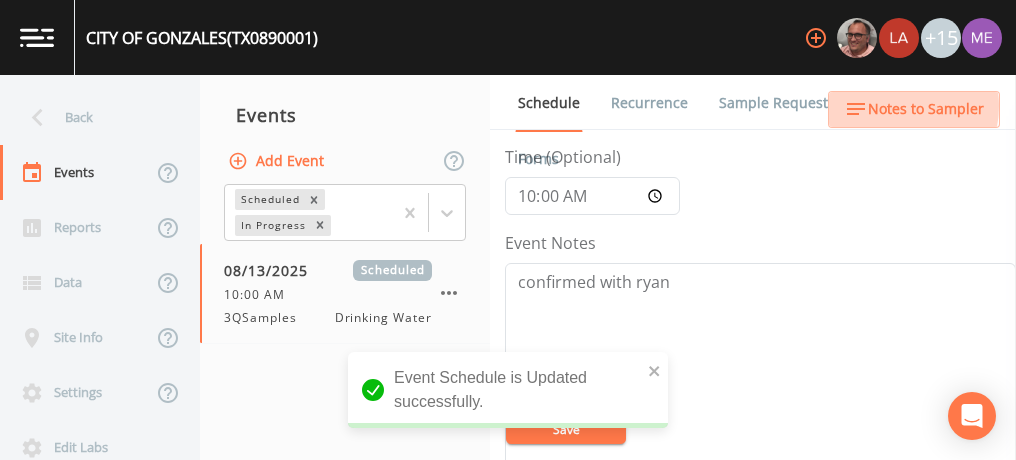 click on "Notes to Sampler" at bounding box center [926, 109] 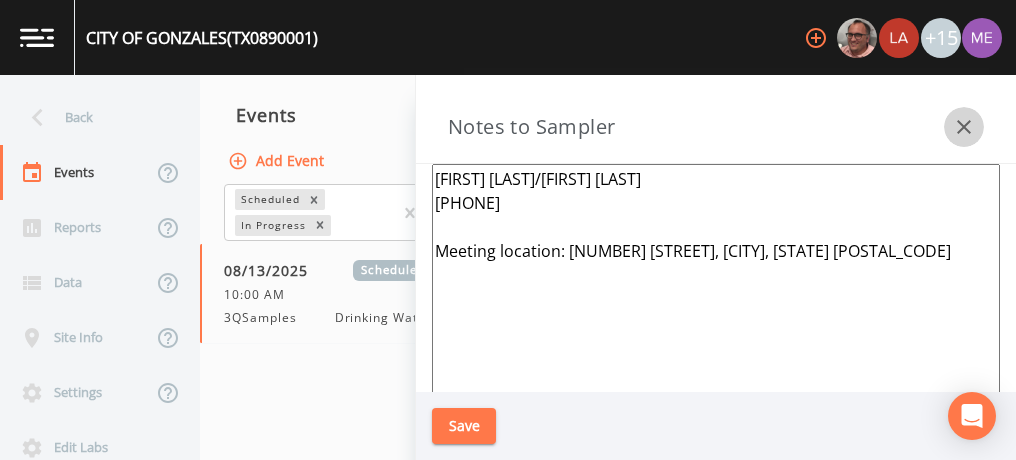 click 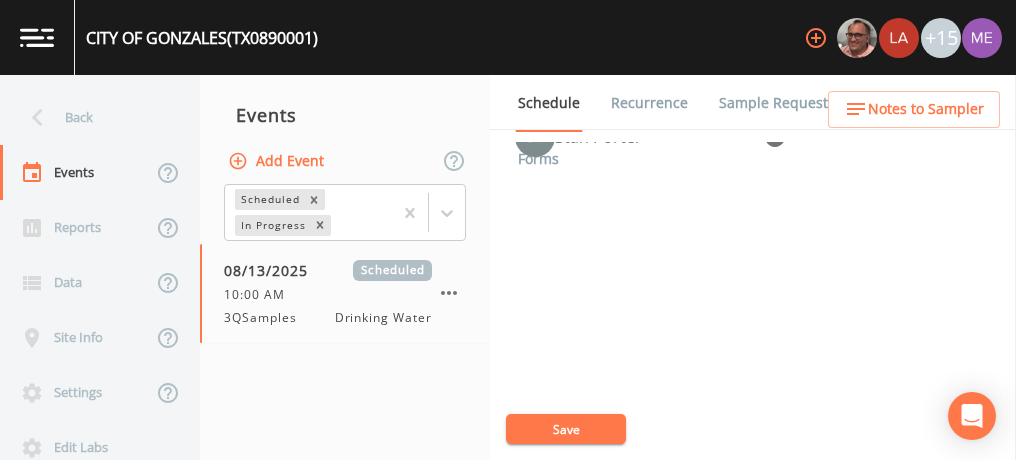 scroll, scrollTop: 945, scrollLeft: 0, axis: vertical 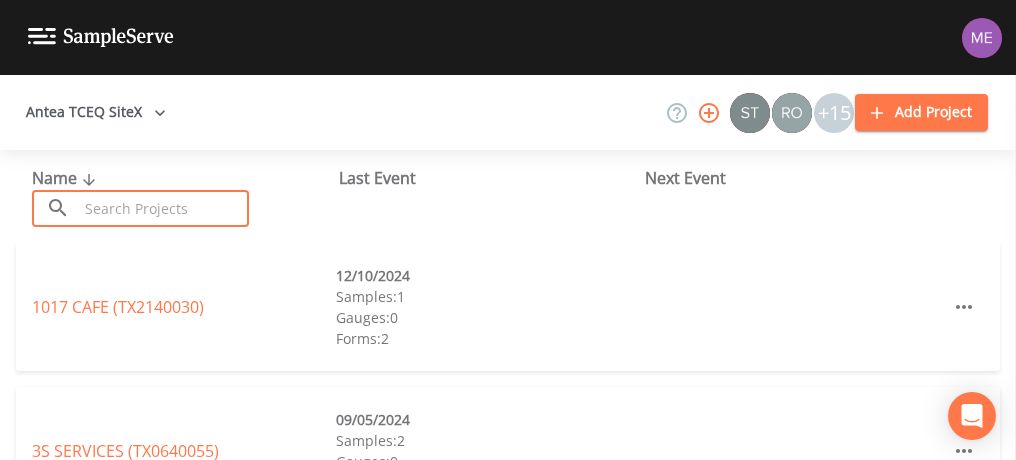 click at bounding box center [163, 208] 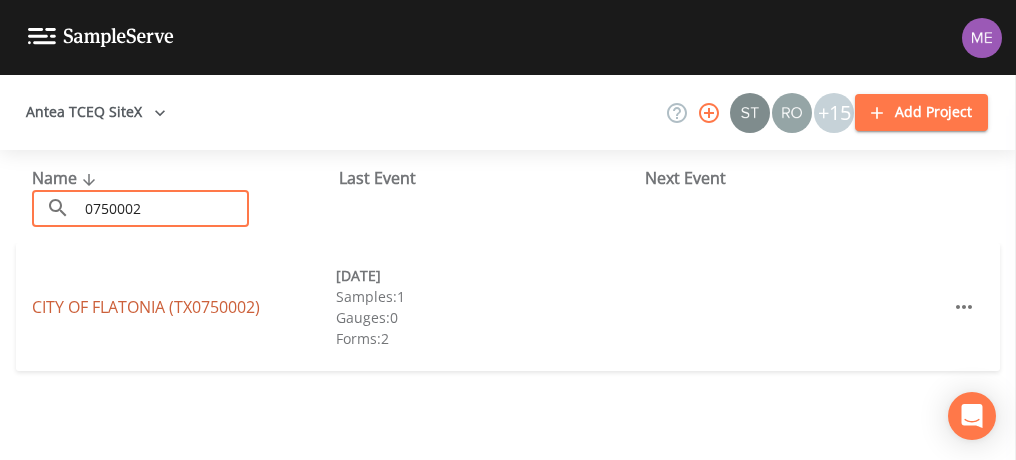 type on "0750002" 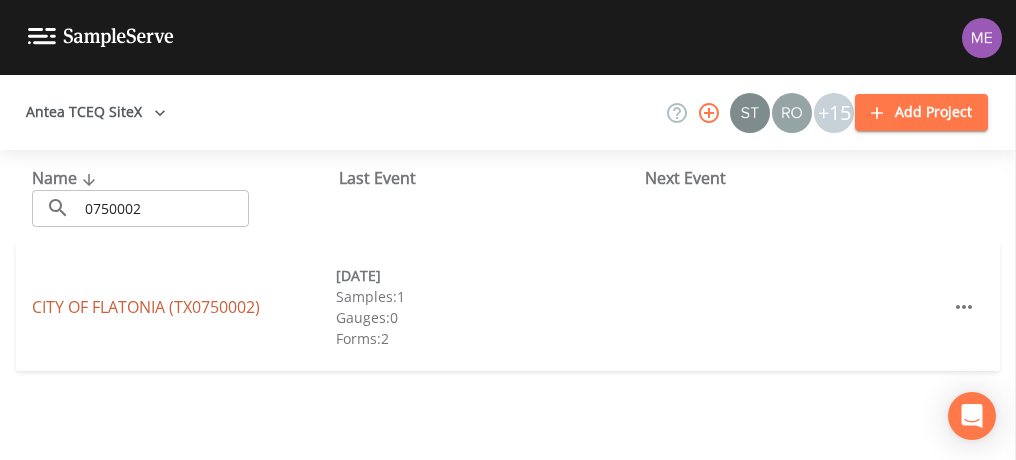 click on "CITY OF FLATONIA   (TX0750002)" at bounding box center [146, 307] 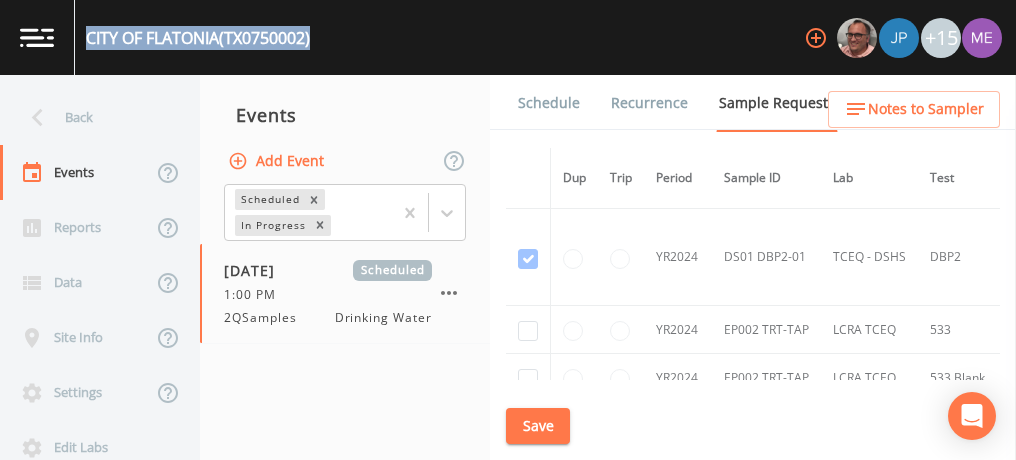 drag, startPoint x: 85, startPoint y: 38, endPoint x: 321, endPoint y: 35, distance: 236.01907 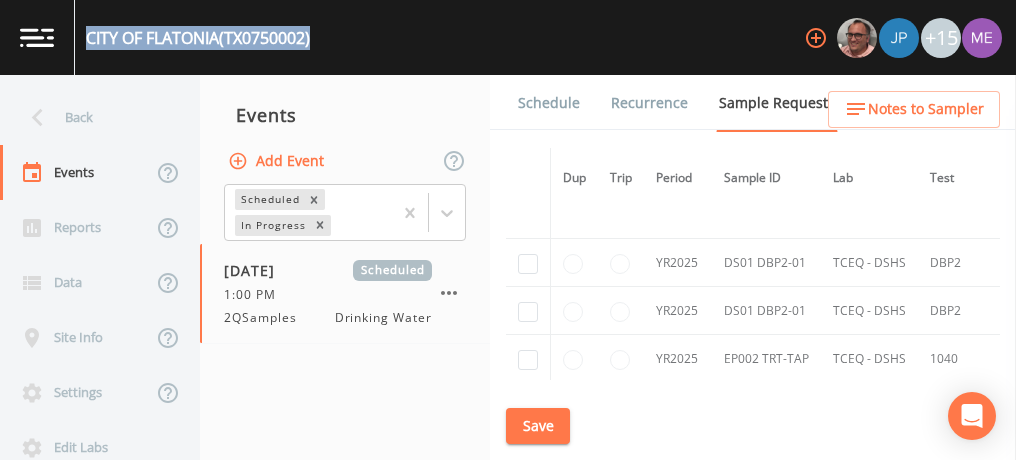 scroll, scrollTop: 2297, scrollLeft: 0, axis: vertical 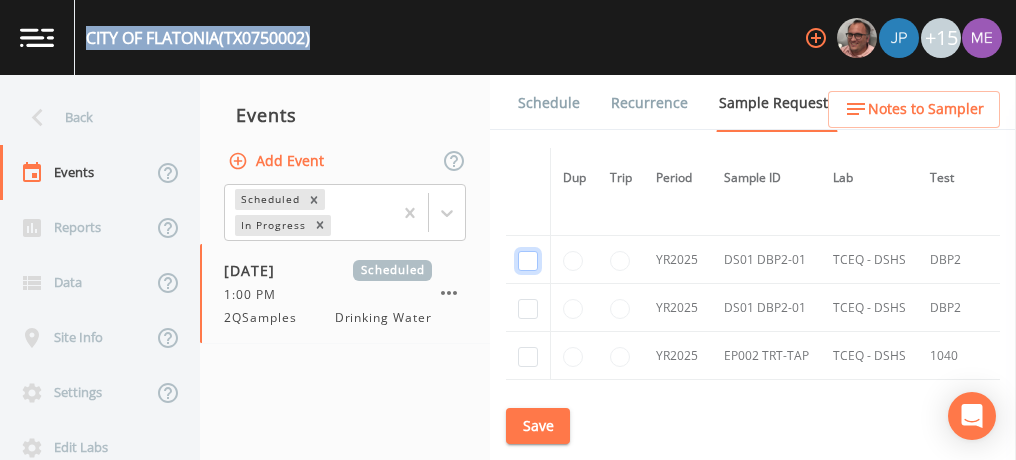 click at bounding box center [528, -2038] 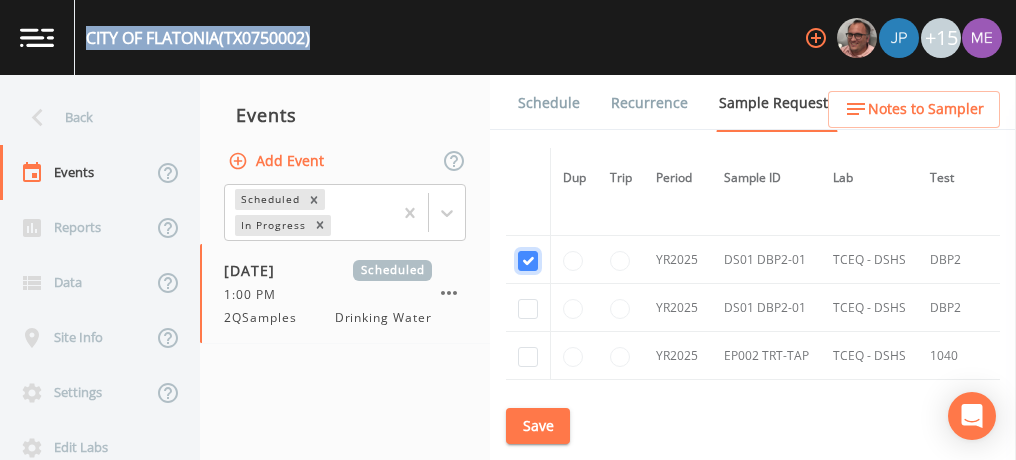 checkbox on "true" 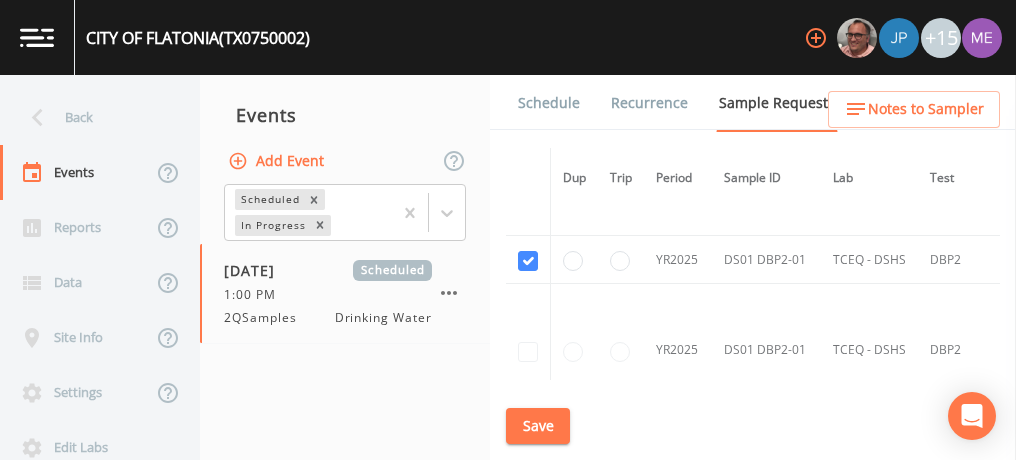 click at bounding box center [528, 350] 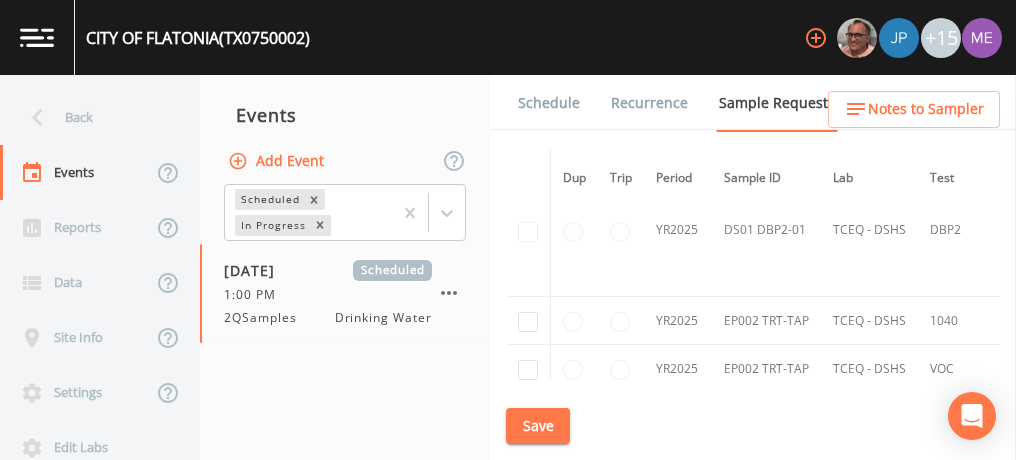 scroll, scrollTop: 2418, scrollLeft: 0, axis: vertical 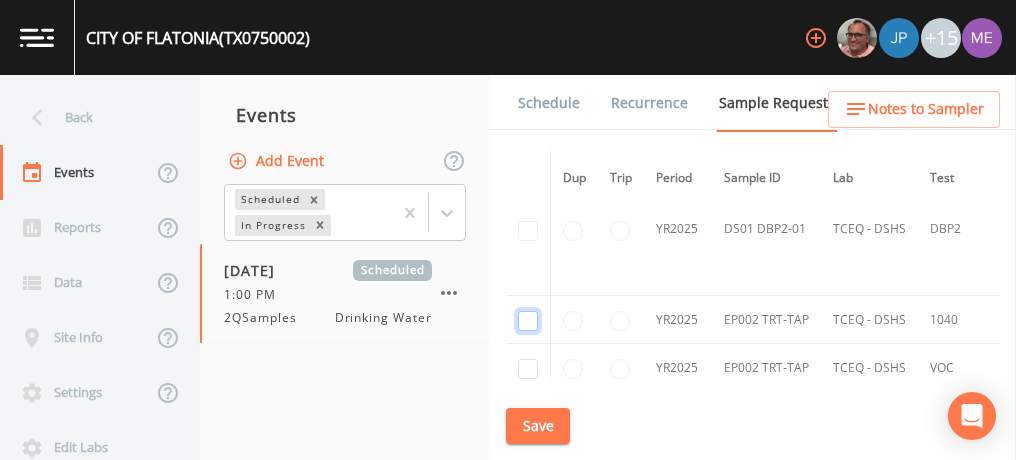 click at bounding box center (528, -1870) 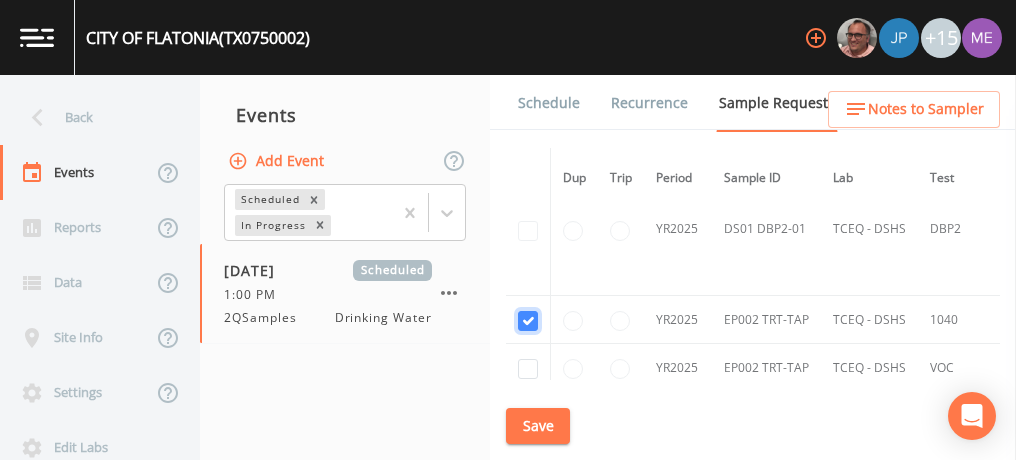 checkbox on "true" 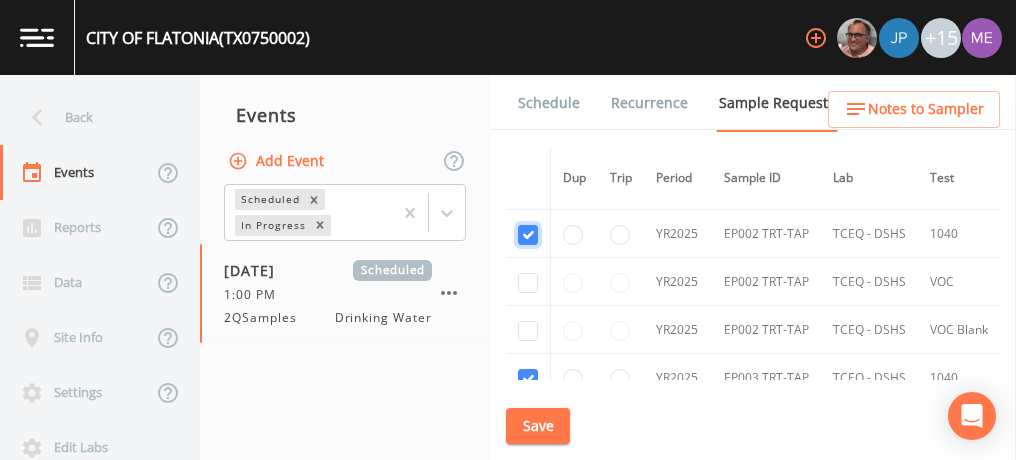scroll, scrollTop: 2507, scrollLeft: 0, axis: vertical 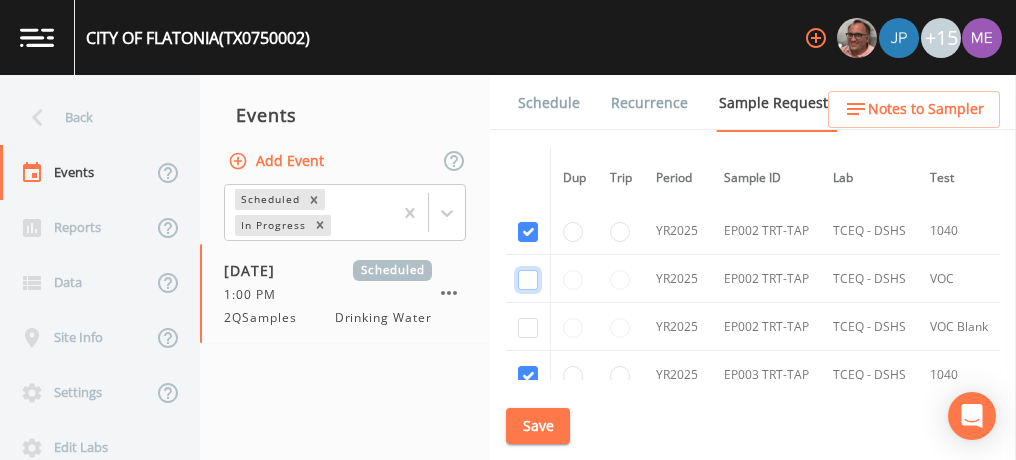 click at bounding box center (528, -1862) 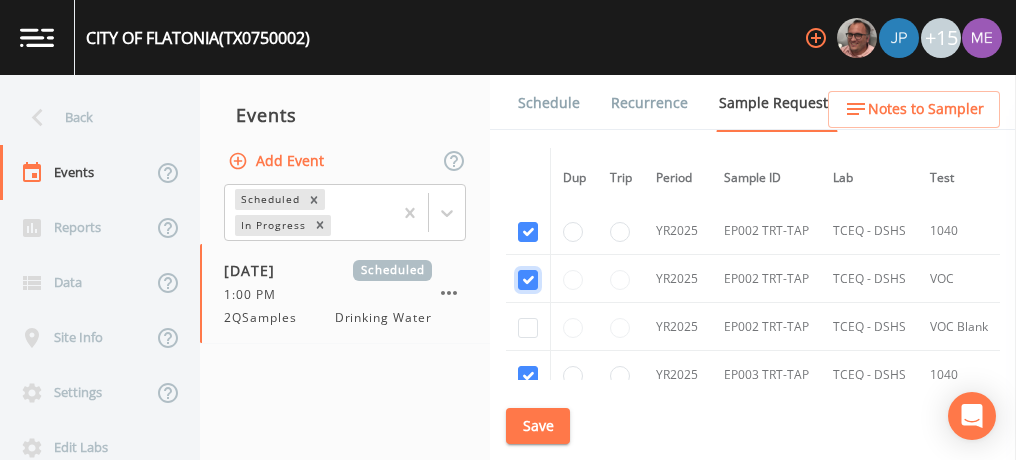 checkbox on "true" 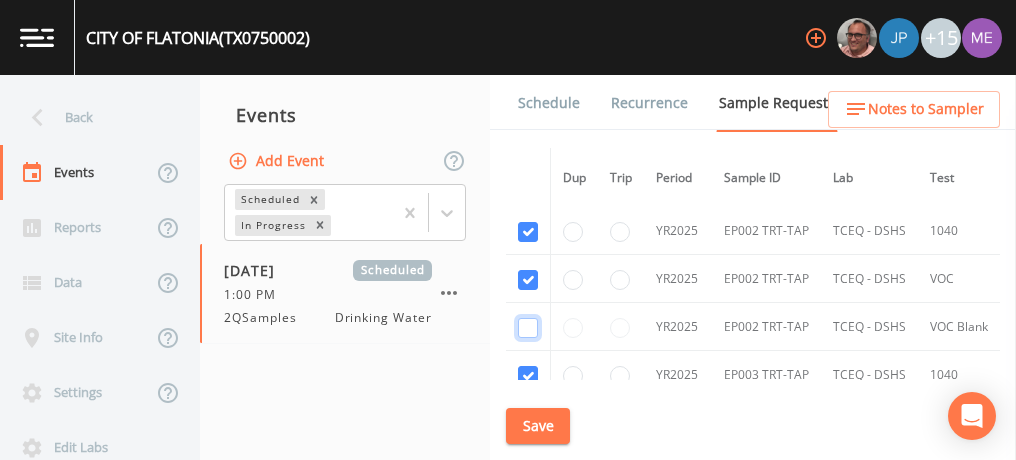 click at bounding box center (528, -1765) 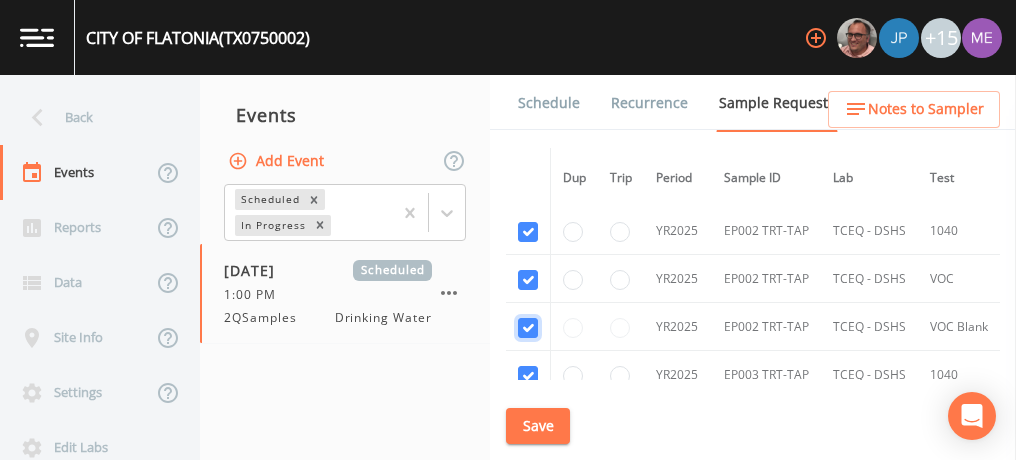 checkbox on "true" 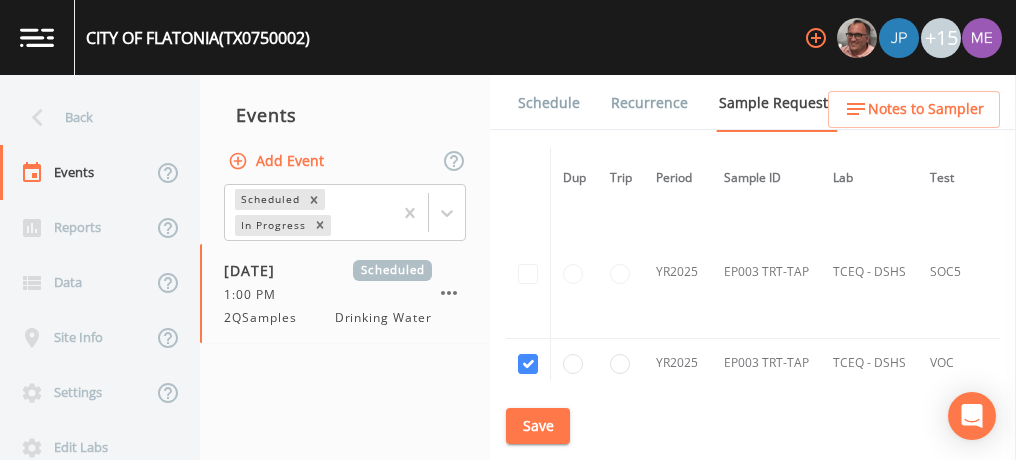 scroll, scrollTop: 2748, scrollLeft: 0, axis: vertical 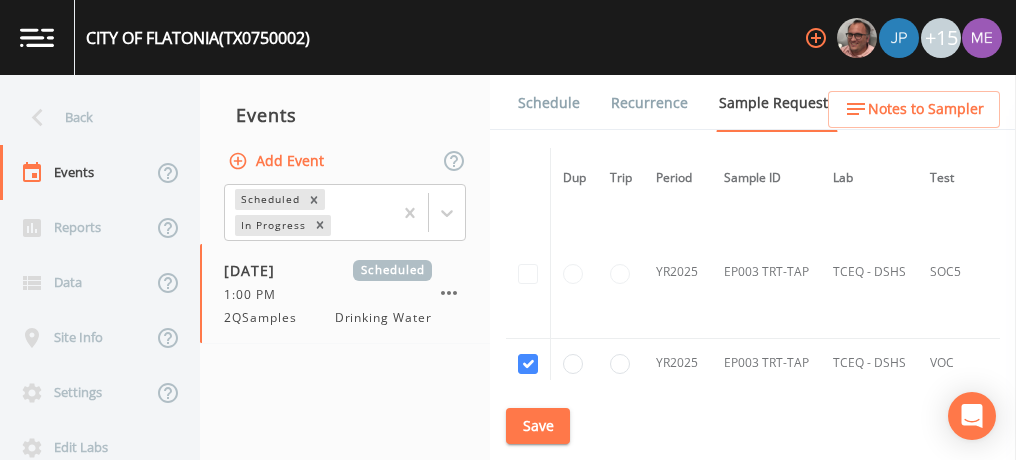 click at bounding box center [528, 272] 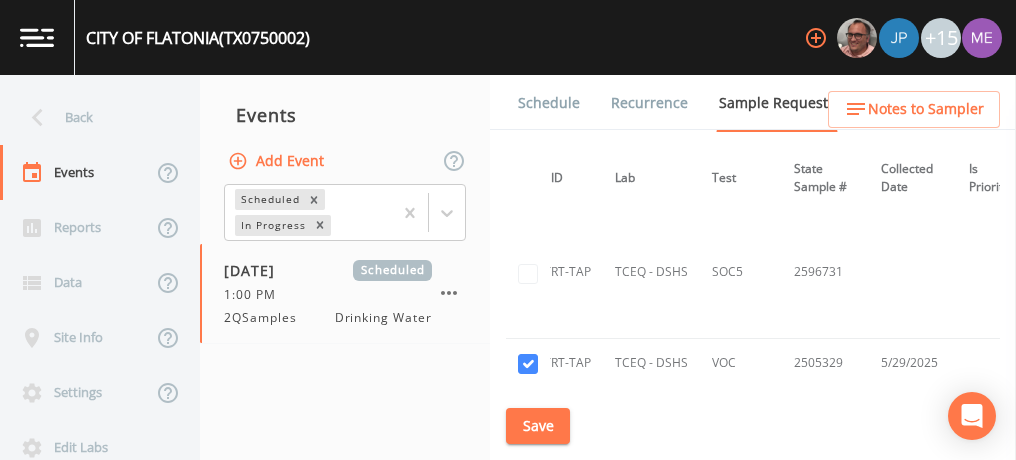 scroll, scrollTop: 2748, scrollLeft: 0, axis: vertical 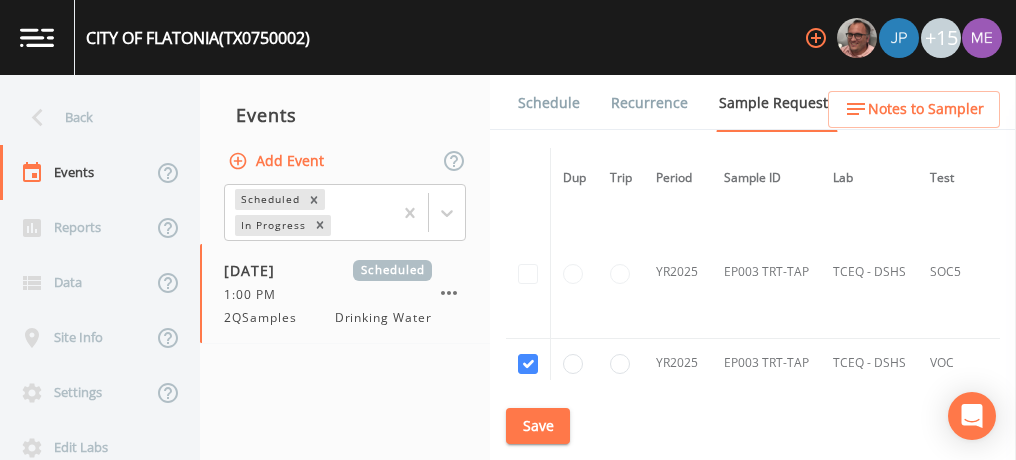 click at bounding box center (528, 272) 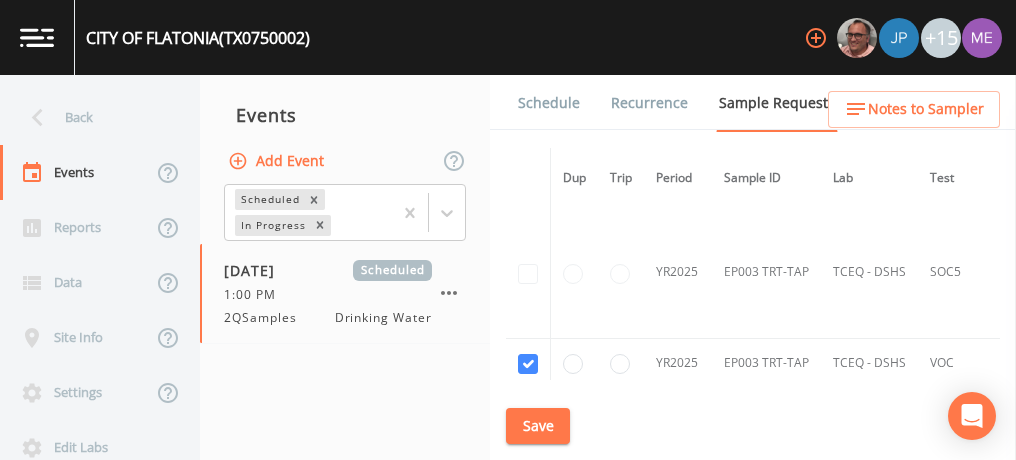 click at bounding box center [528, 272] 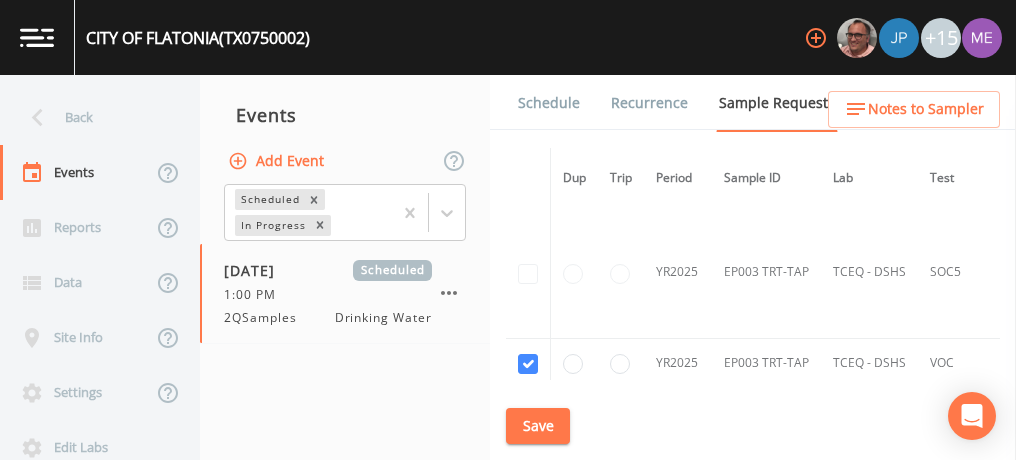 click at bounding box center [528, 272] 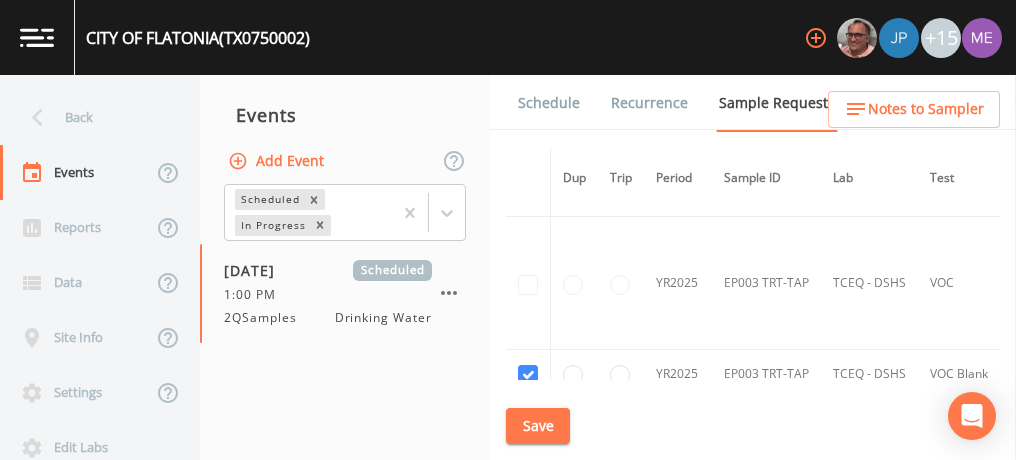 scroll, scrollTop: 2920, scrollLeft: 0, axis: vertical 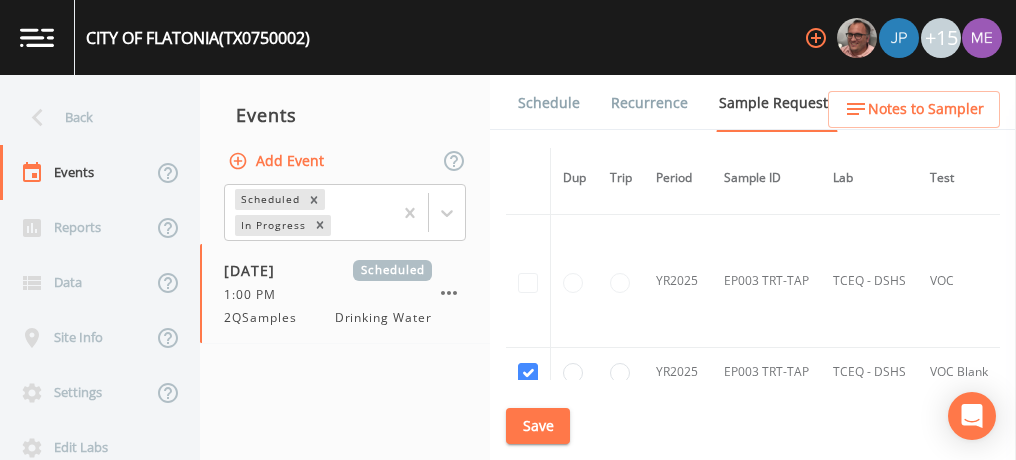 click at bounding box center (528, 281) 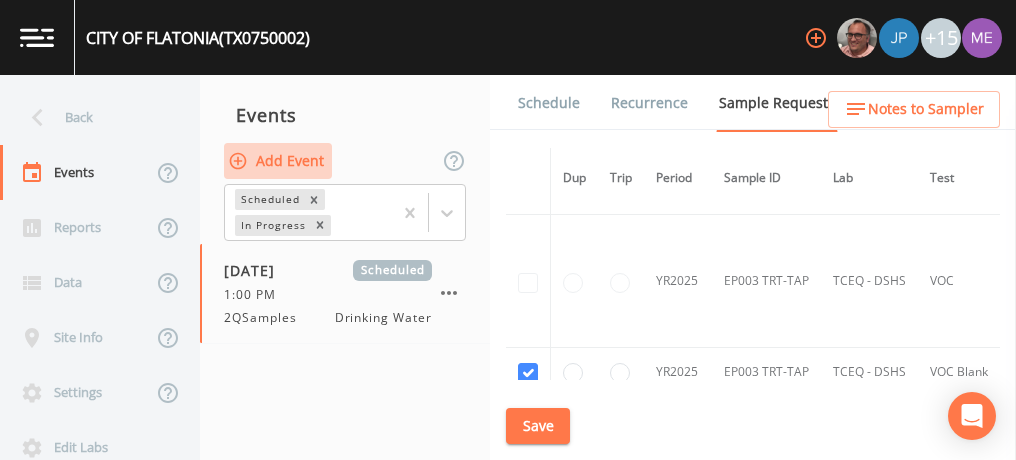 click on "Add Event" at bounding box center (278, 161) 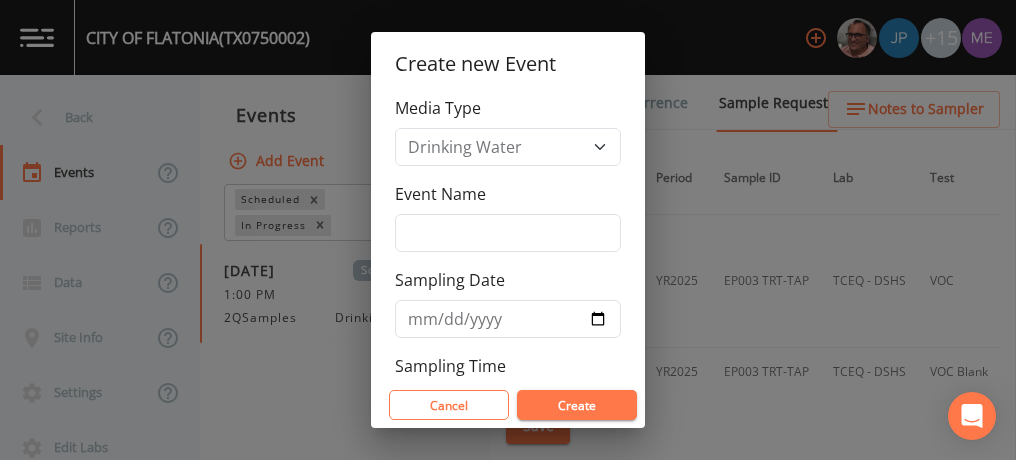 click on "Create new Event Media Type Drinking Water Event Name Sampling Date Sampling Time Cancel Create" at bounding box center [508, 230] 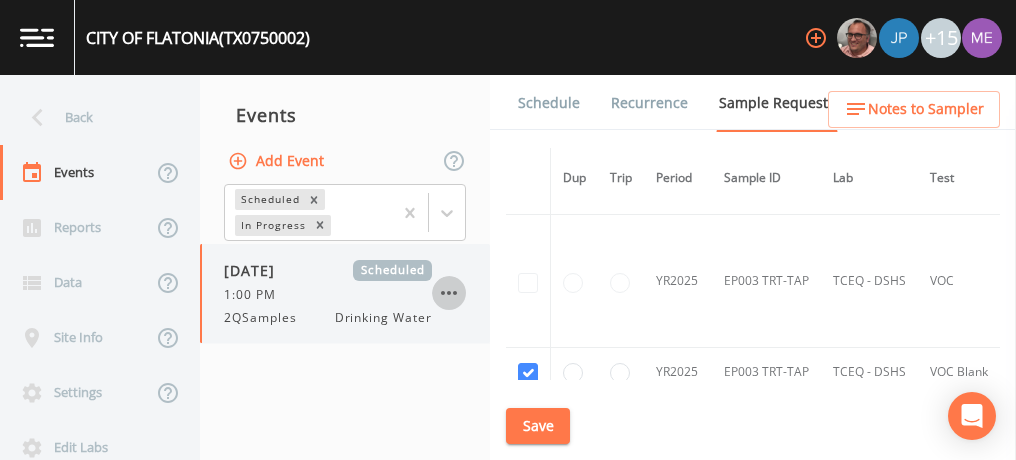 click 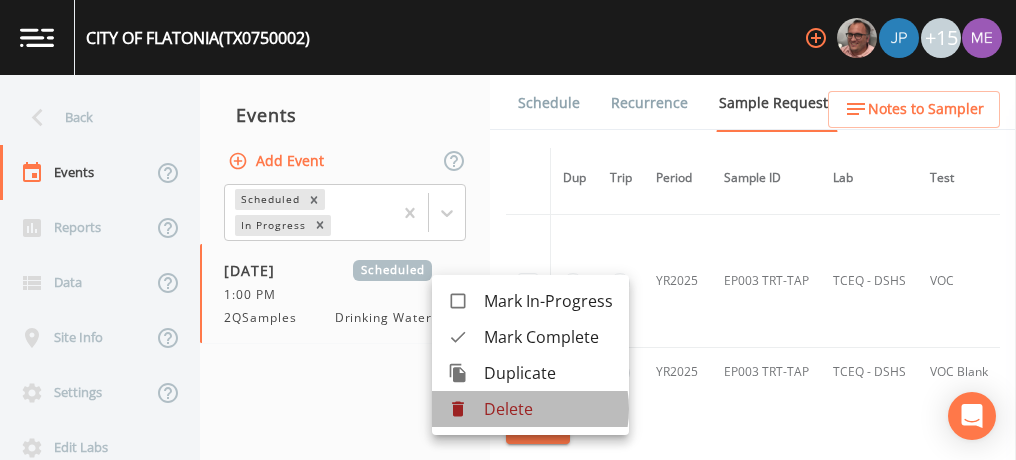 click on "Delete" at bounding box center [548, 409] 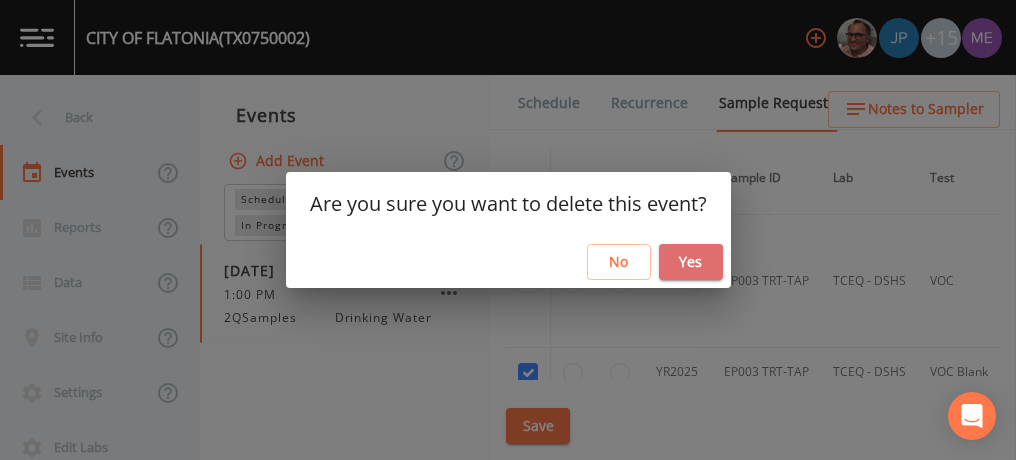 click on "Yes" at bounding box center (691, 262) 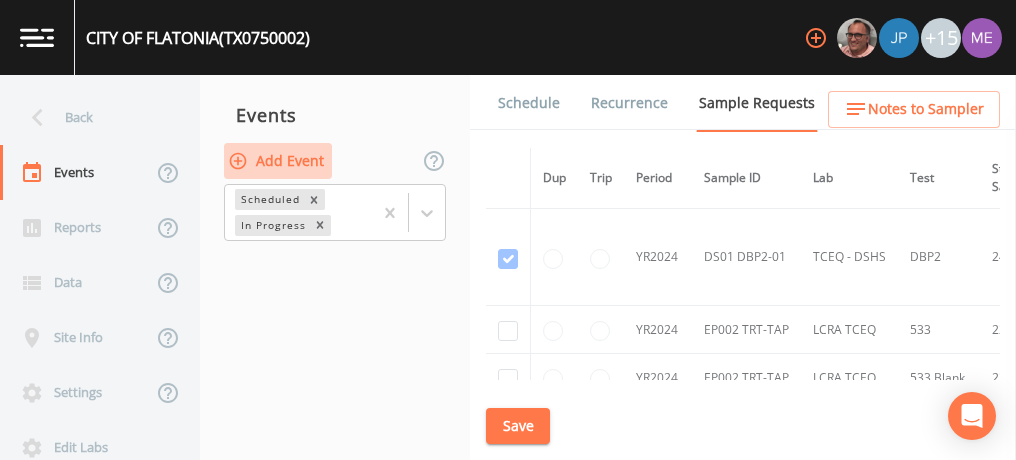 click on "Add Event" at bounding box center [278, 161] 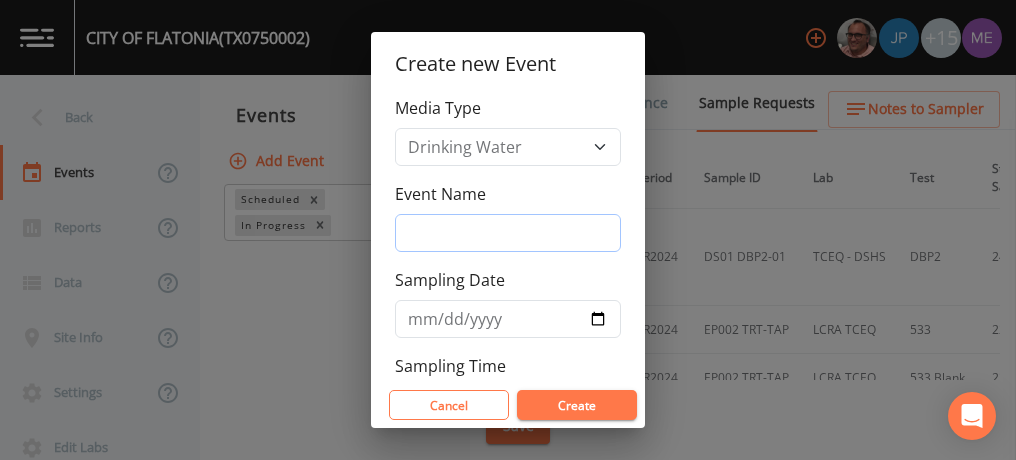 click on "Event Name" at bounding box center (508, 233) 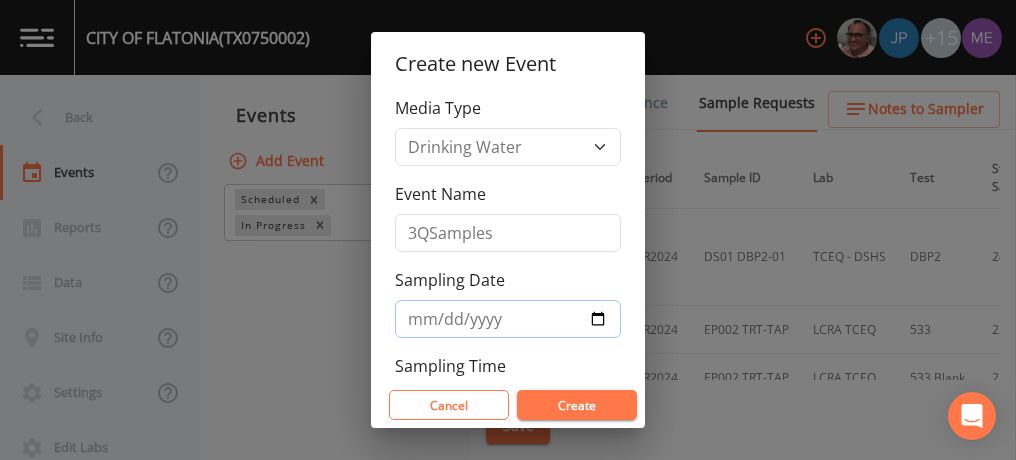 type on "2025-08-12" 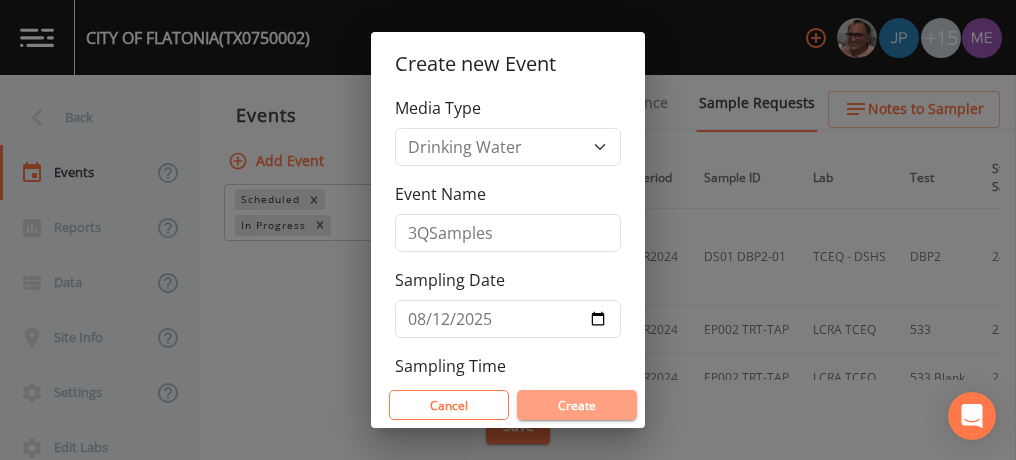 click on "Create" at bounding box center (577, 405) 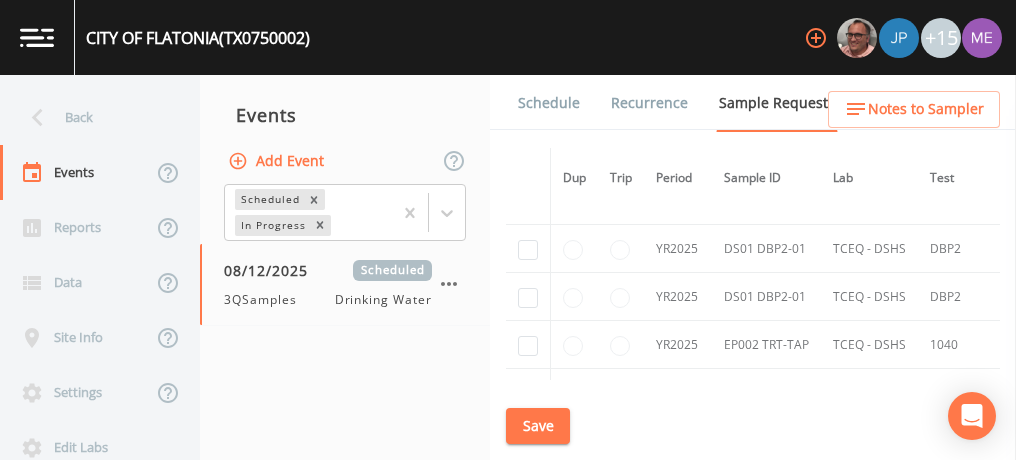 scroll, scrollTop: 2675, scrollLeft: 0, axis: vertical 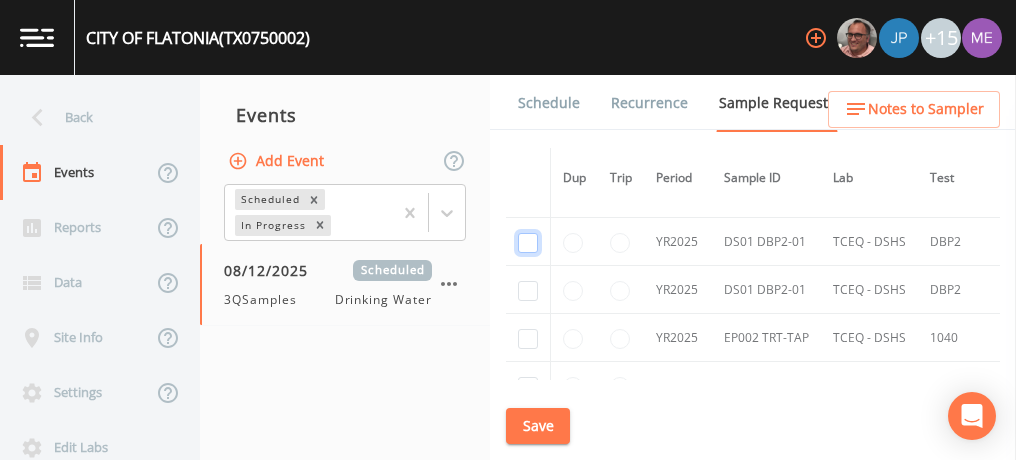 click at bounding box center [528, -2407] 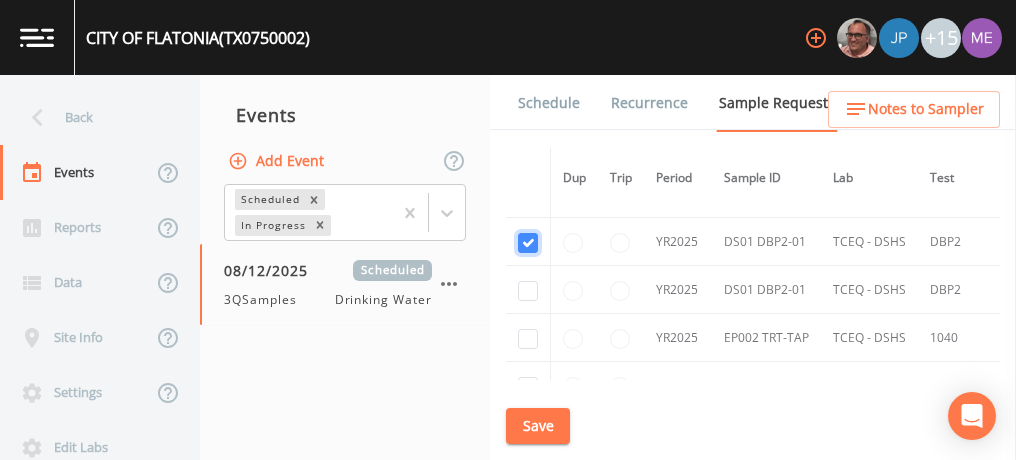 checkbox on "true" 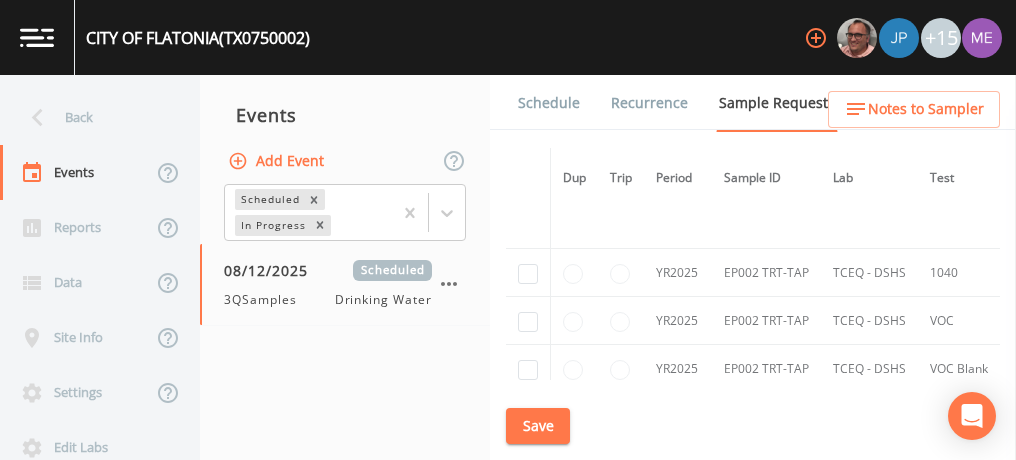 scroll, scrollTop: 2484, scrollLeft: 0, axis: vertical 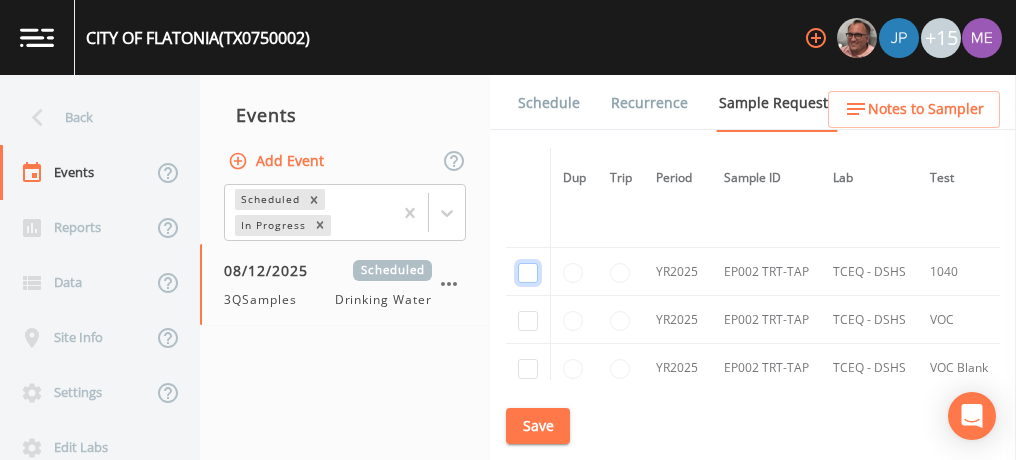 click at bounding box center (528, -1936) 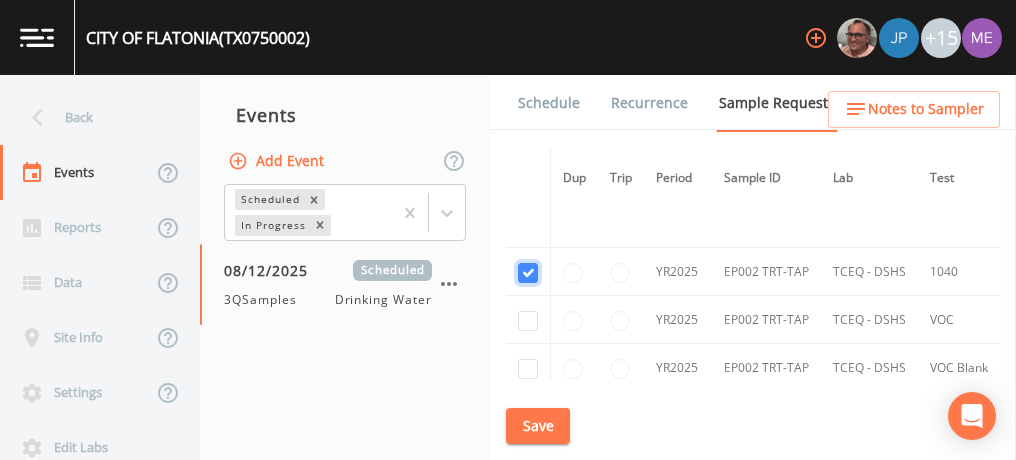 checkbox on "true" 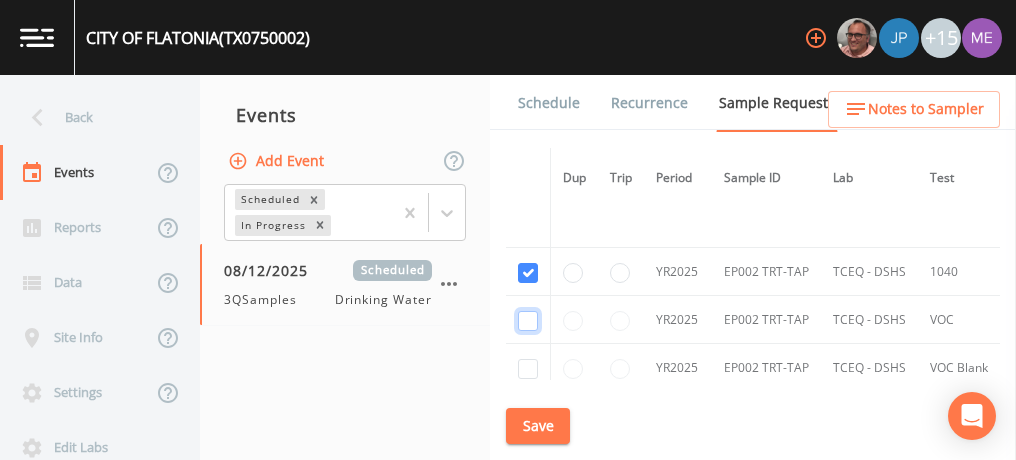 click at bounding box center [528, -1839] 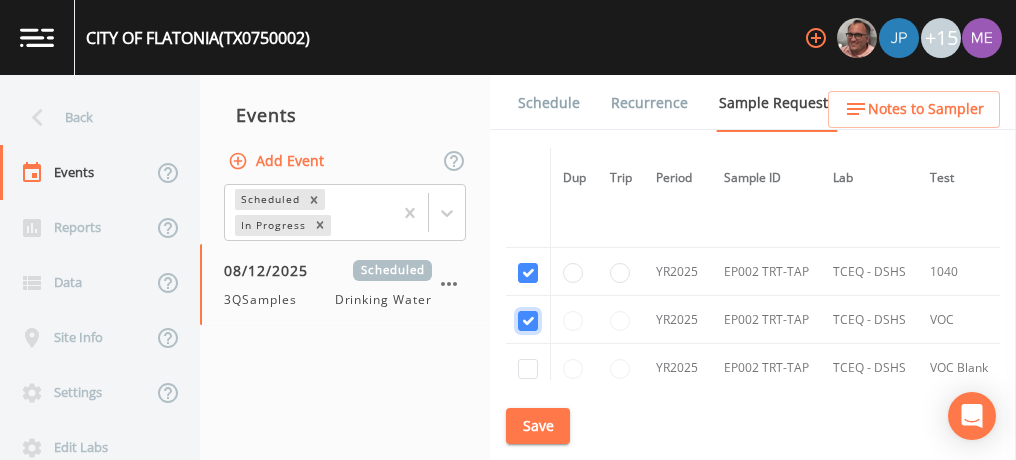 checkbox on "true" 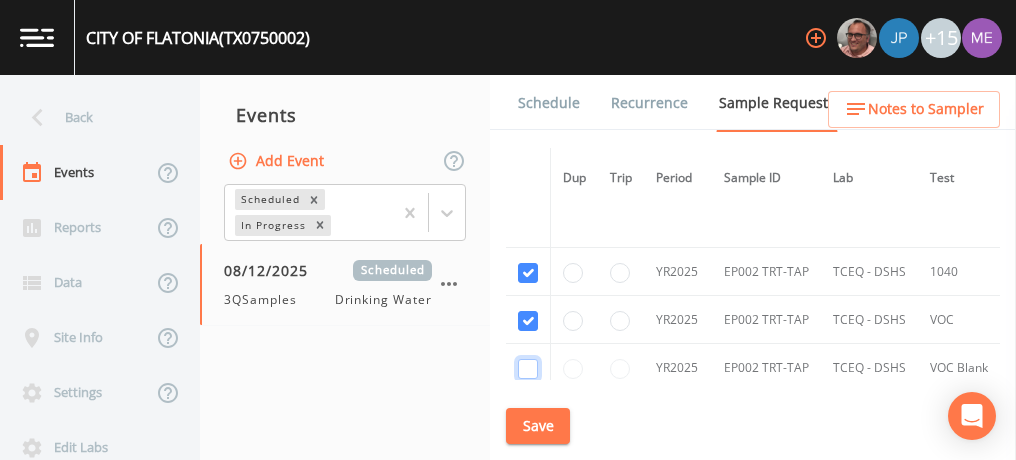 click at bounding box center [528, -1742] 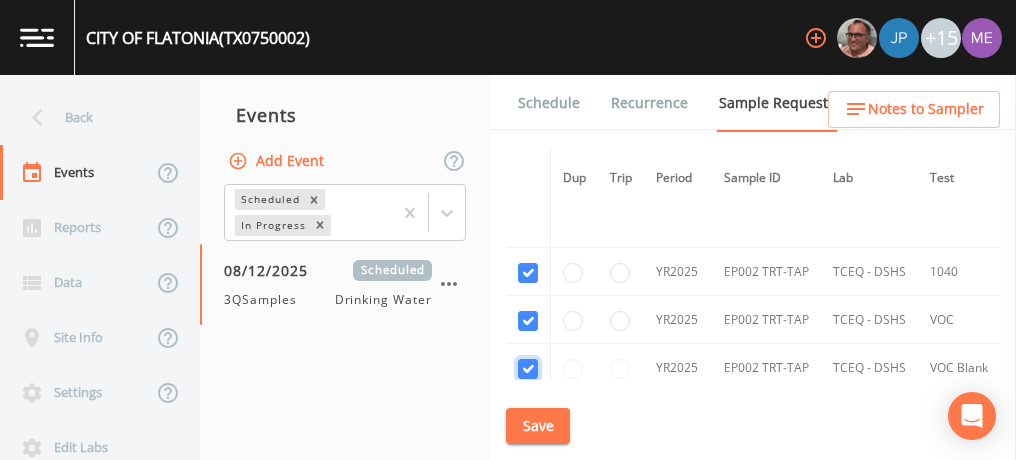 checkbox on "true" 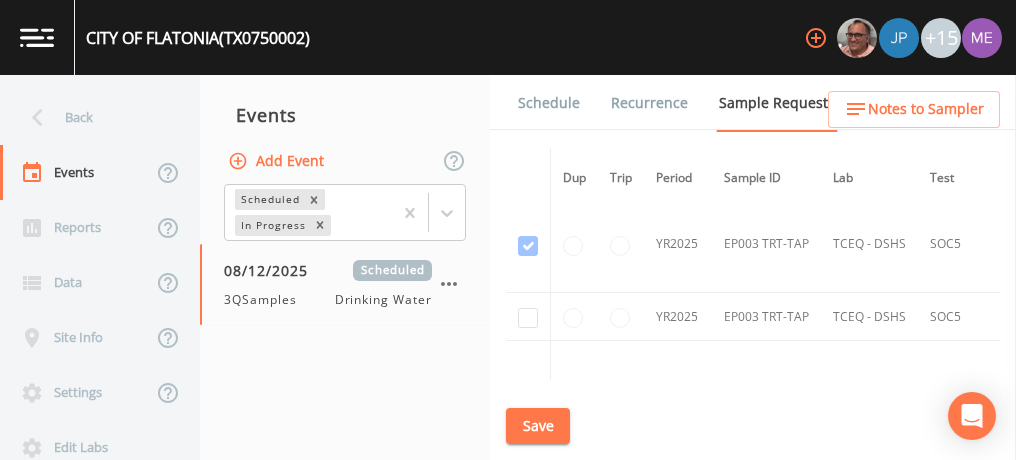 scroll, scrollTop: 2790, scrollLeft: 0, axis: vertical 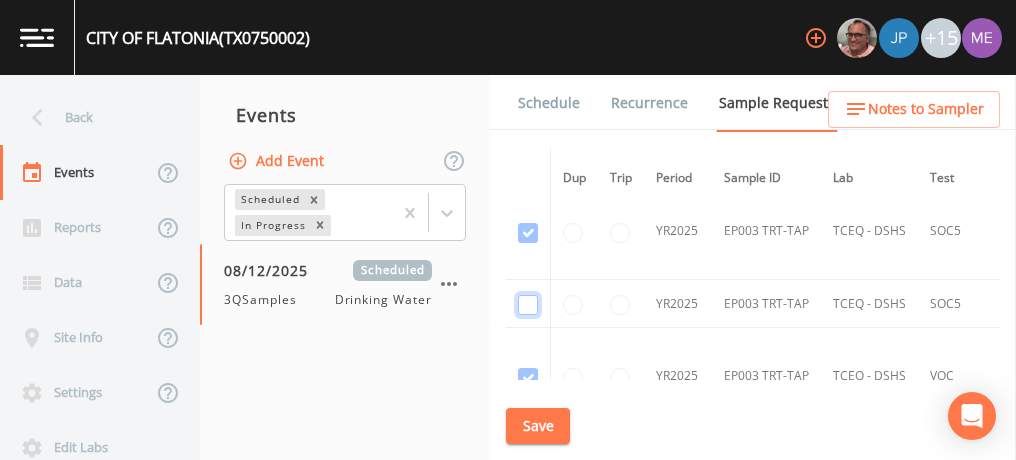 click at bounding box center (528, -1662) 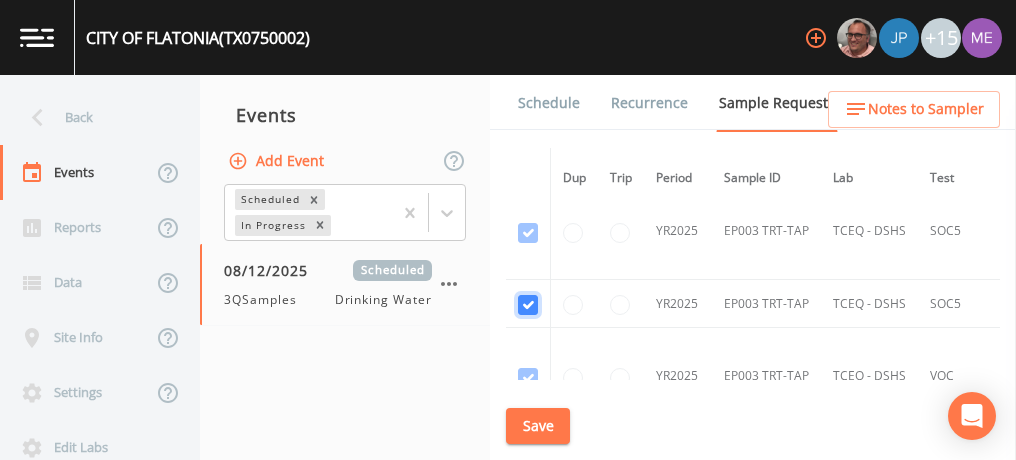 checkbox on "true" 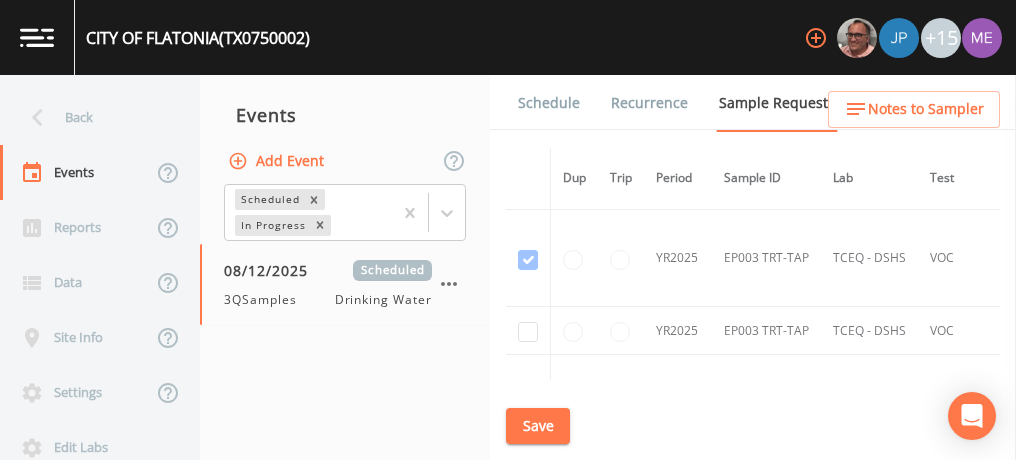 scroll, scrollTop: 2929, scrollLeft: 0, axis: vertical 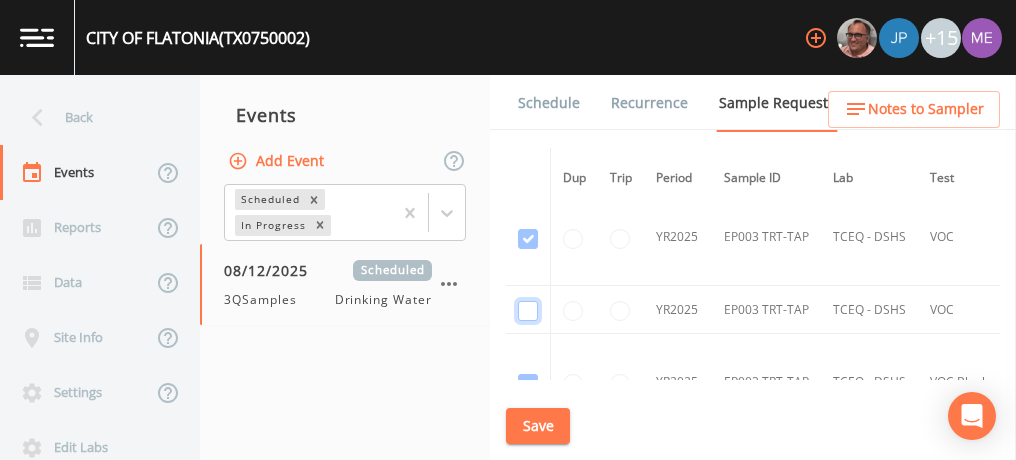 click at bounding box center (528, -1704) 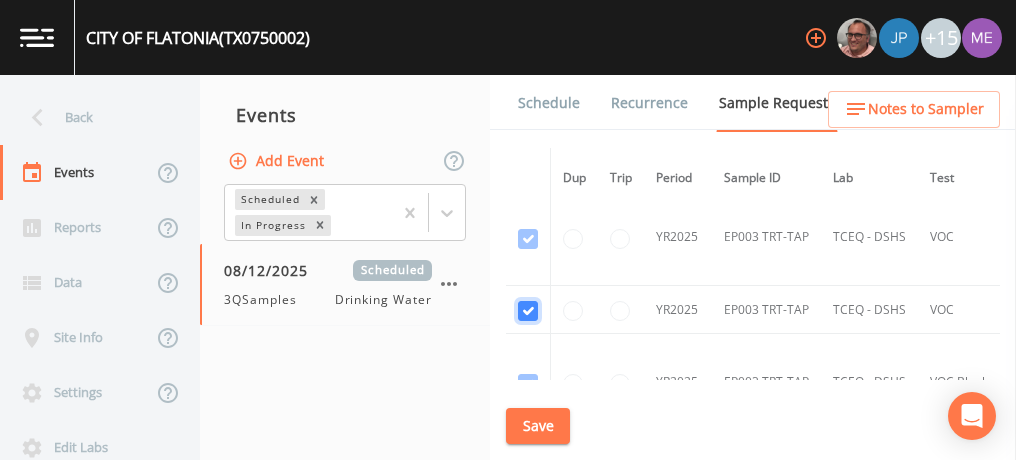 checkbox on "true" 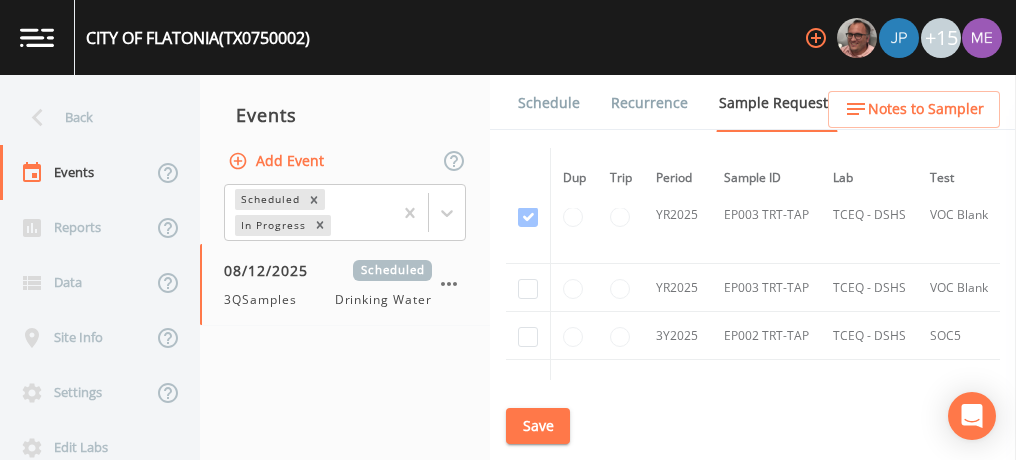 scroll, scrollTop: 3097, scrollLeft: 0, axis: vertical 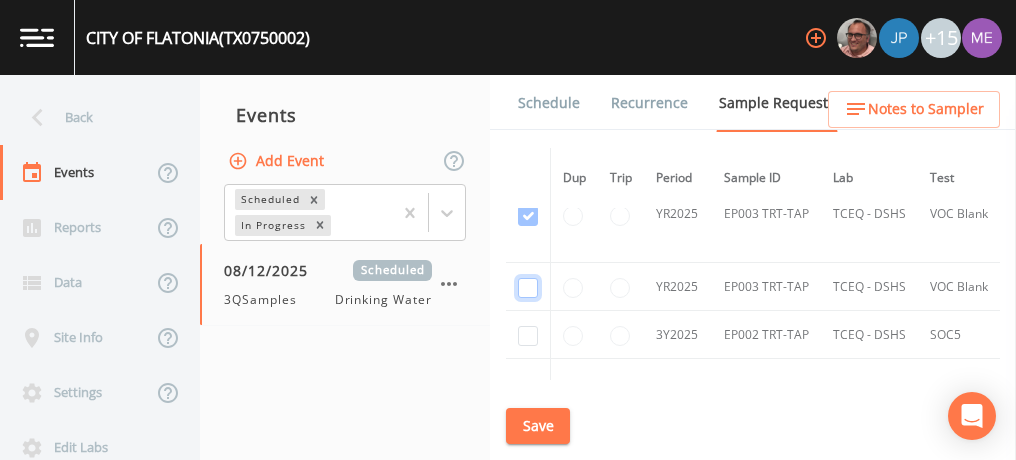 click at bounding box center (528, -1775) 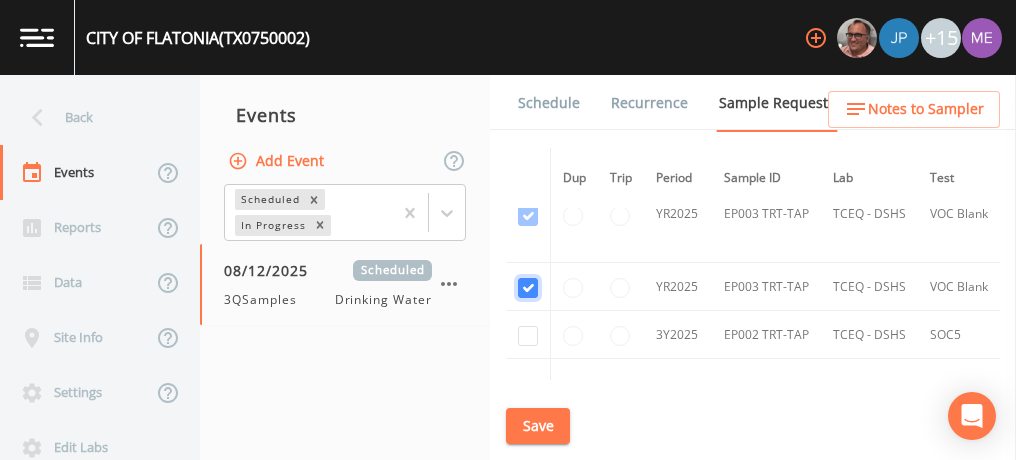 checkbox on "true" 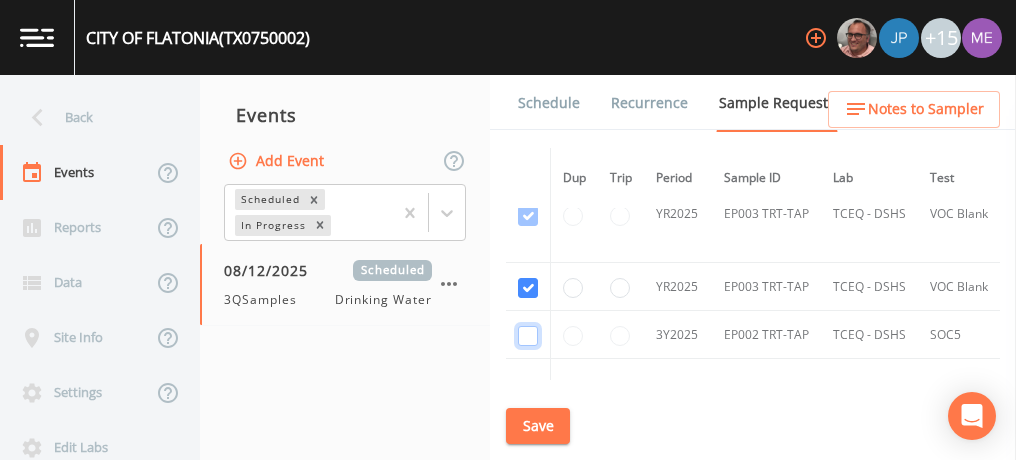 click at bounding box center [528, 336] 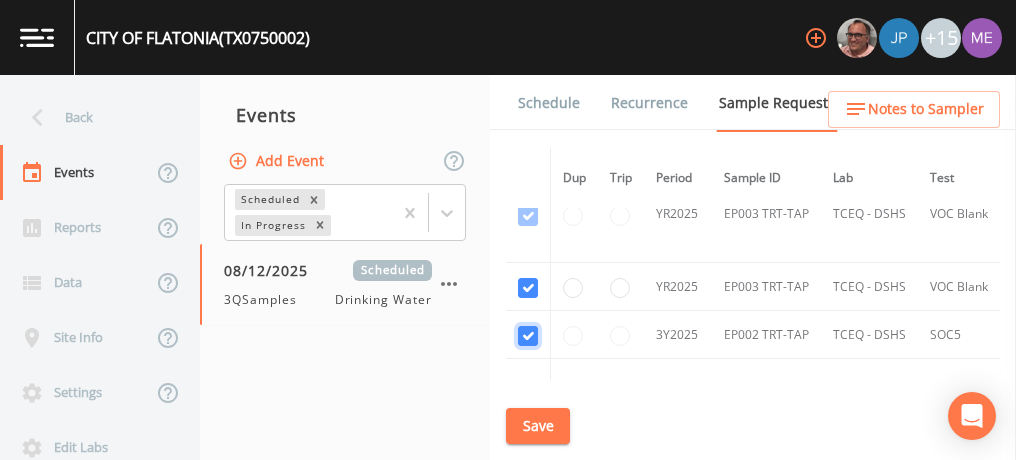 checkbox on "true" 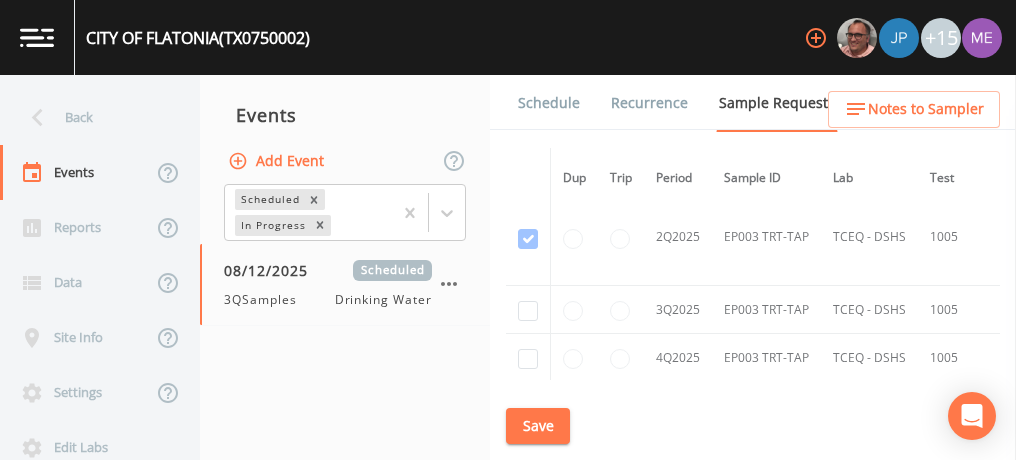 scroll, scrollTop: 3461, scrollLeft: 0, axis: vertical 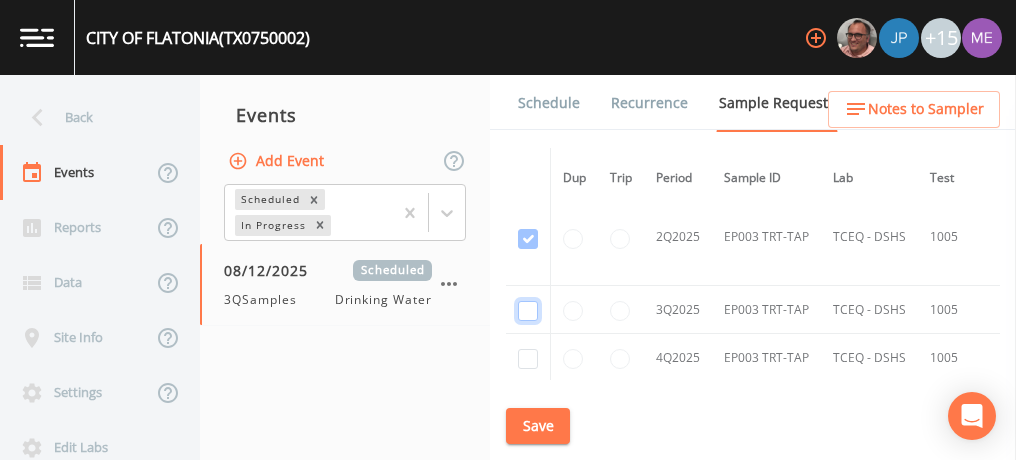 click at bounding box center (528, -1266) 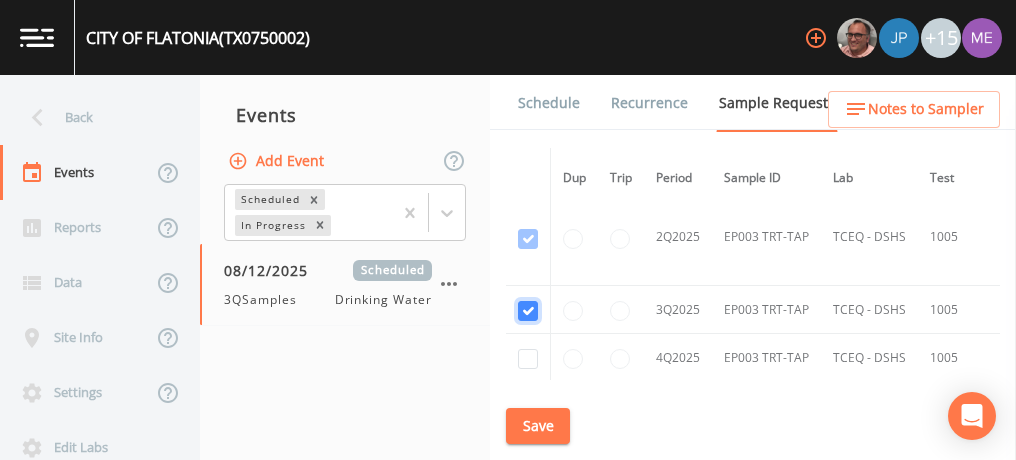checkbox on "true" 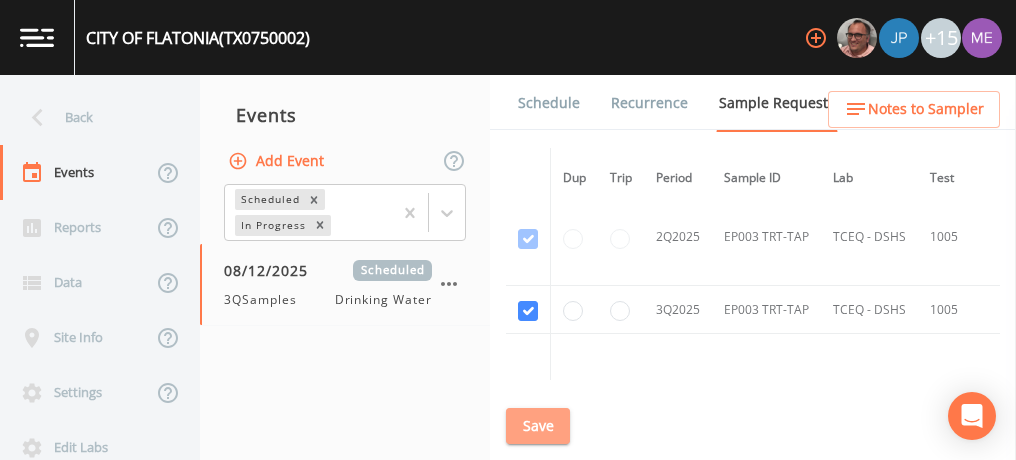 click on "Save" at bounding box center (538, 426) 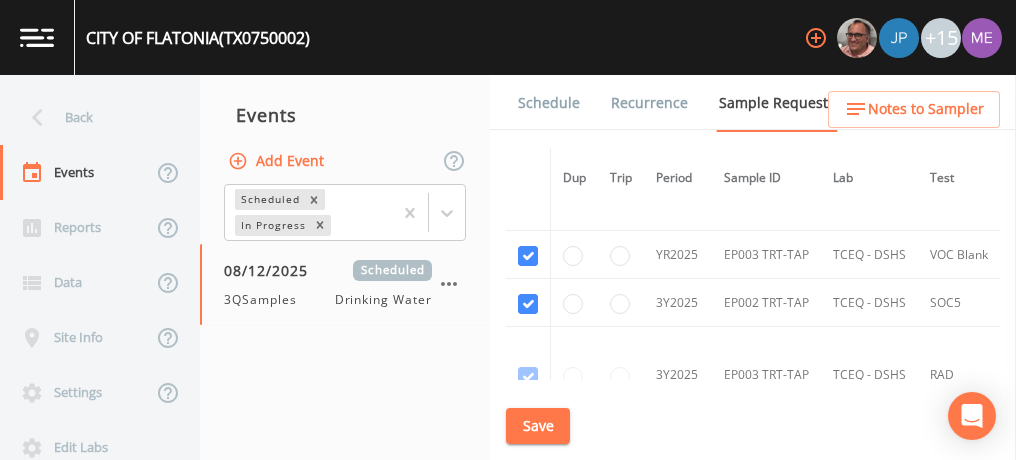 scroll, scrollTop: 3127, scrollLeft: 0, axis: vertical 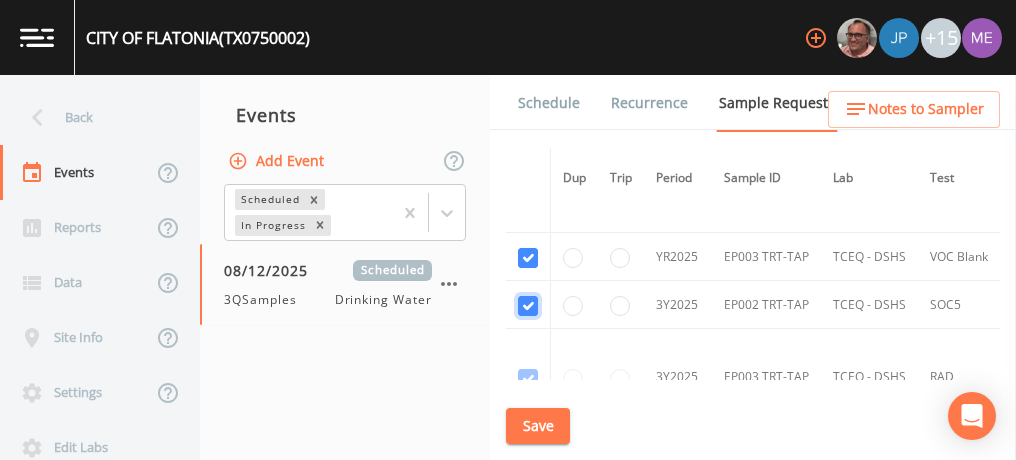 click at bounding box center (528, 306) 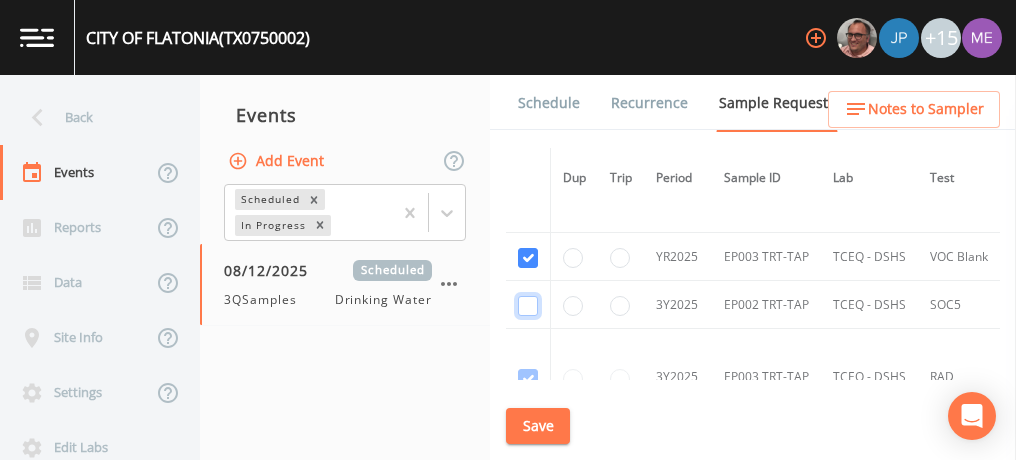 checkbox on "false" 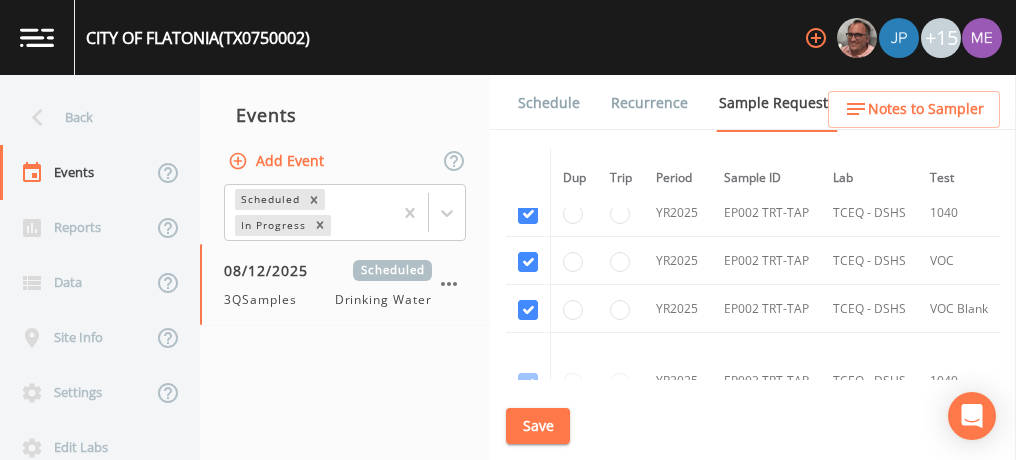 scroll, scrollTop: 2537, scrollLeft: 0, axis: vertical 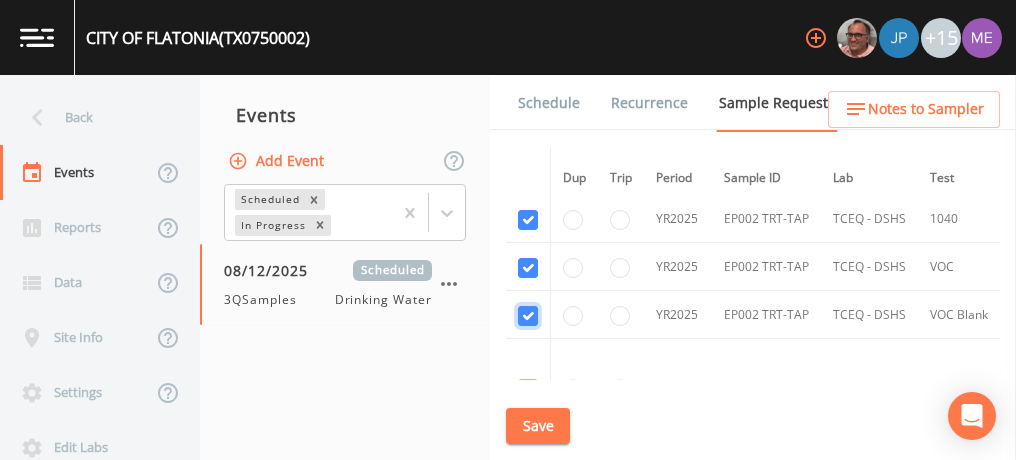 click at bounding box center (528, -1795) 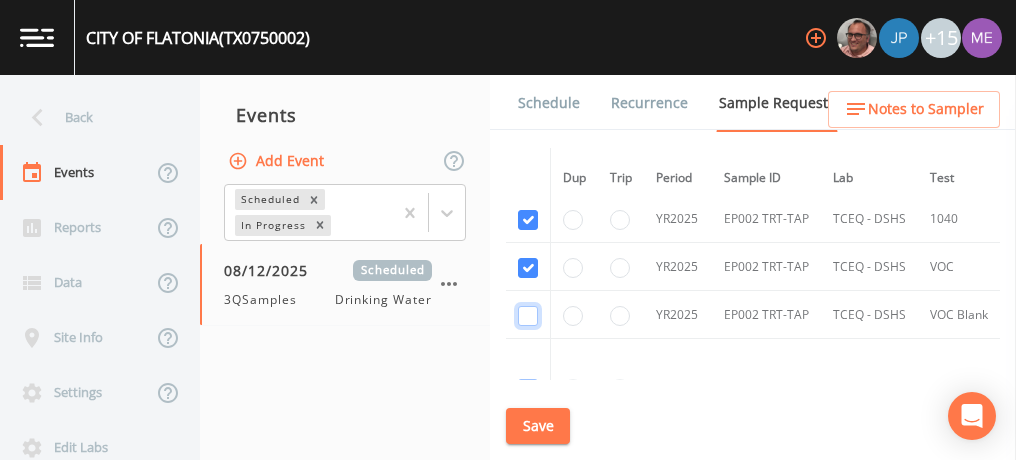 checkbox on "false" 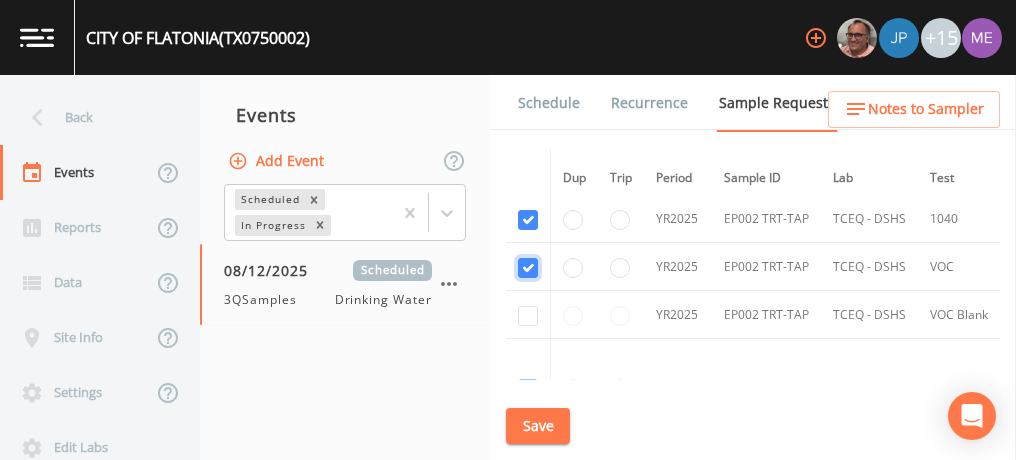 click at bounding box center [528, -1892] 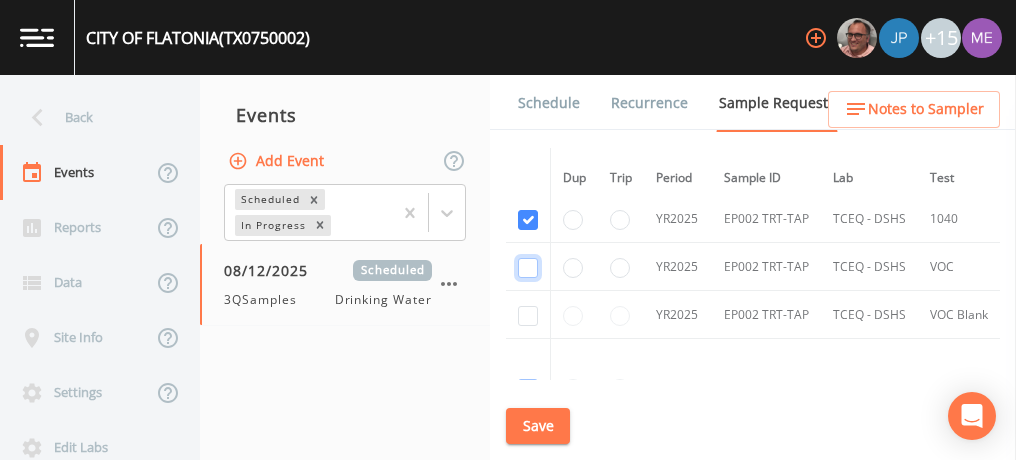 checkbox on "false" 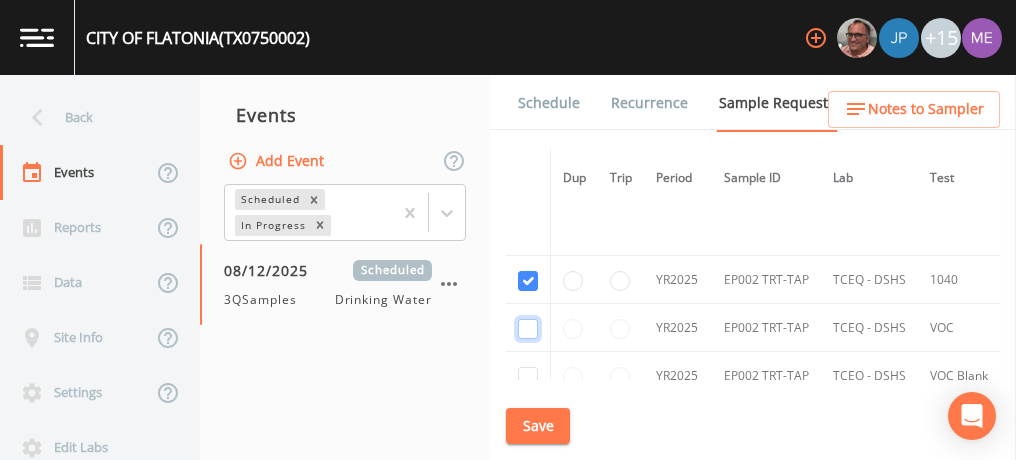 scroll, scrollTop: 2473, scrollLeft: 0, axis: vertical 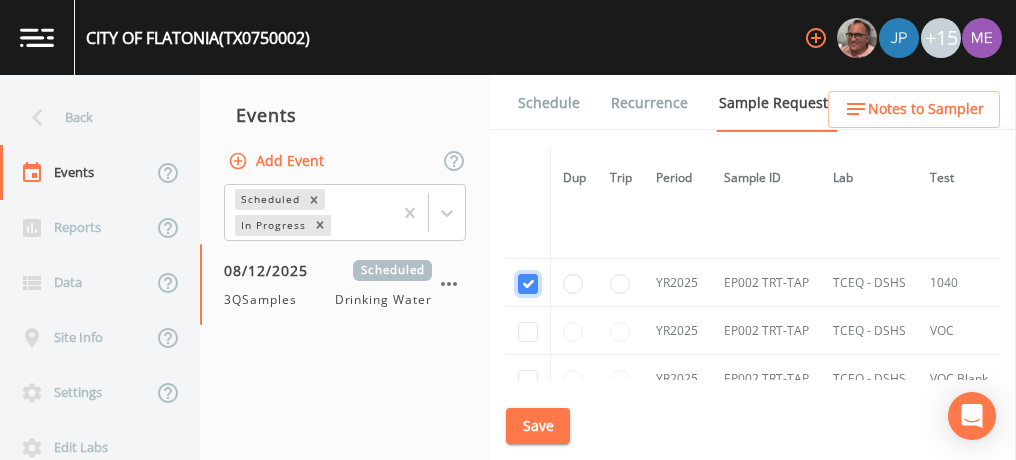 click at bounding box center (528, -1925) 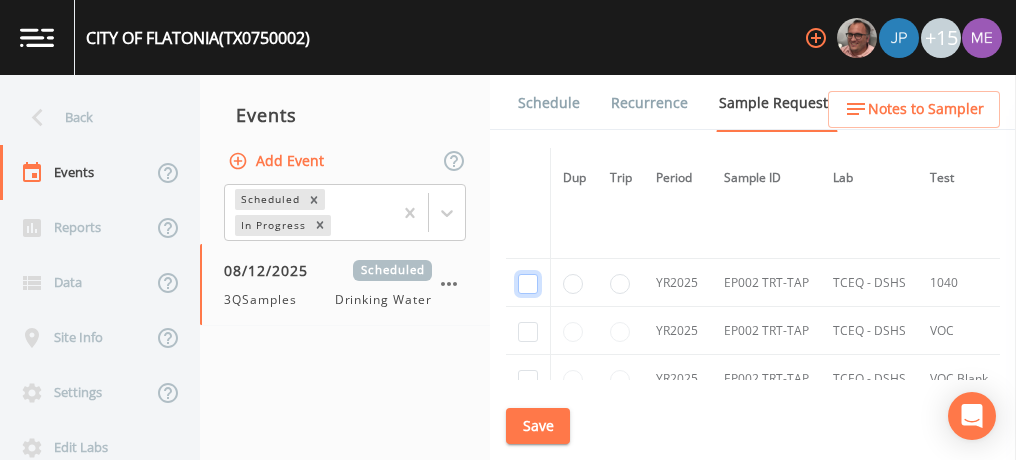 checkbox on "false" 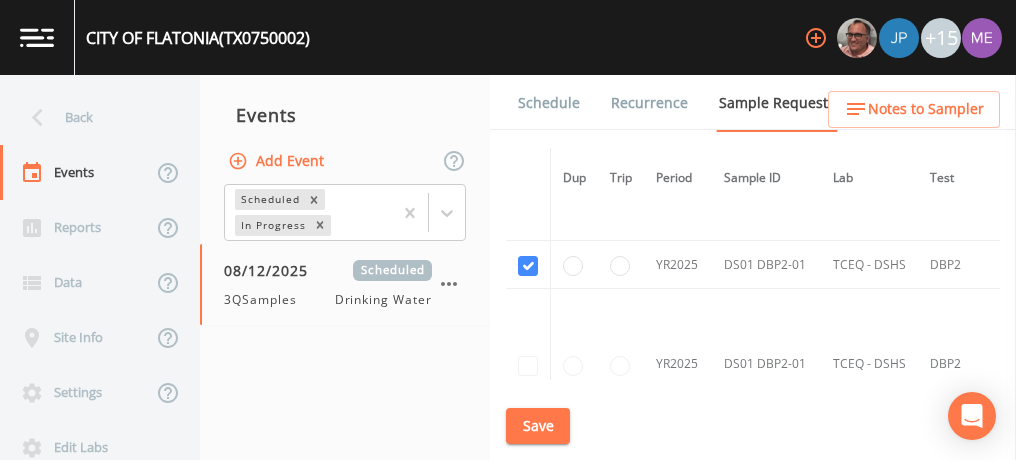 scroll, scrollTop: 2257, scrollLeft: 0, axis: vertical 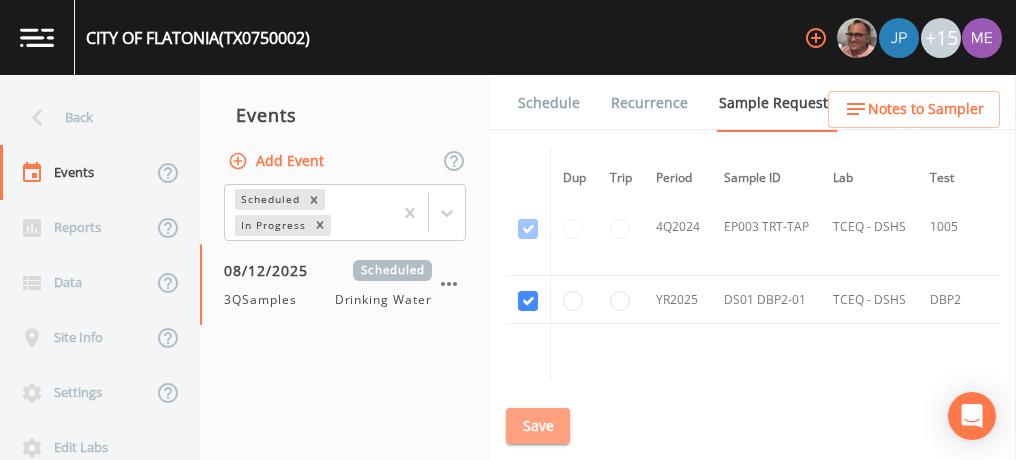 click on "Save" at bounding box center [538, 426] 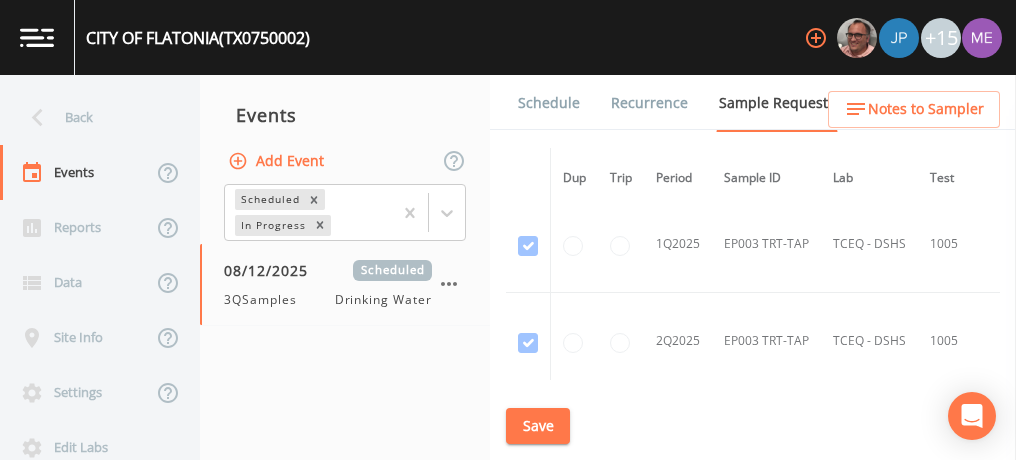 scroll, scrollTop: 3358, scrollLeft: 0, axis: vertical 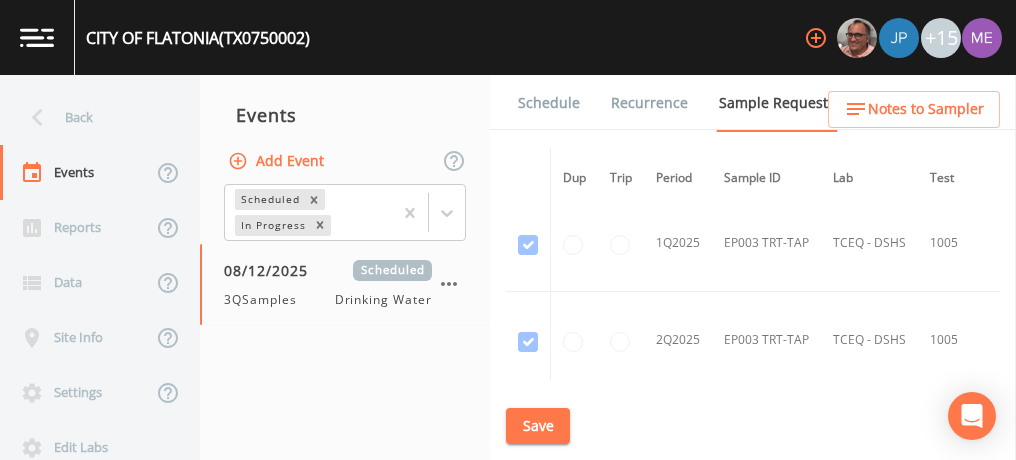 click on "Schedule" at bounding box center (549, 103) 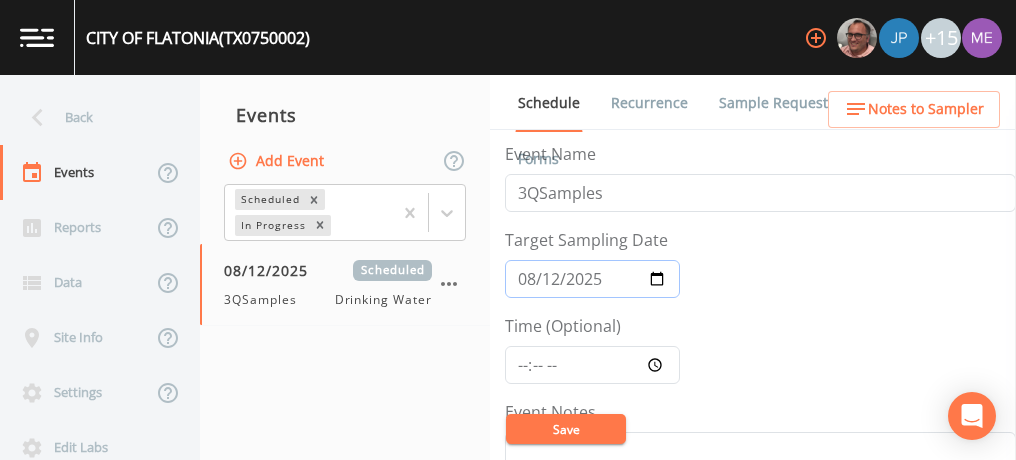 click on "2025-08-12" at bounding box center (592, 279) 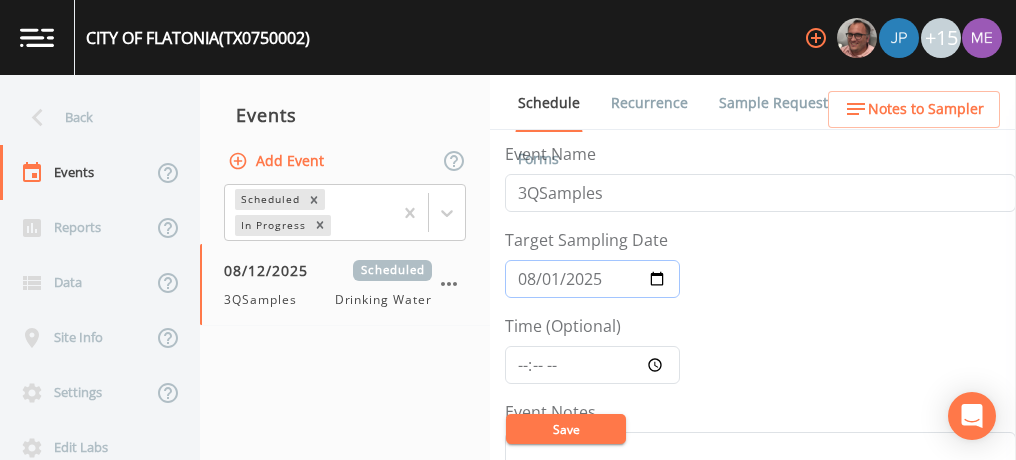 type on "2025-08-13" 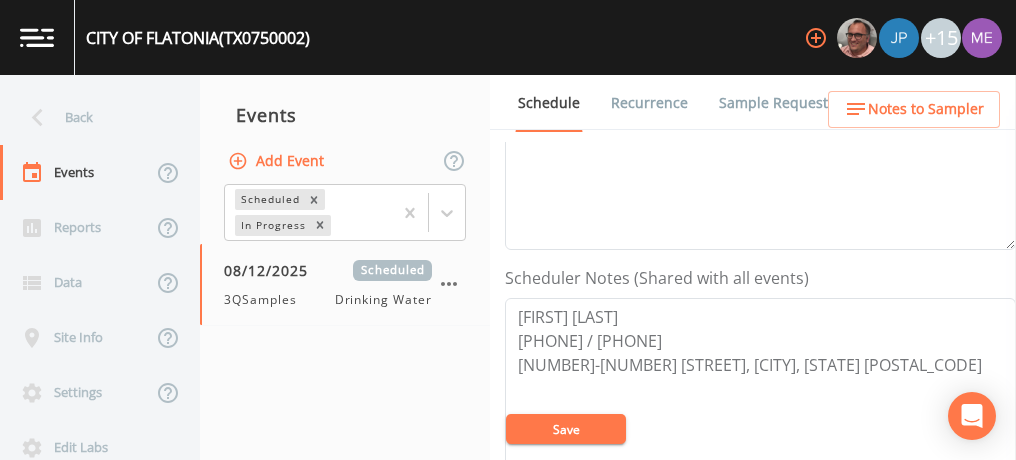 scroll, scrollTop: 438, scrollLeft: 0, axis: vertical 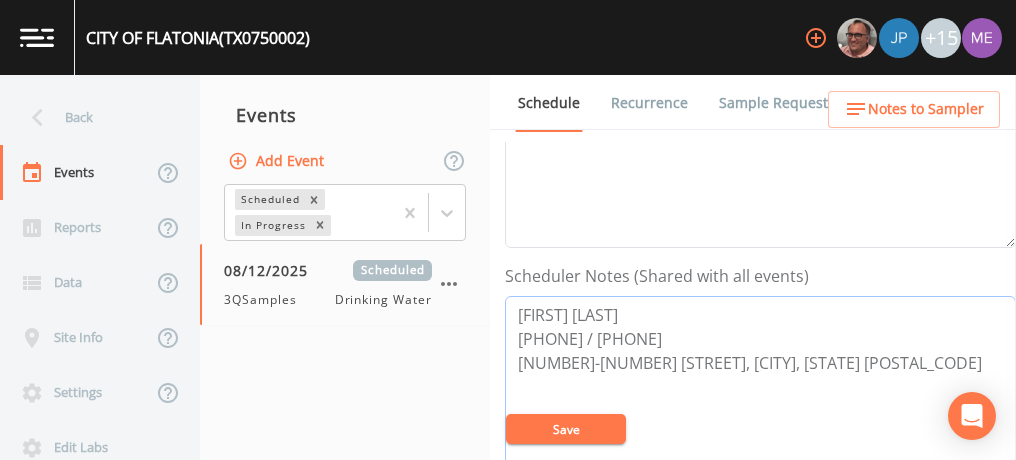 drag, startPoint x: 512, startPoint y: 313, endPoint x: 741, endPoint y: 327, distance: 229.42755 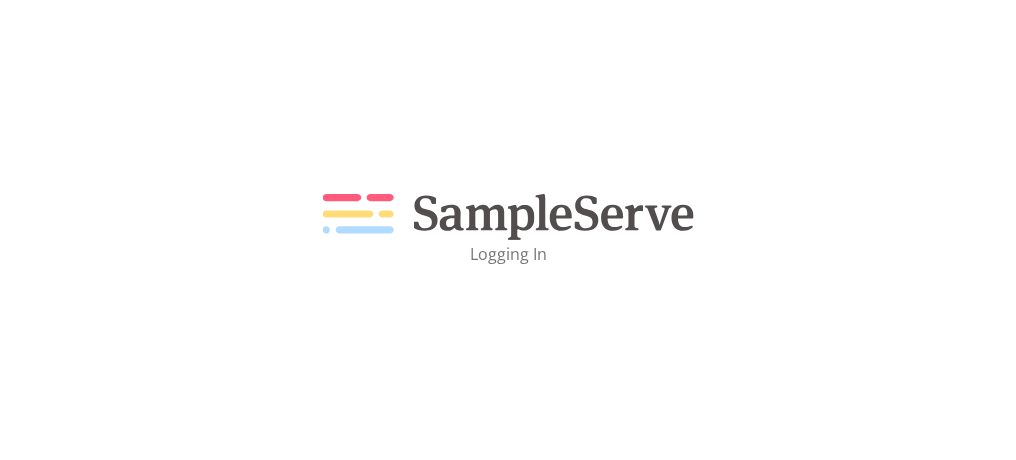 scroll, scrollTop: 0, scrollLeft: 0, axis: both 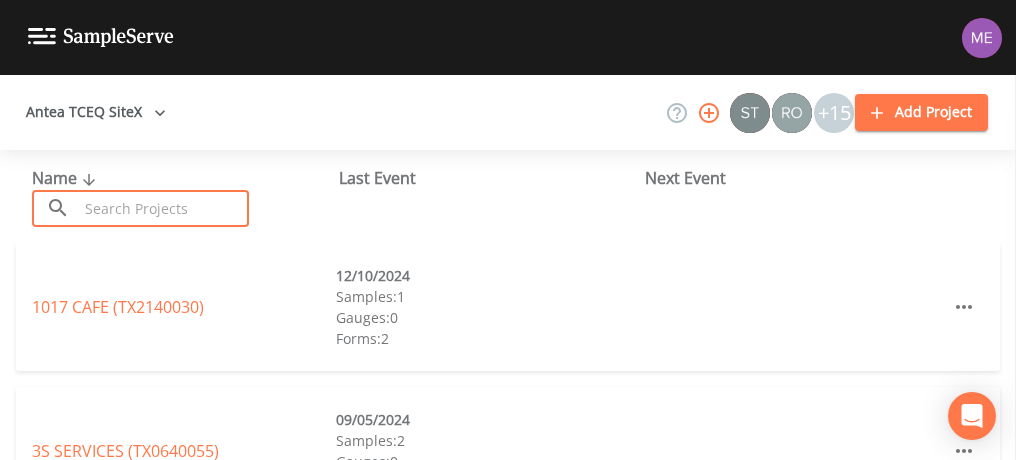 click at bounding box center [163, 208] 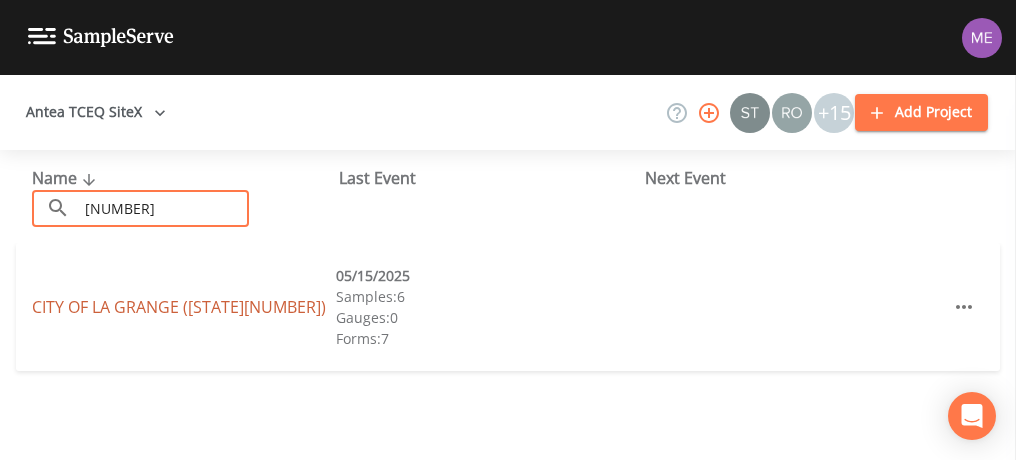 type on "0750003" 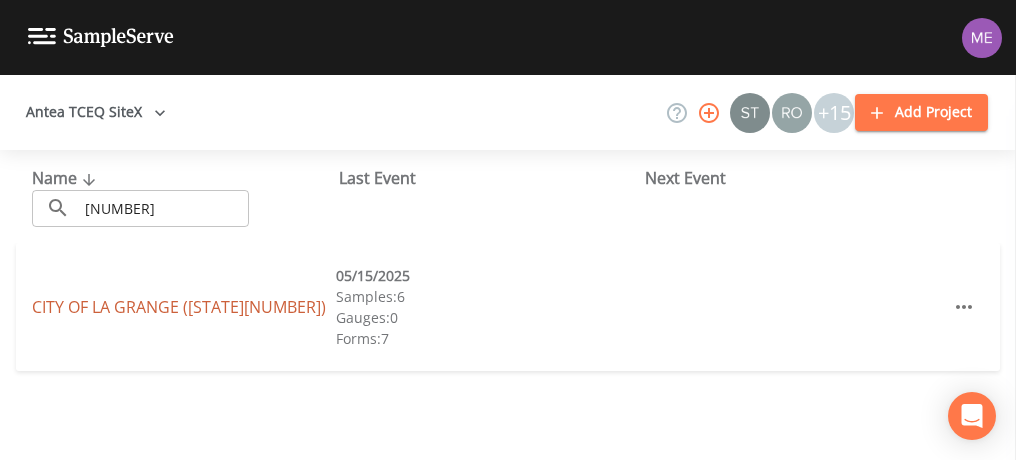 click on "CITY OF LA GRANGE   (TX0750003)" at bounding box center (179, 307) 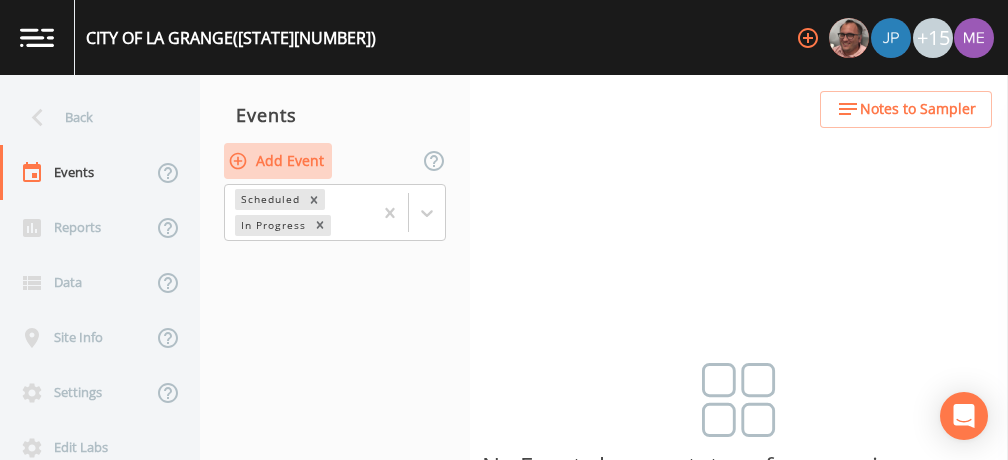 click on "Add Event" at bounding box center [278, 161] 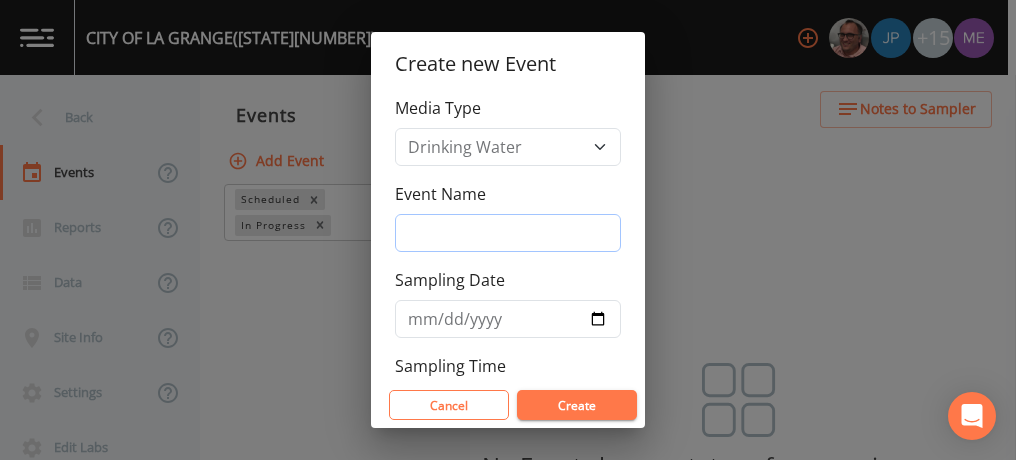 click on "Event Name" at bounding box center (508, 233) 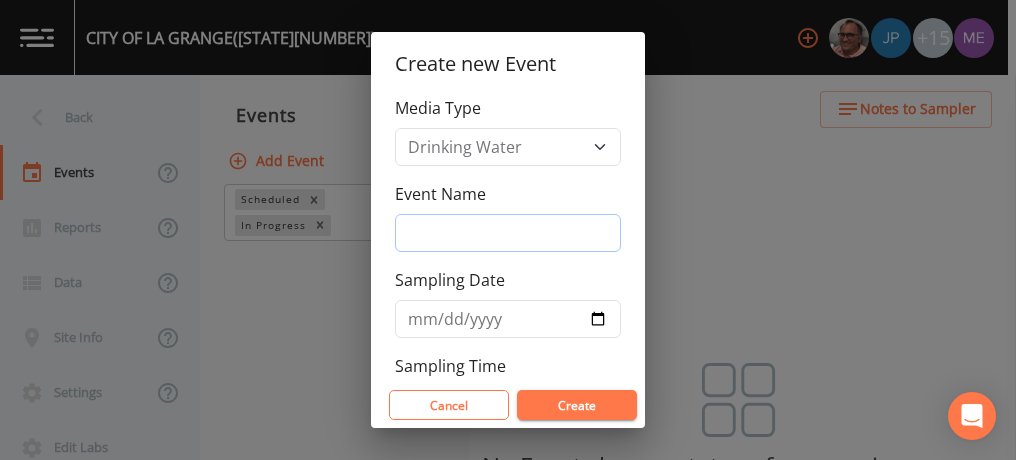 type on "3QSamples" 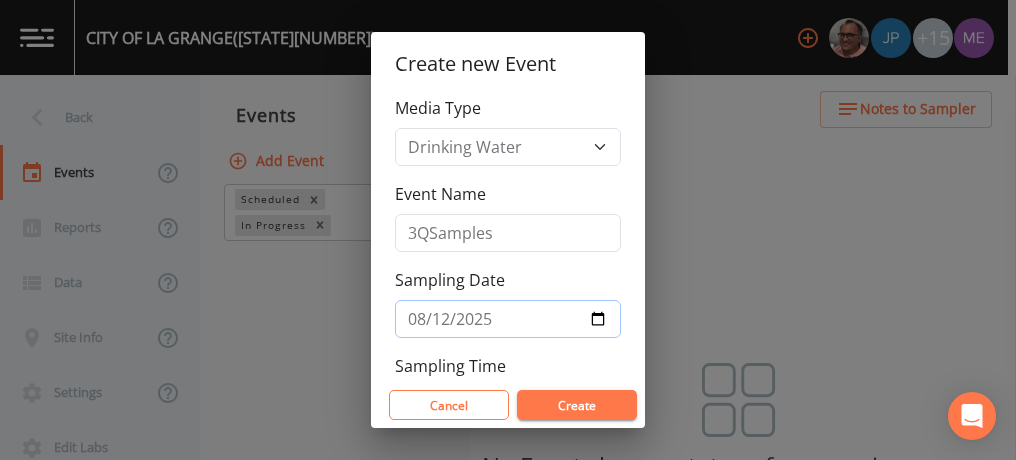click on "2025-08-12" at bounding box center (508, 319) 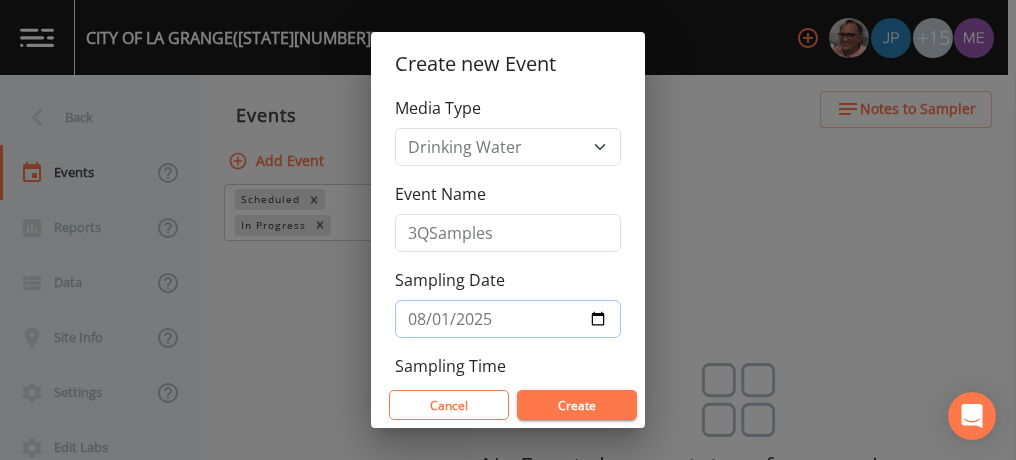 type on "2025-08-13" 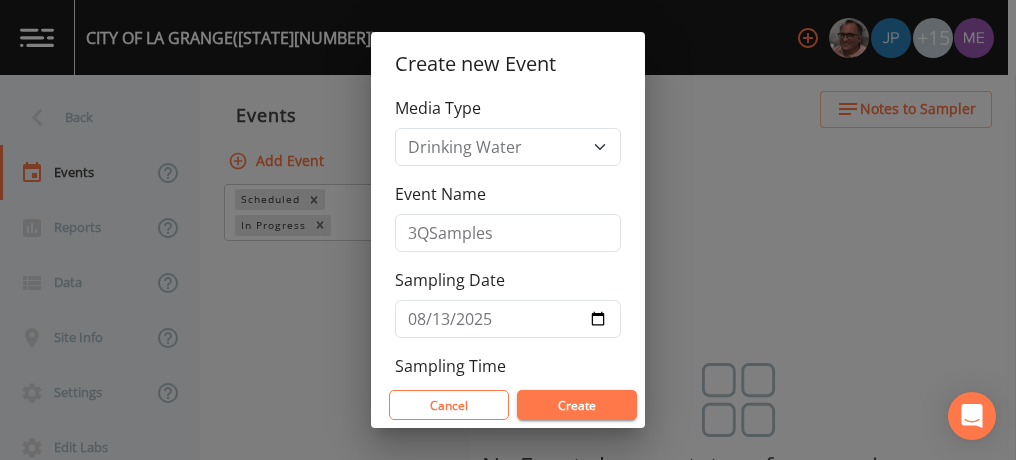 click on "Create" at bounding box center (577, 405) 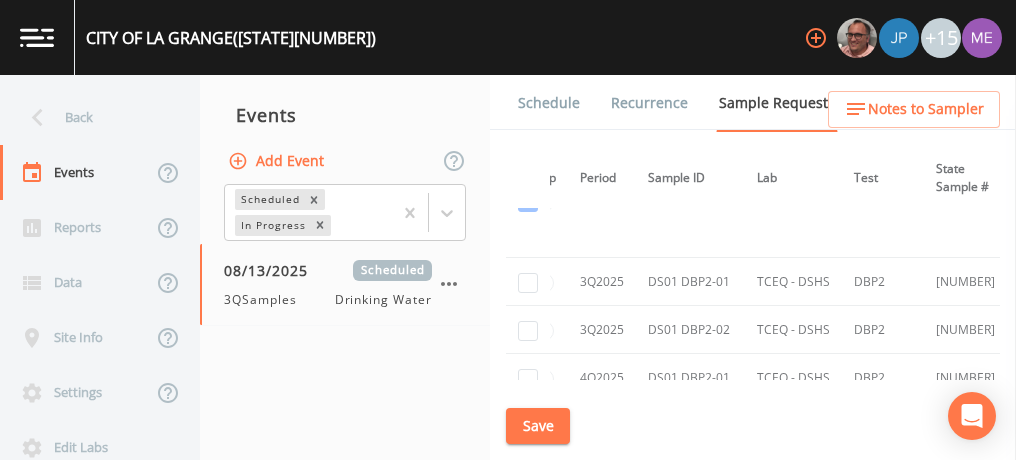 scroll, scrollTop: 5011, scrollLeft: 0, axis: vertical 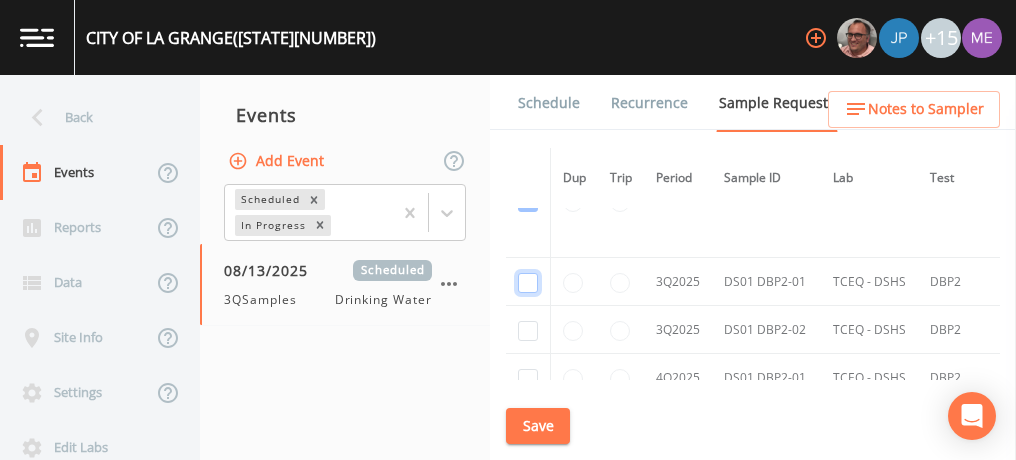 click at bounding box center [528, -3018] 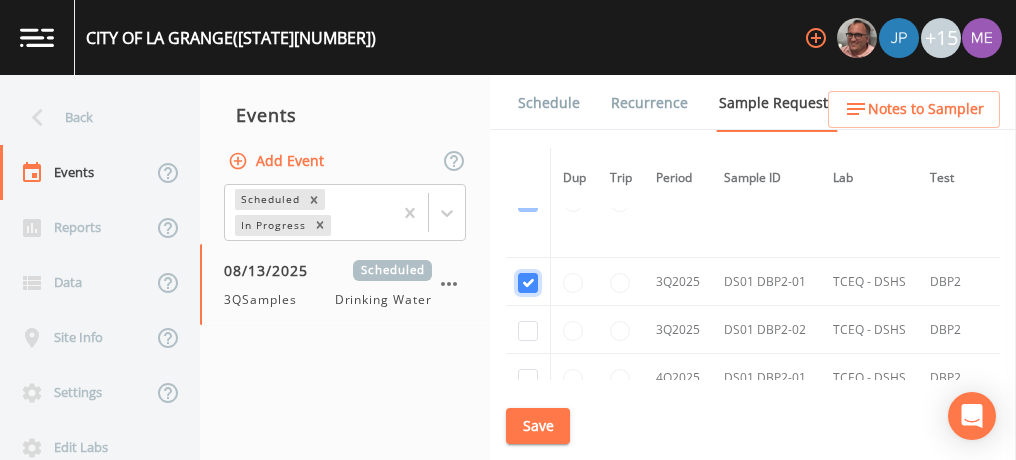checkbox on "true" 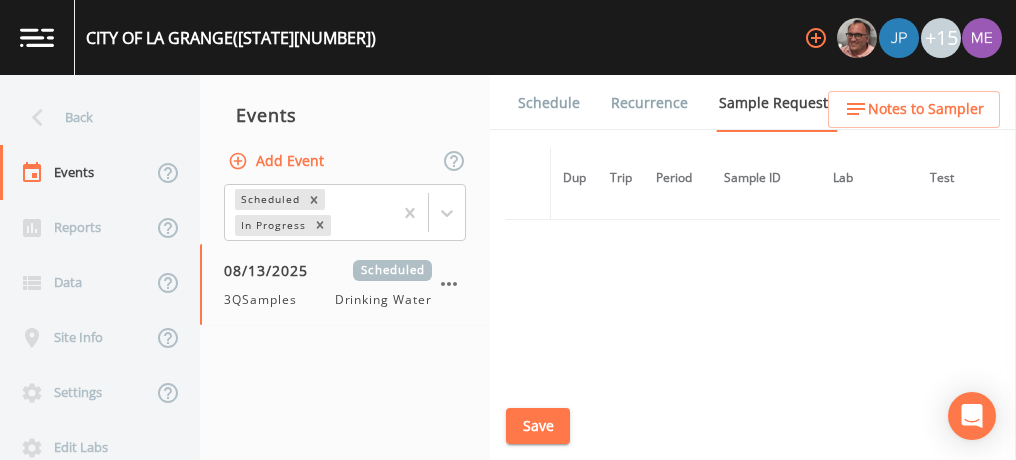 scroll, scrollTop: 4228, scrollLeft: 0, axis: vertical 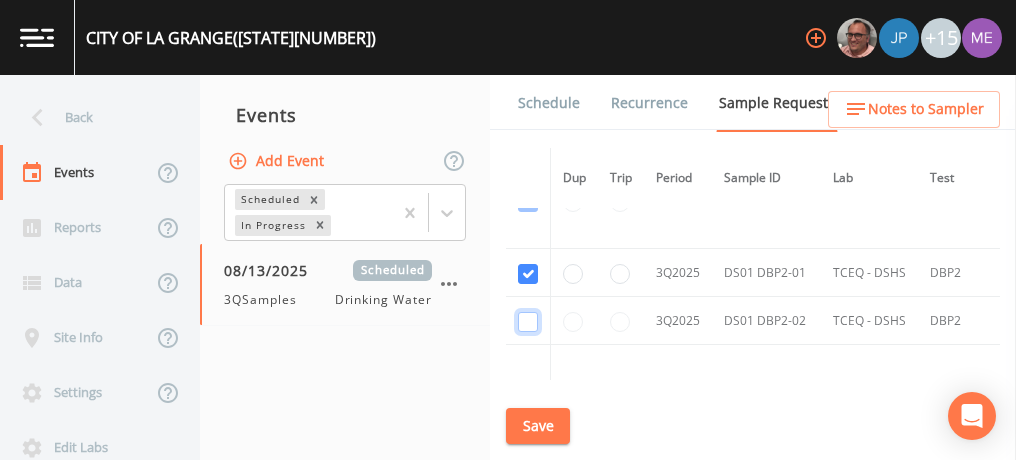 click at bounding box center (528, -2417) 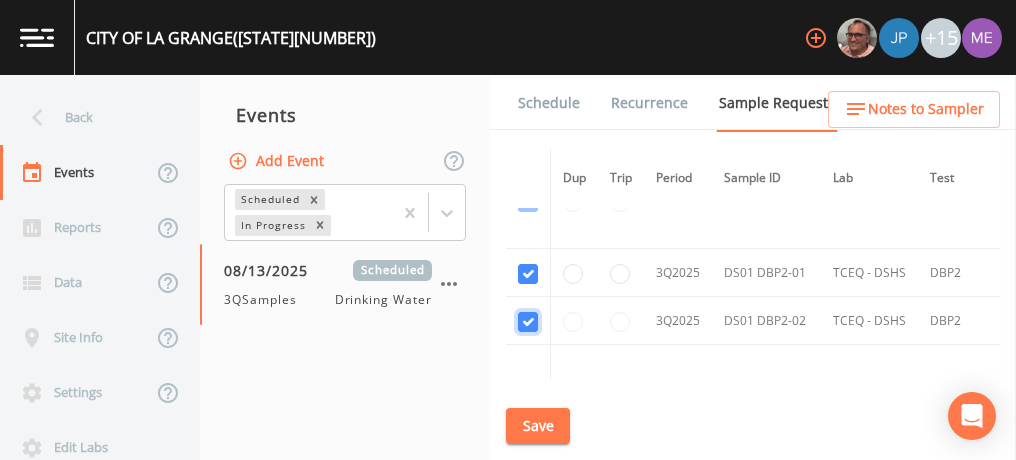 checkbox on "true" 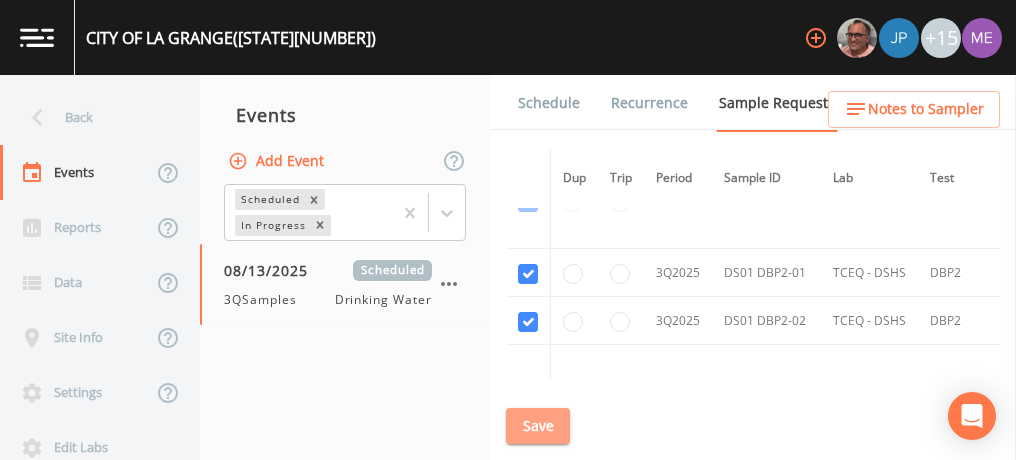 click on "Save" at bounding box center (538, 426) 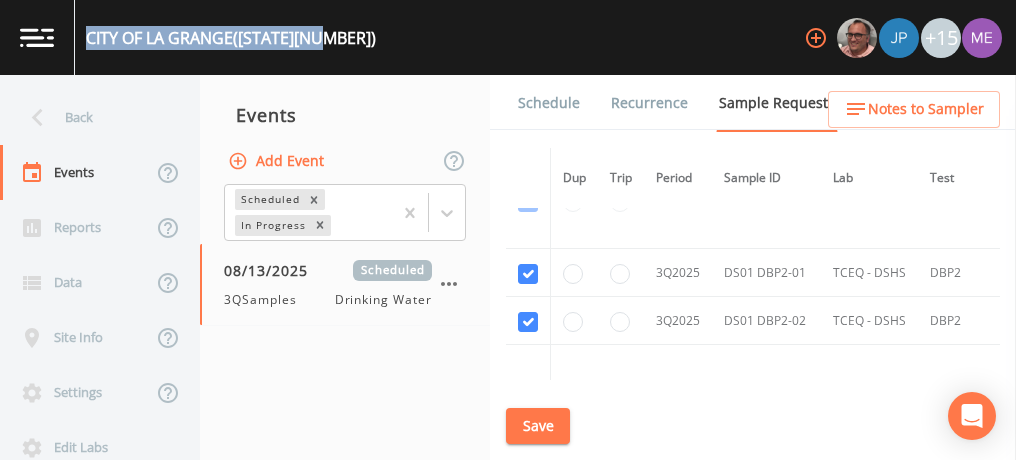 drag, startPoint x: 86, startPoint y: 33, endPoint x: 329, endPoint y: 39, distance: 243.07407 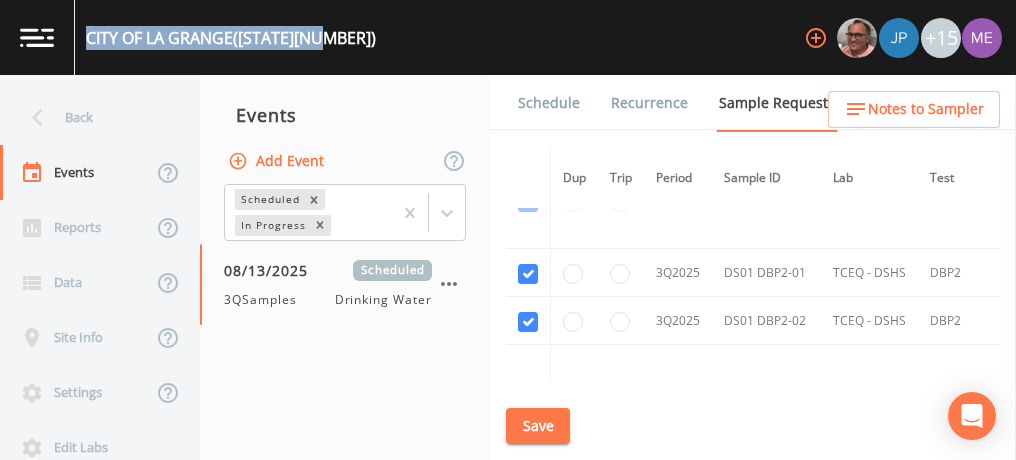 click on "CITY OF LA GRANGE  (TX0750003)" at bounding box center [231, 38] 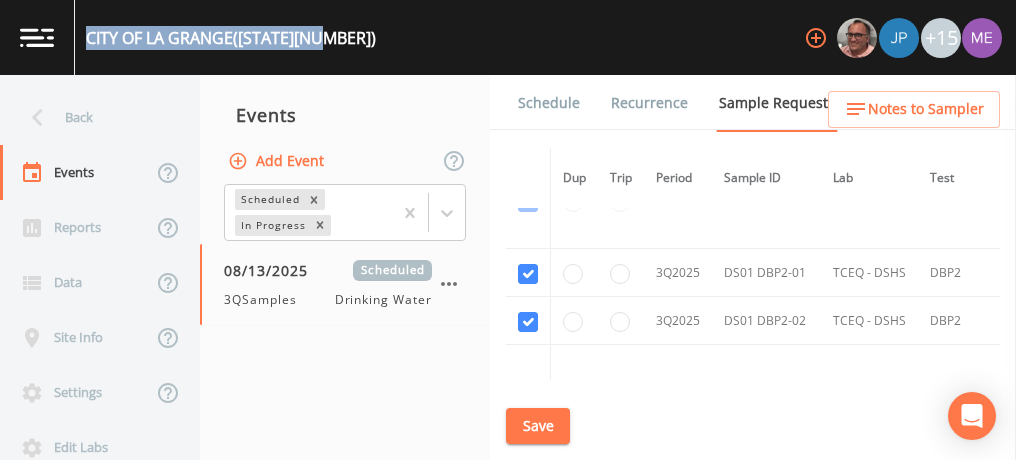 copy on "CITY OF LA GRANGE  (TX0750003)" 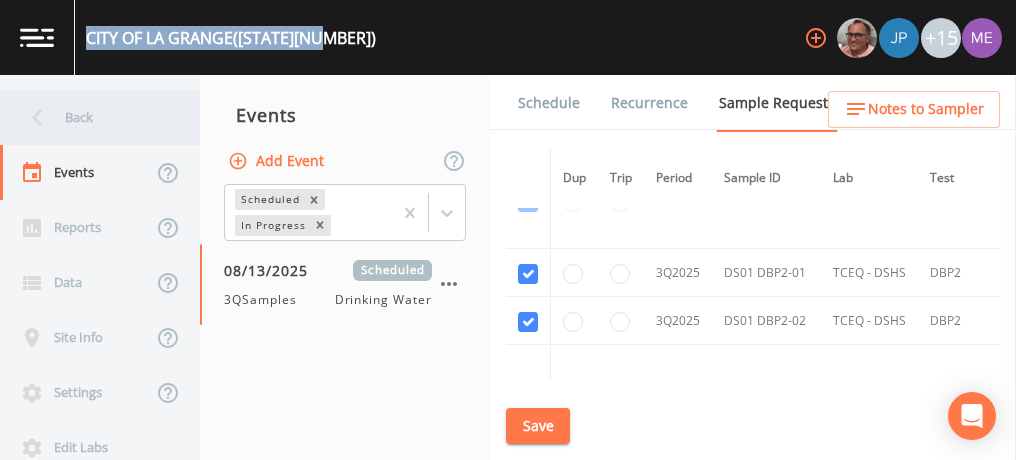 click on "Back" at bounding box center (90, 117) 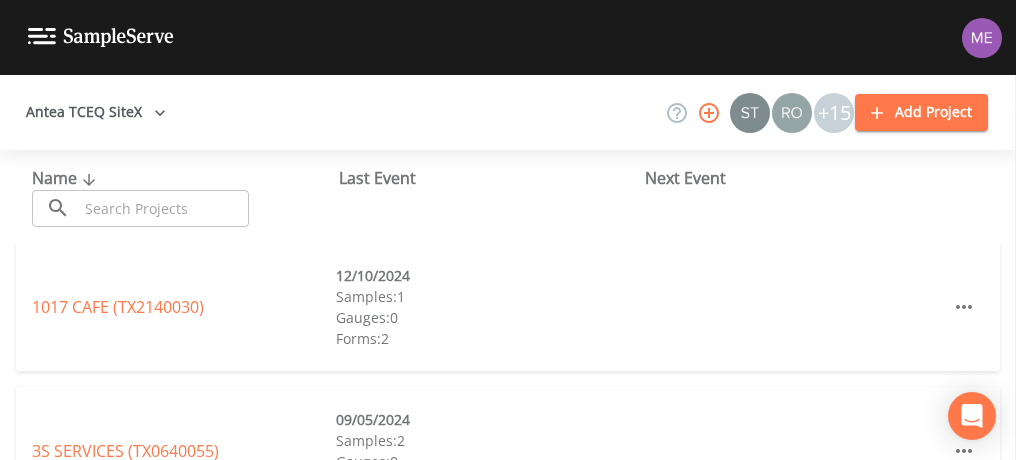 click at bounding box center (163, 208) 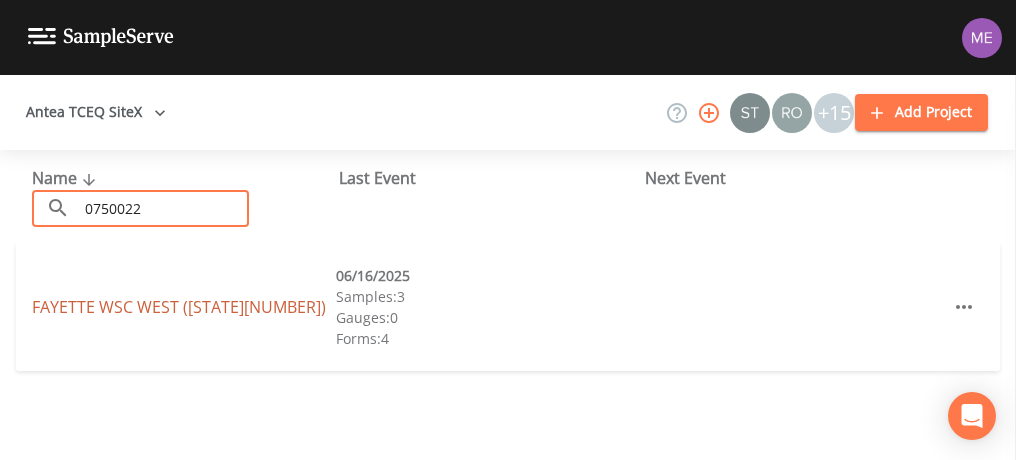 type on "0750022" 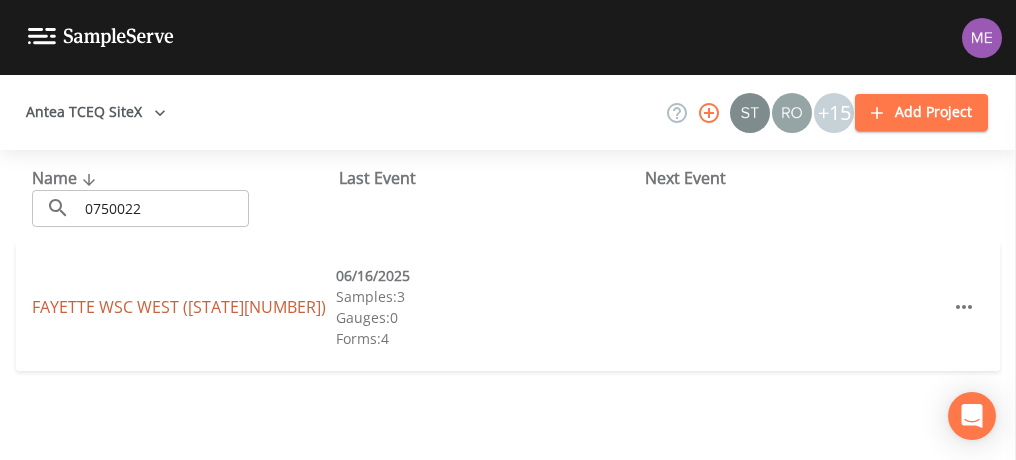 click on "FAYETTE WSC WEST   (TX0750022)" at bounding box center [179, 307] 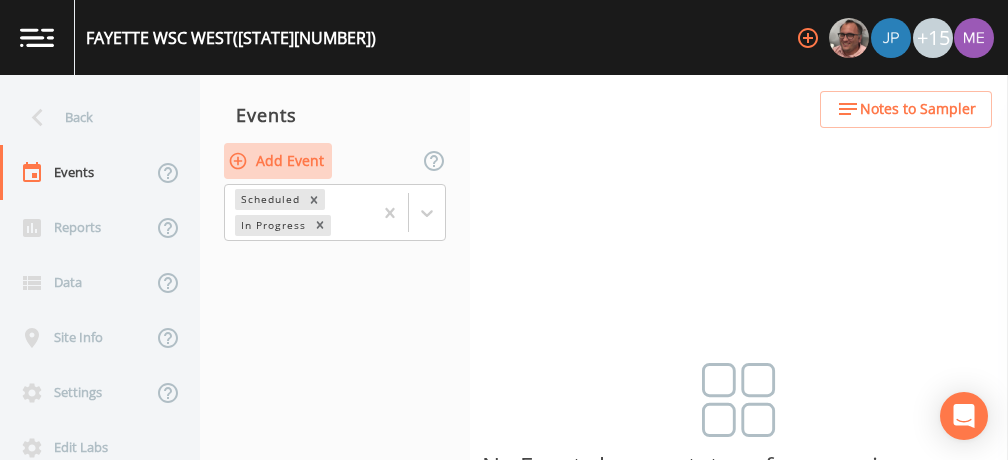 click on "Add Event" at bounding box center (278, 161) 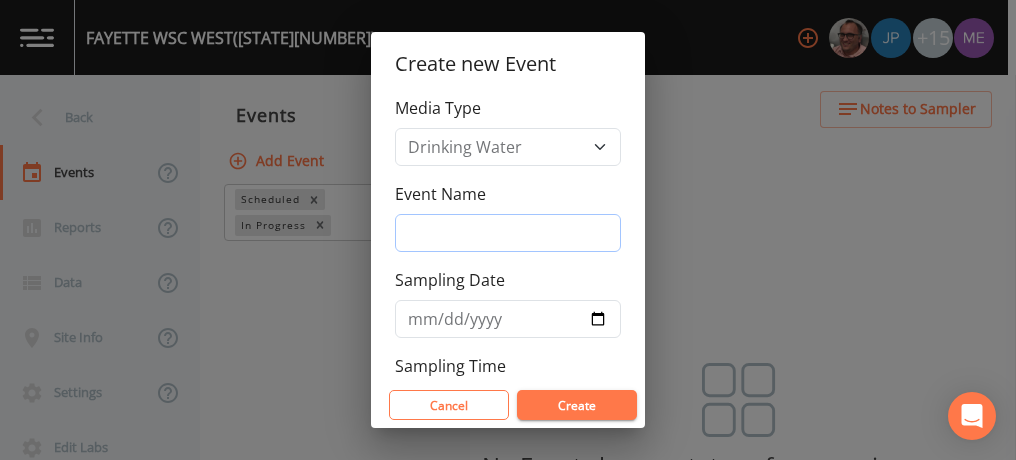 click on "Event Name" at bounding box center [508, 233] 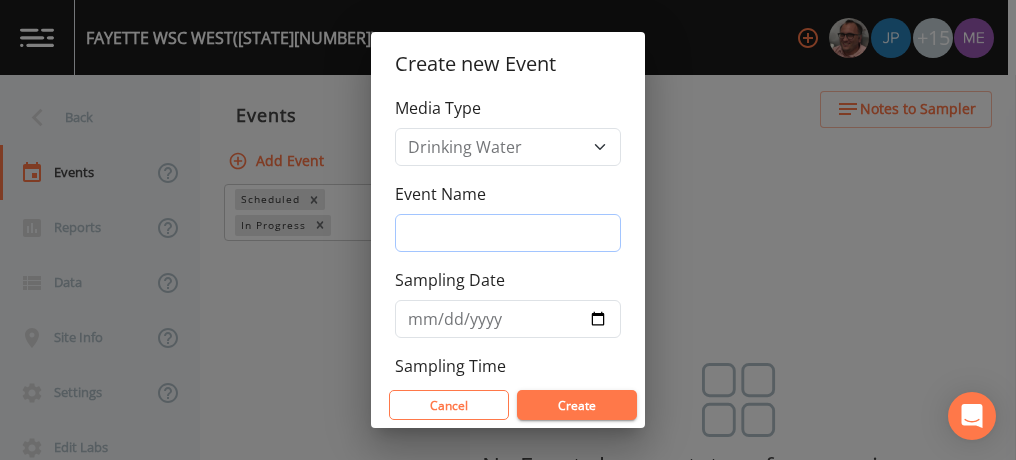 type on "3QSamples" 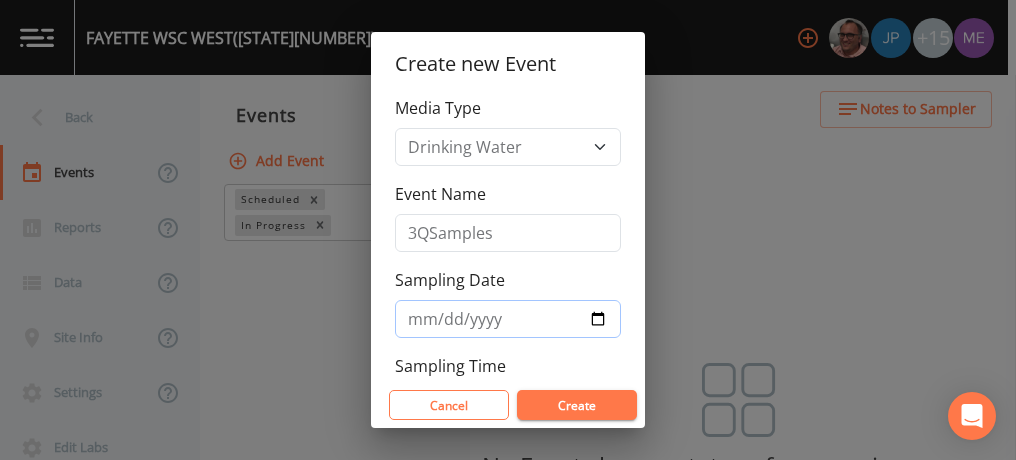 type on "2025-08-13" 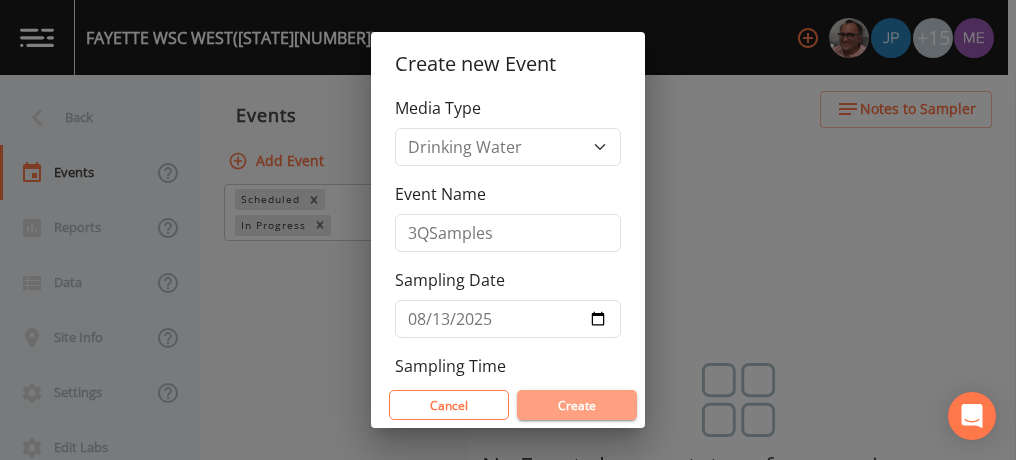click on "Create" at bounding box center (577, 405) 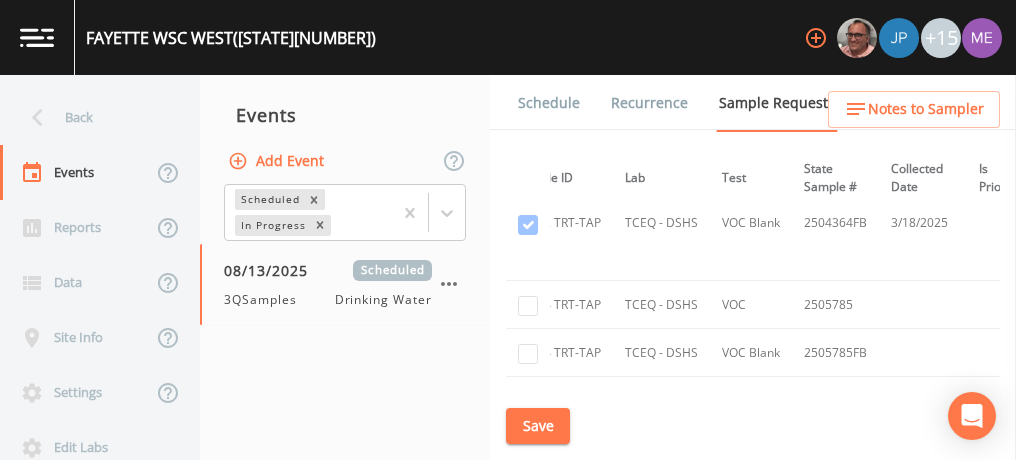 scroll, scrollTop: 5573, scrollLeft: 208, axis: both 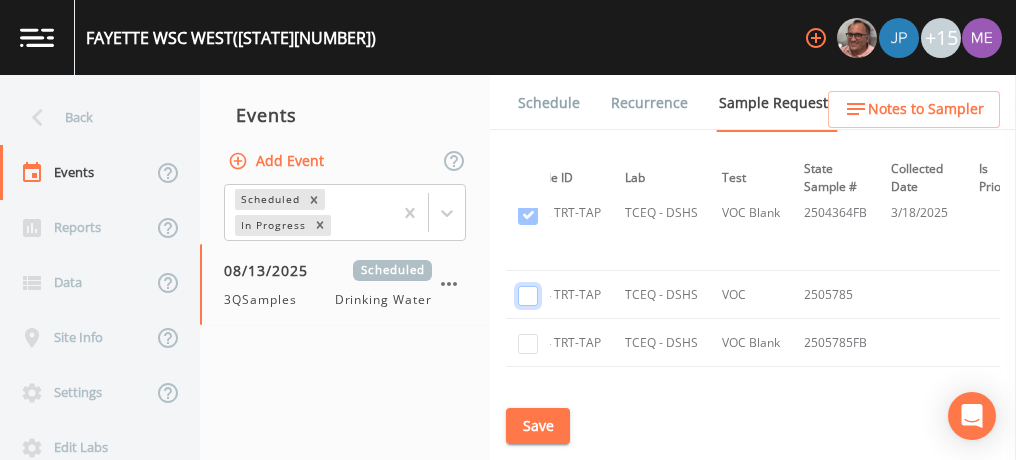 click at bounding box center [528, -4500] 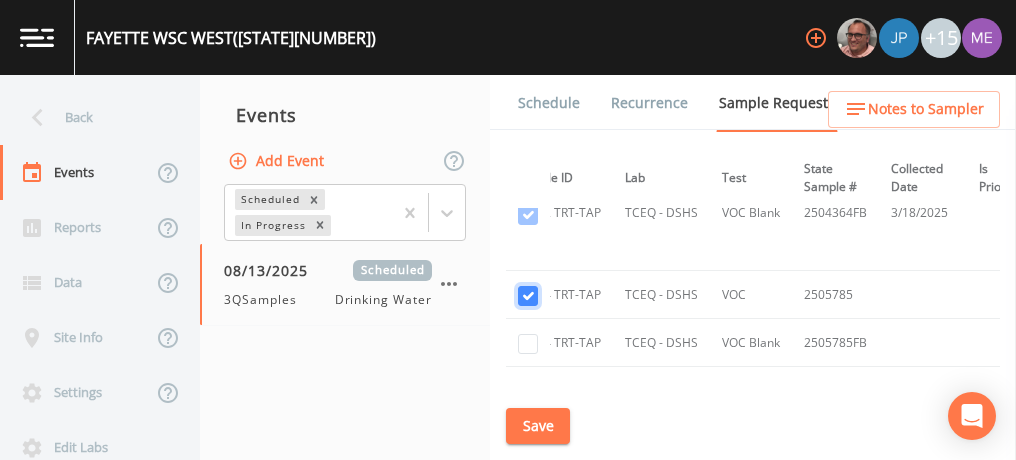 checkbox on "true" 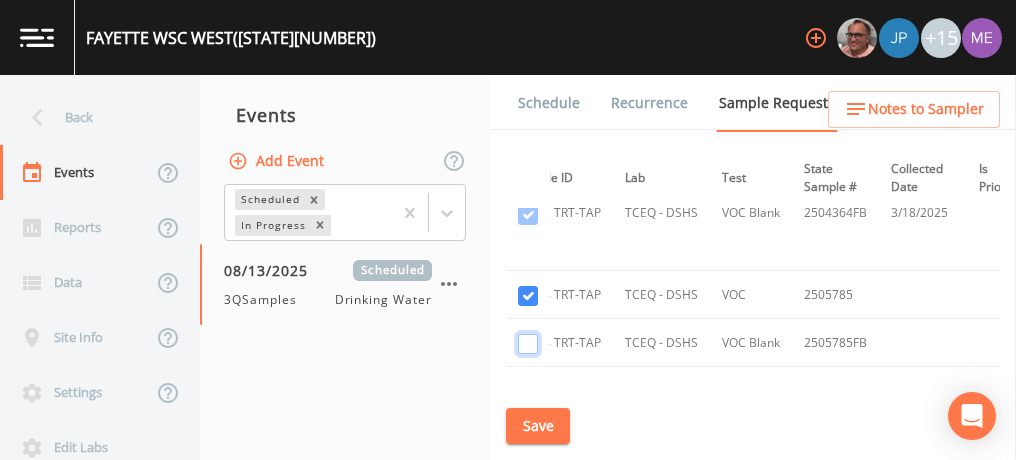 click at bounding box center [528, -4385] 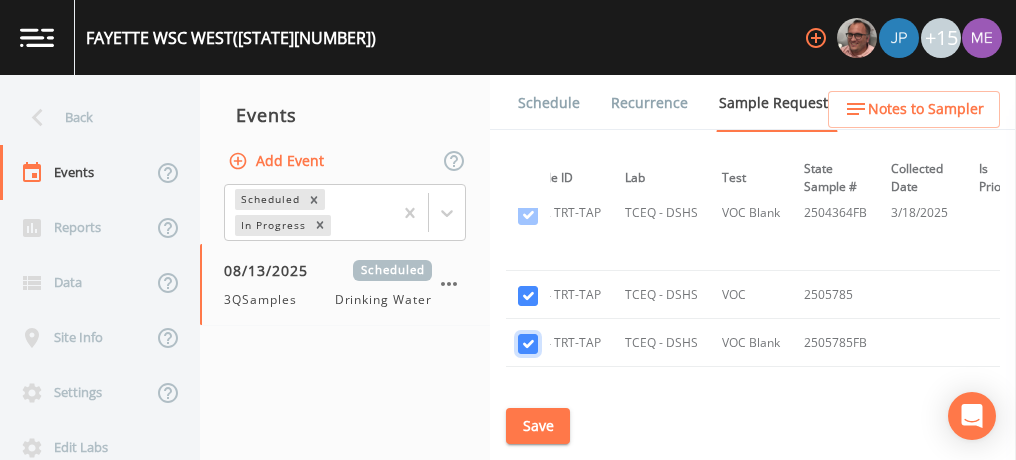 checkbox on "true" 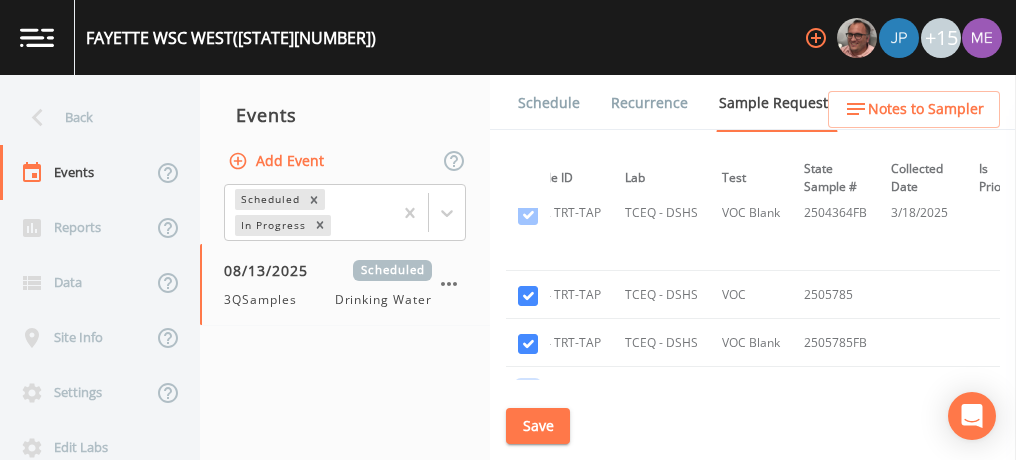 click at bounding box center [528, -4270] 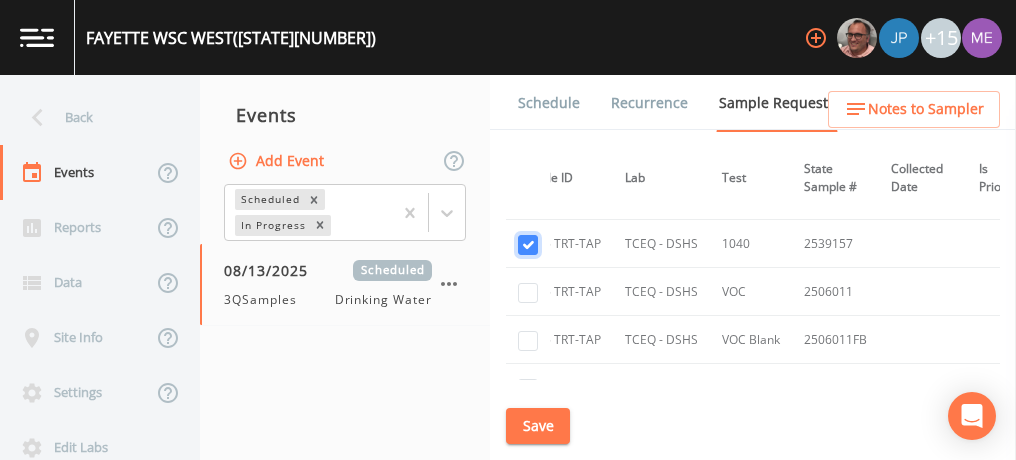 scroll, scrollTop: 5718, scrollLeft: 208, axis: both 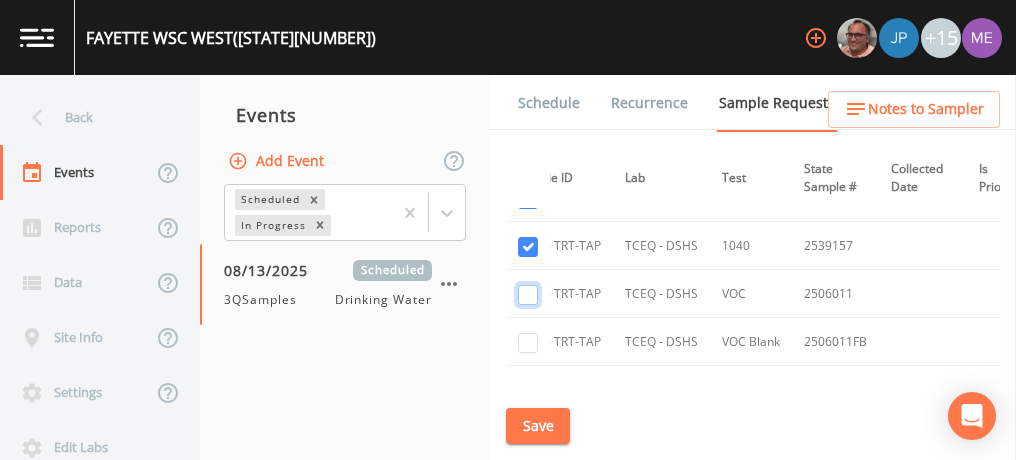 click at bounding box center [528, -4300] 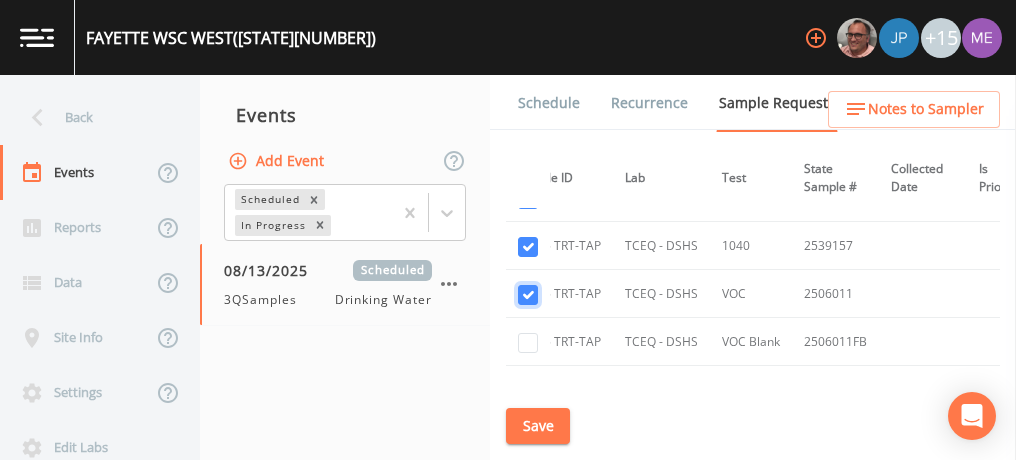 checkbox on "true" 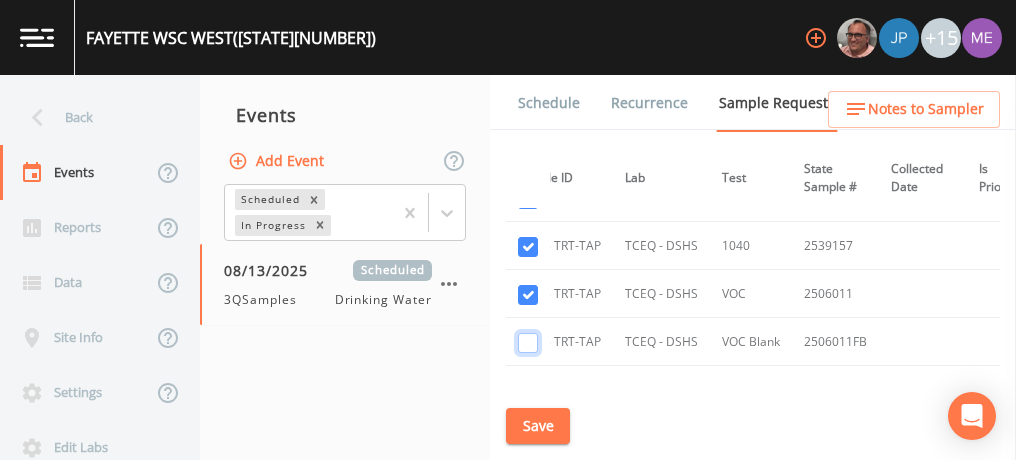 click at bounding box center [528, -4185] 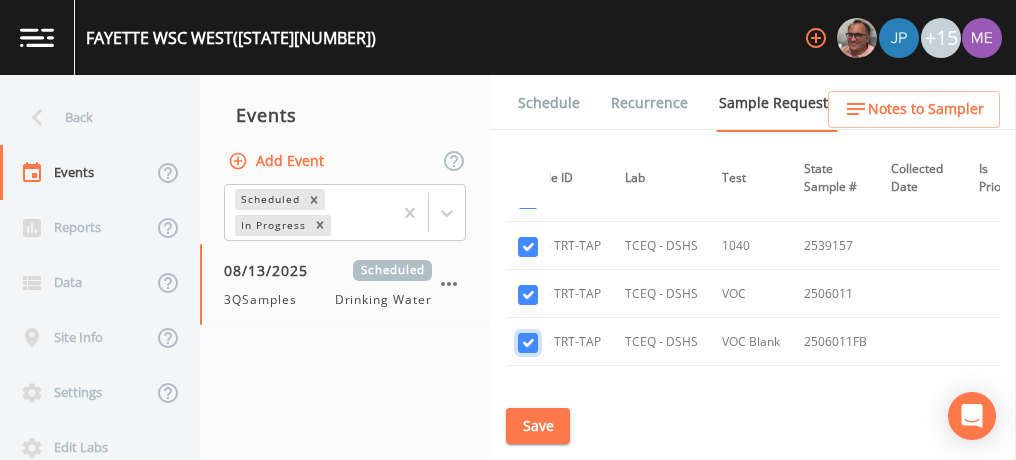 checkbox on "true" 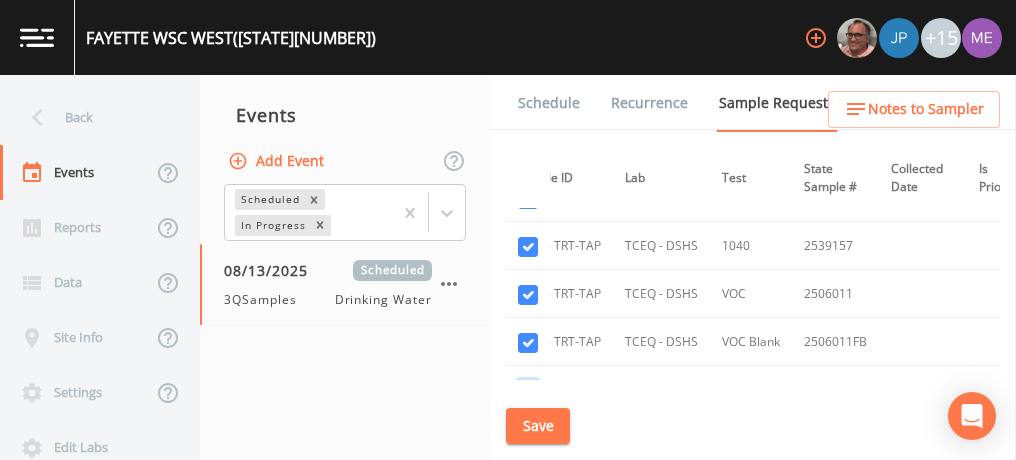 click at bounding box center (528, -4070) 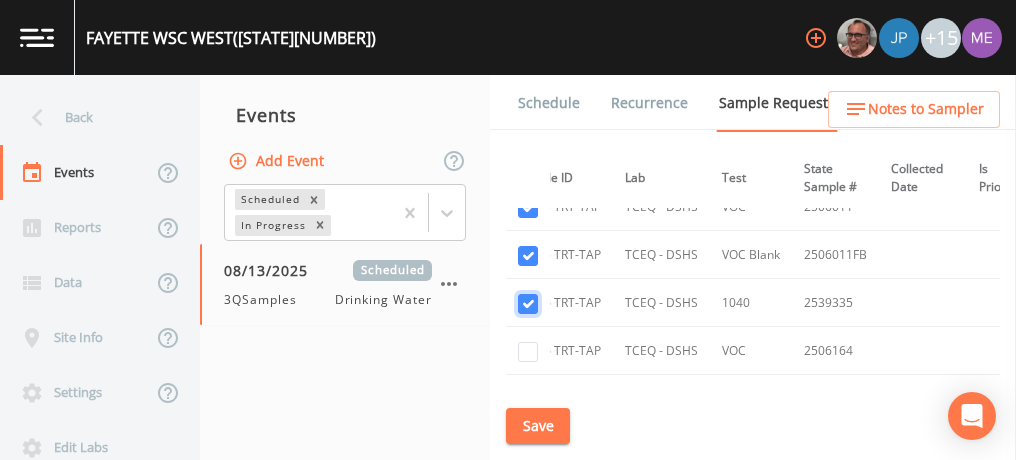 scroll, scrollTop: 5830, scrollLeft: 208, axis: both 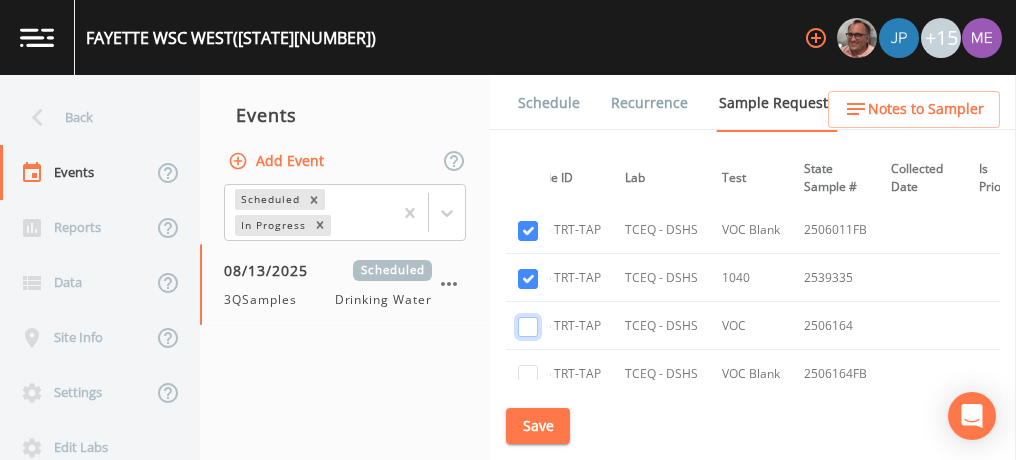 click at bounding box center (528, -4067) 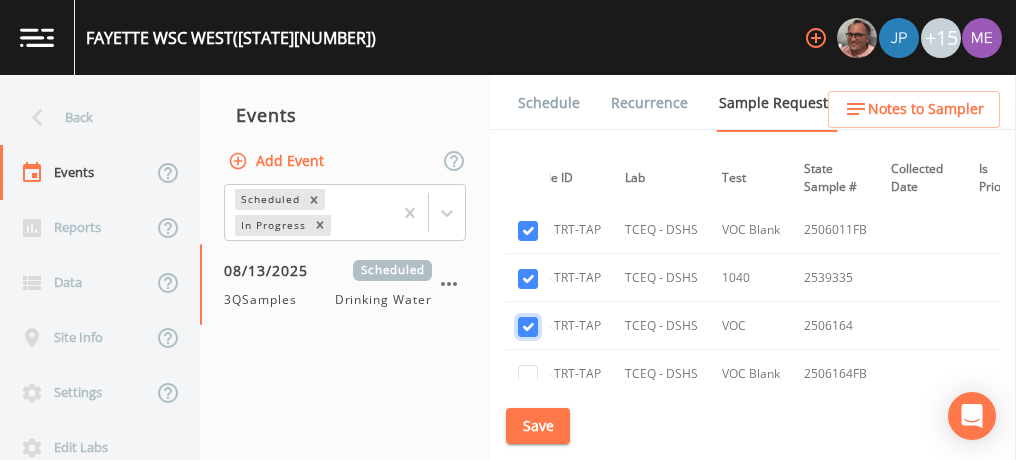 checkbox on "true" 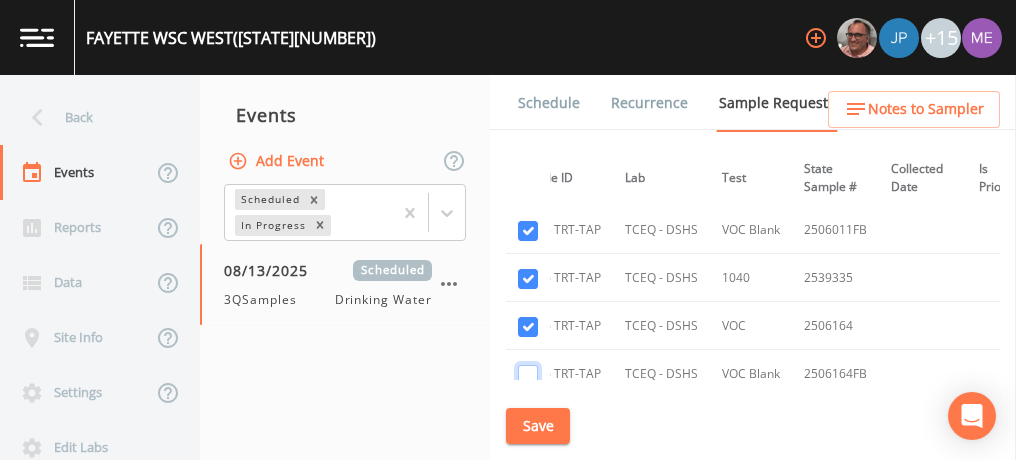 click at bounding box center (528, -3952) 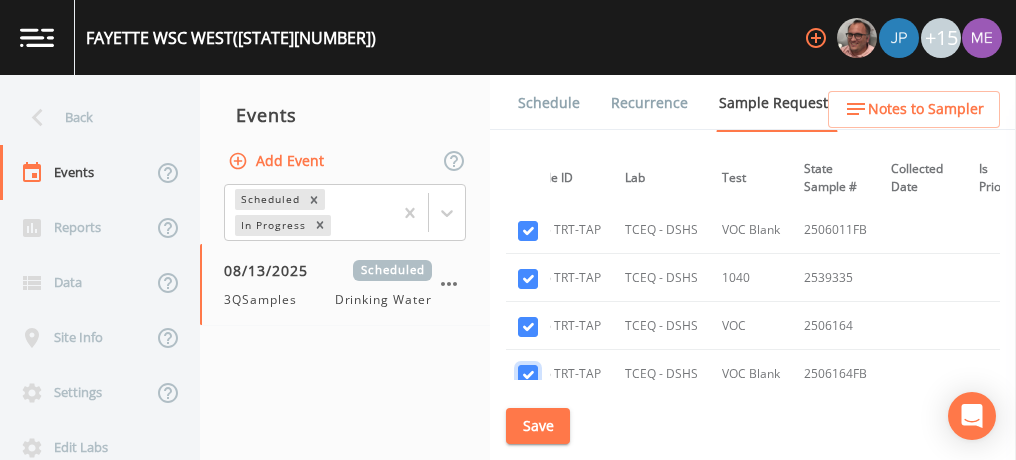 checkbox on "true" 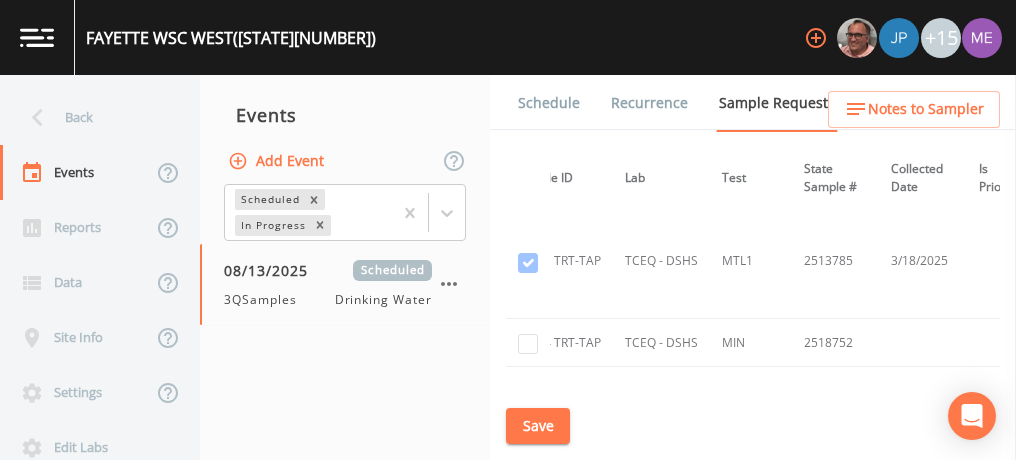 scroll, scrollTop: 6025, scrollLeft: 208, axis: both 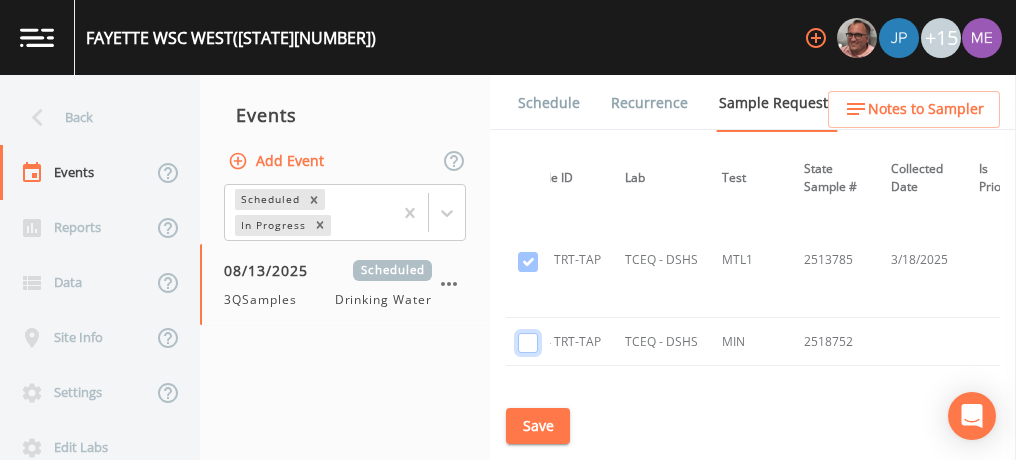 click at bounding box center [528, 343] 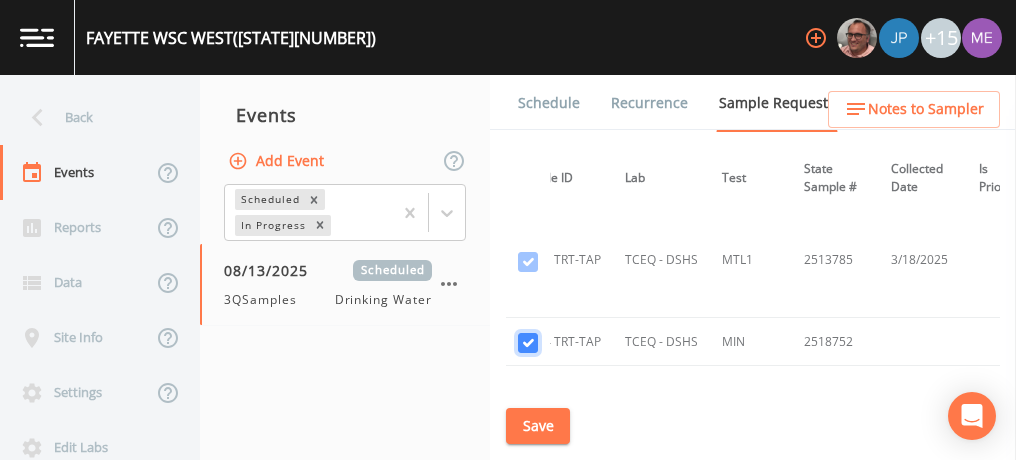 checkbox on "true" 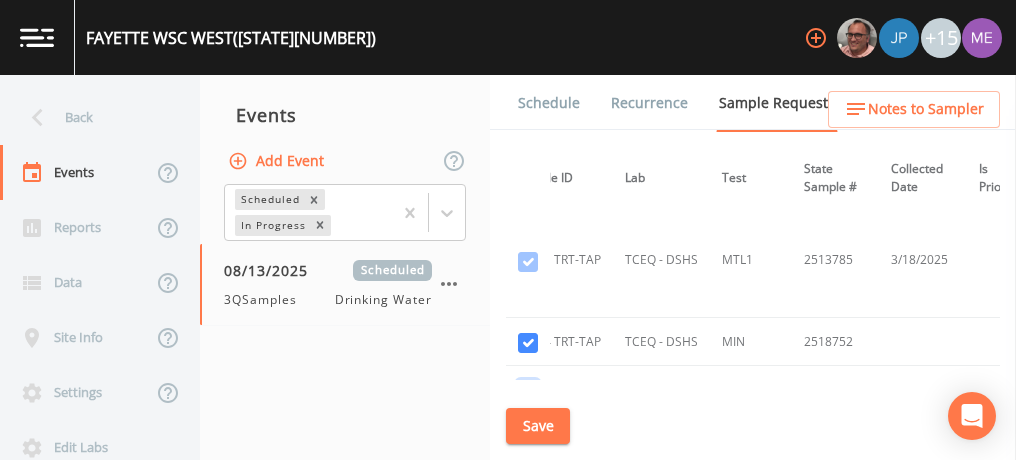 click at bounding box center (528, 391) 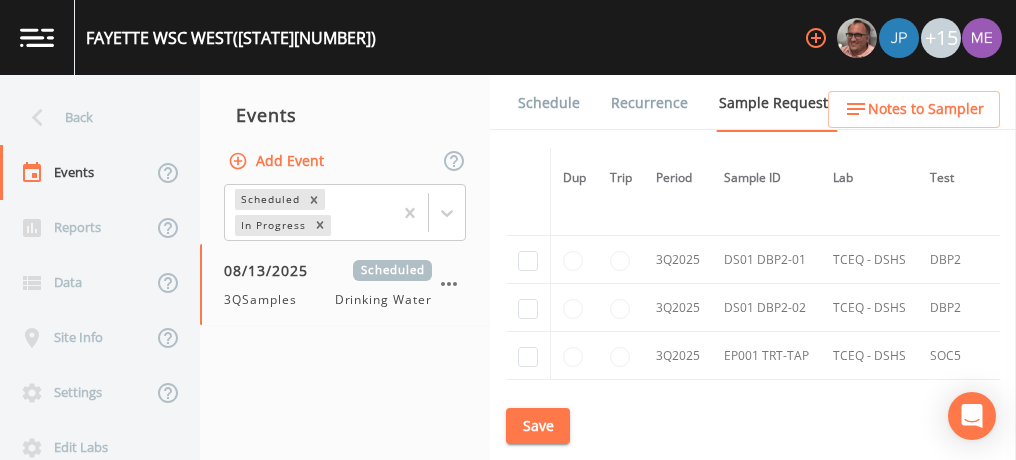 scroll, scrollTop: 7402, scrollLeft: 0, axis: vertical 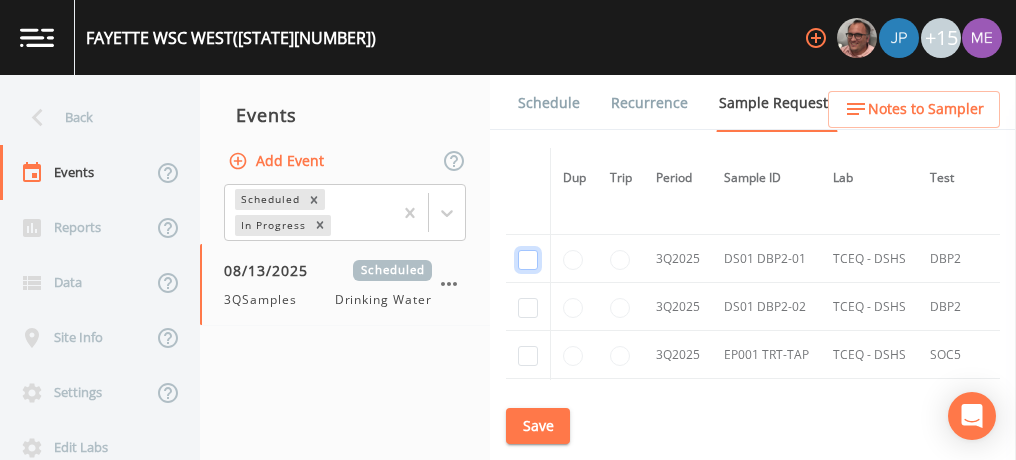 click at bounding box center (528, -4029) 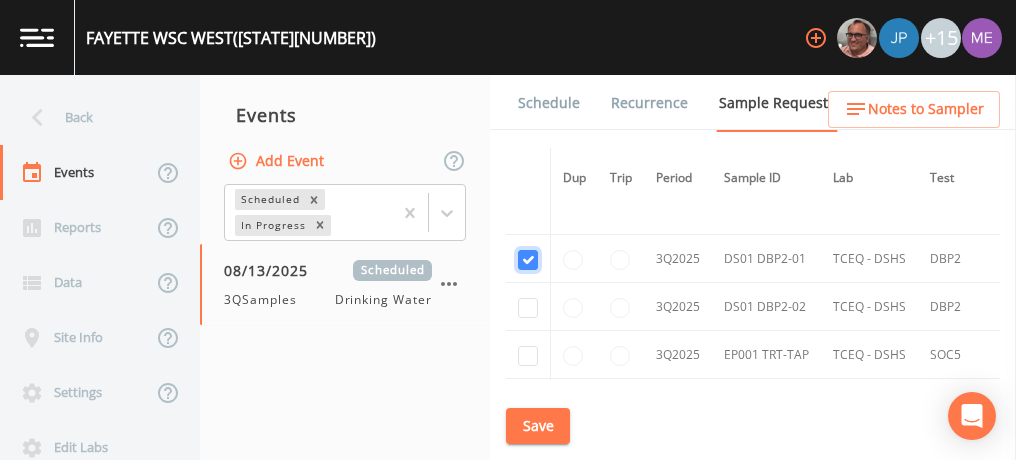 checkbox on "true" 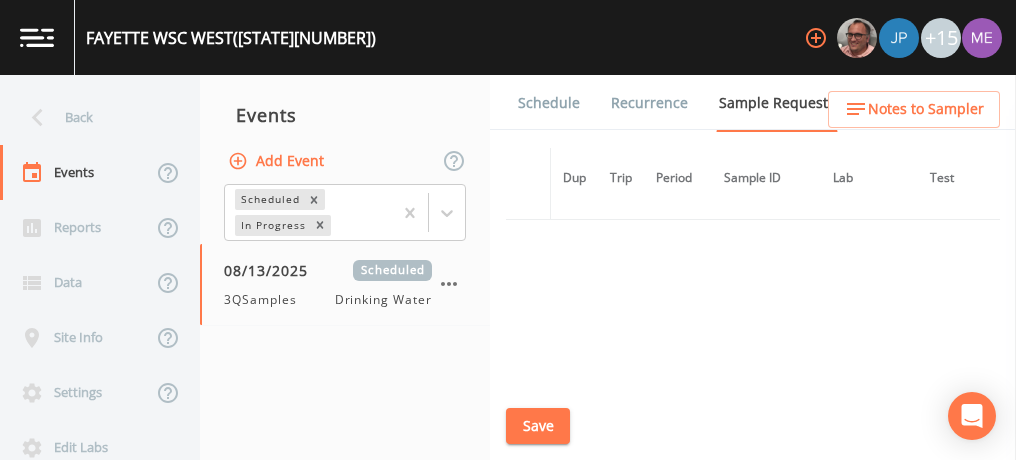 scroll, scrollTop: 6331, scrollLeft: 0, axis: vertical 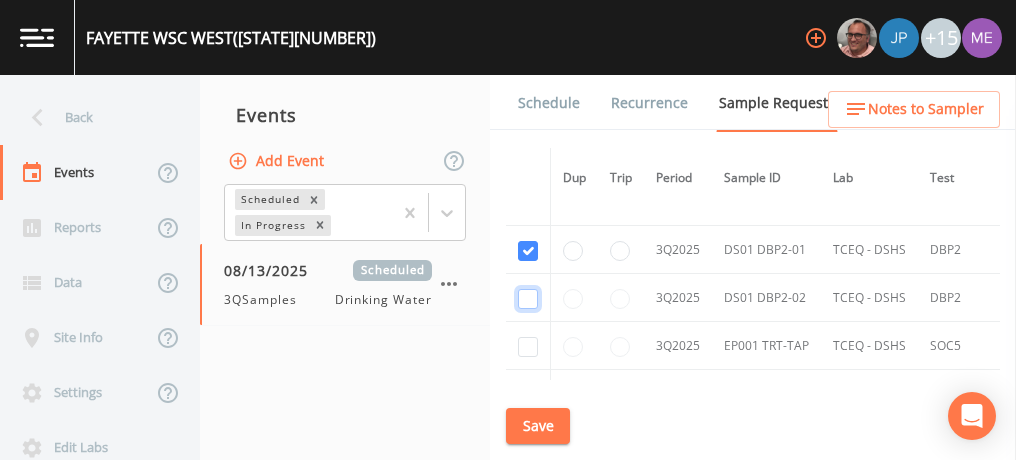 click at bounding box center [528, -3356] 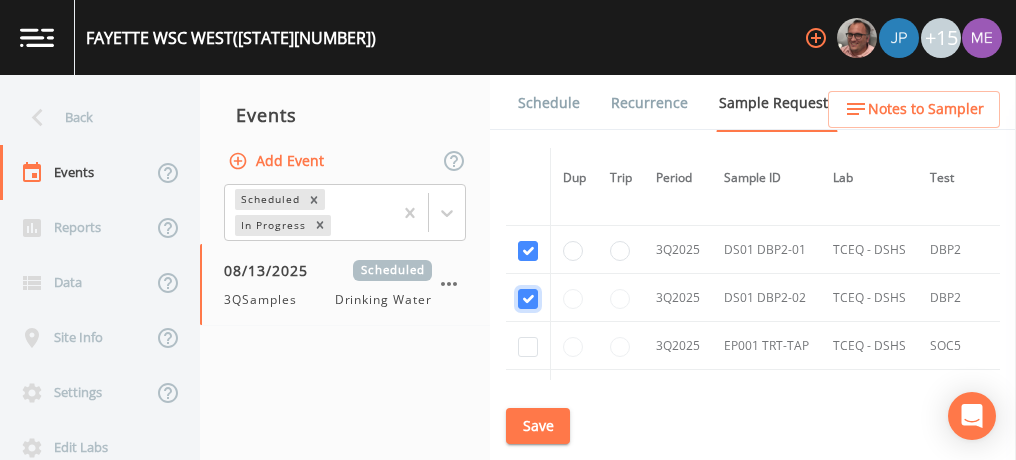 checkbox on "true" 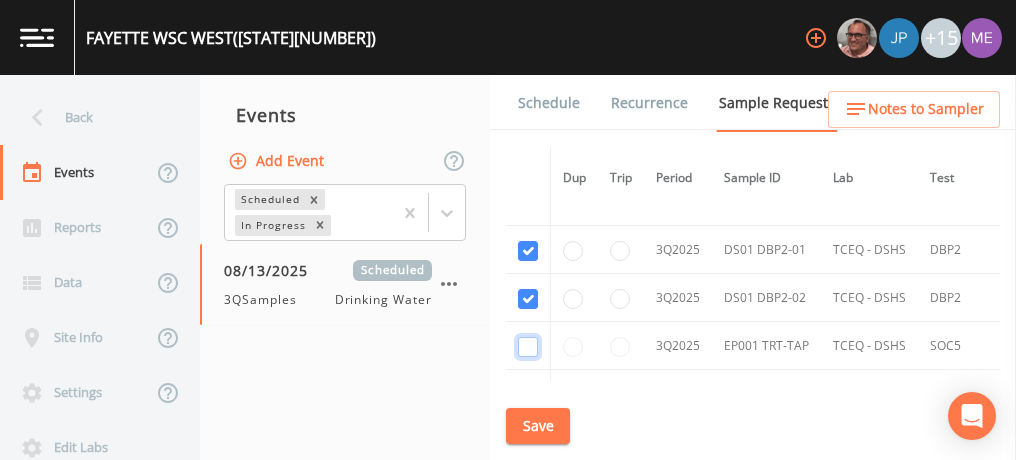 click at bounding box center (528, -3259) 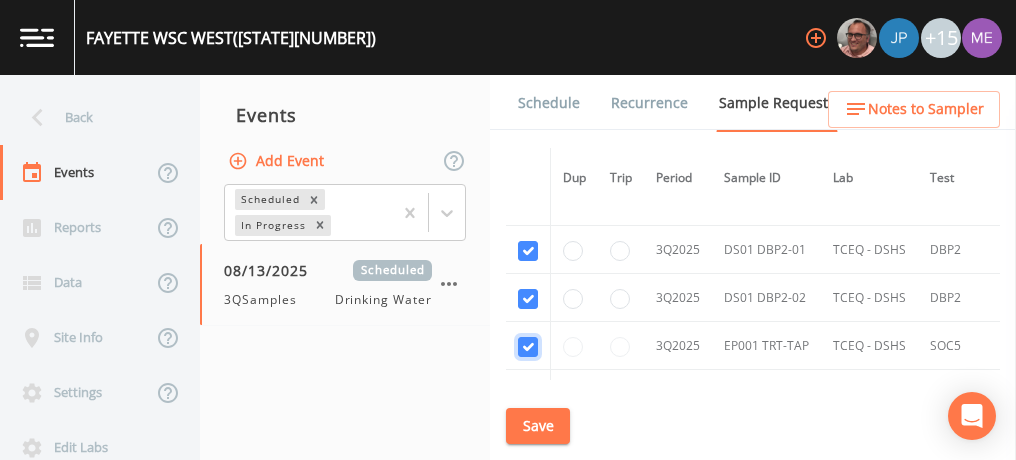 checkbox on "true" 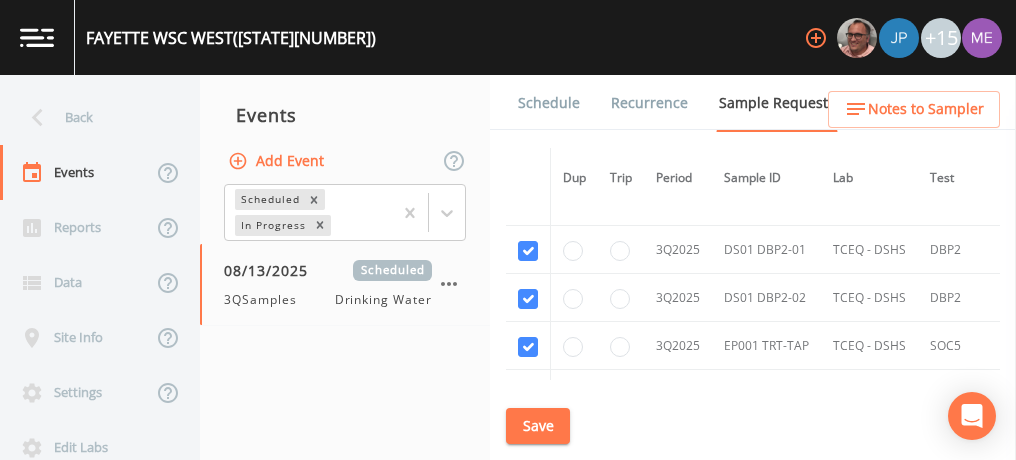 click at bounding box center (528, -3162) 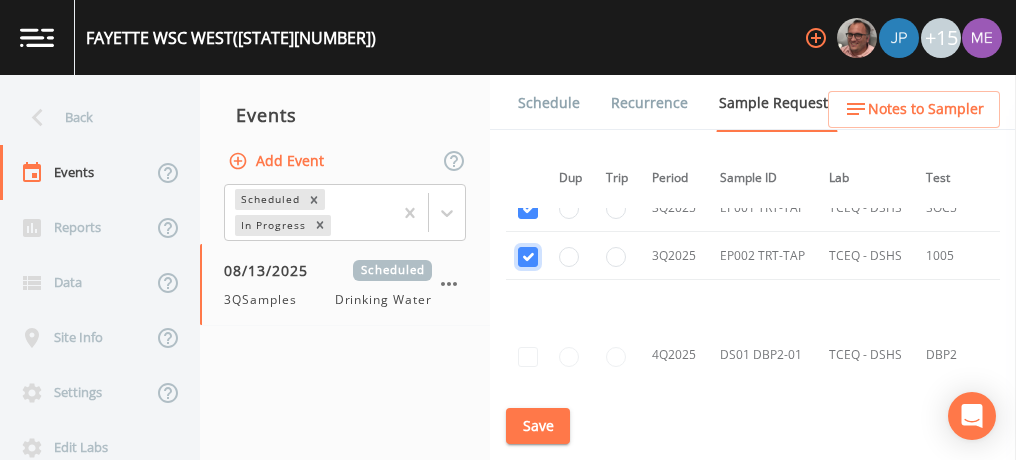 scroll, scrollTop: 6573, scrollLeft: 4, axis: both 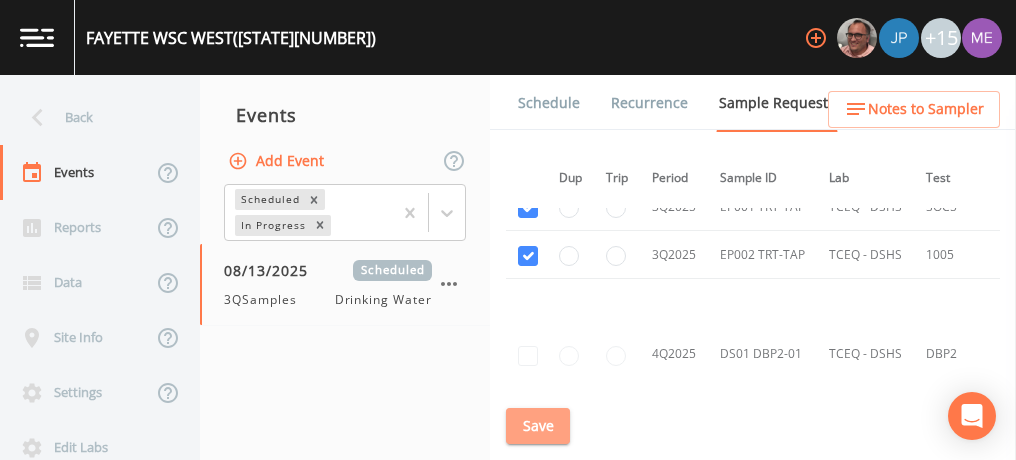 click on "Save" at bounding box center (538, 426) 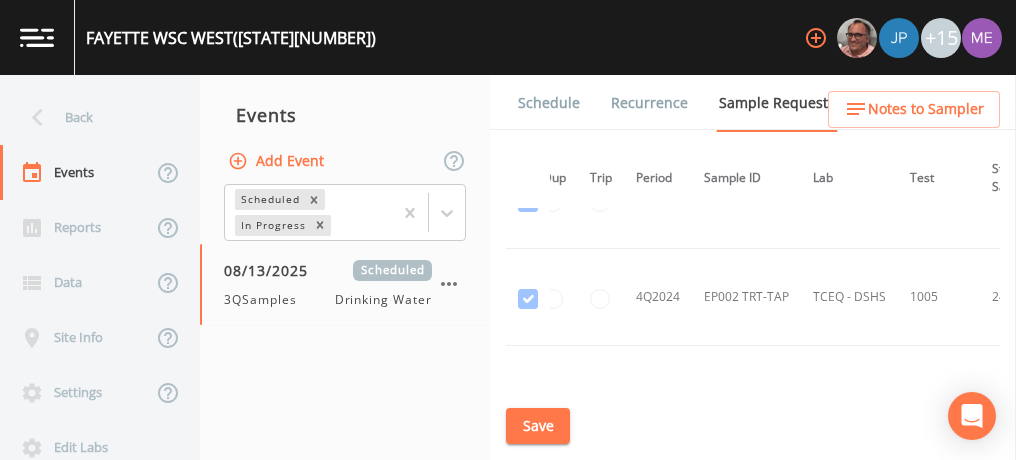 scroll, scrollTop: 3980, scrollLeft: 20, axis: both 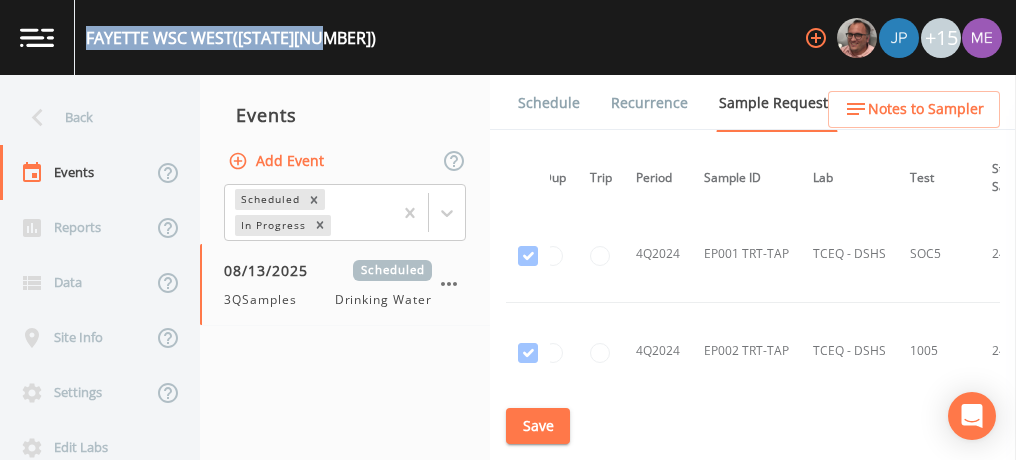 drag, startPoint x: 86, startPoint y: 37, endPoint x: 333, endPoint y: 35, distance: 247.0081 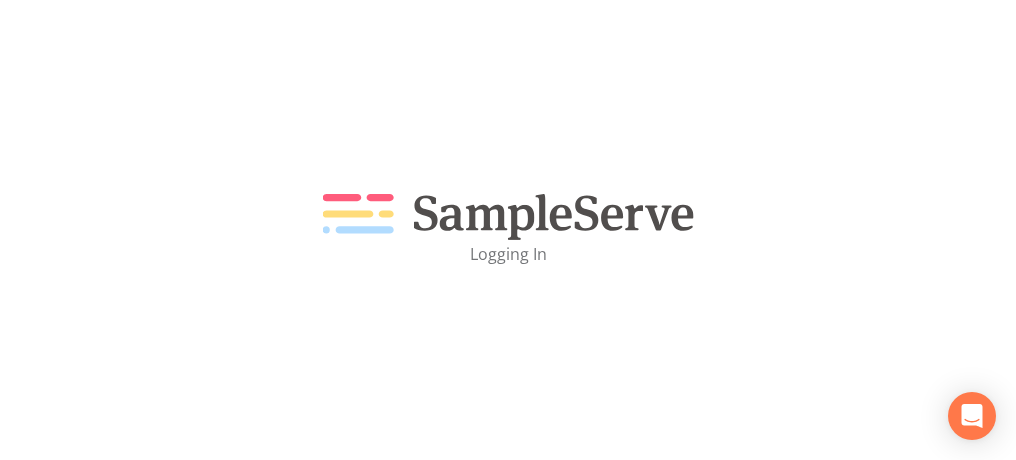 scroll, scrollTop: 0, scrollLeft: 0, axis: both 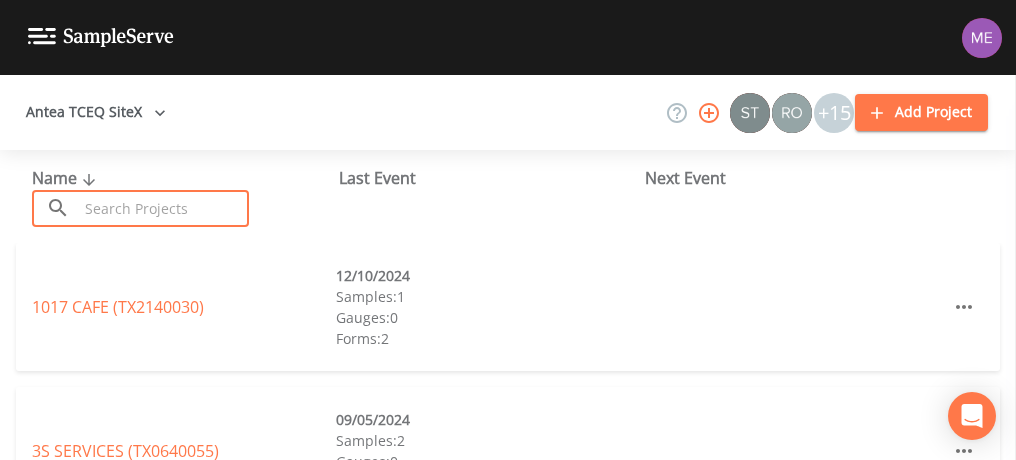 click at bounding box center [163, 208] 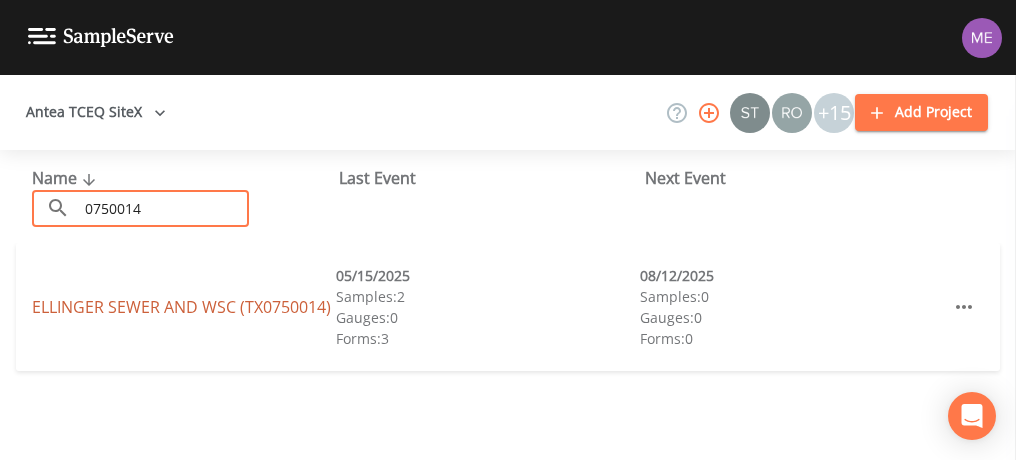 type on "0750014" 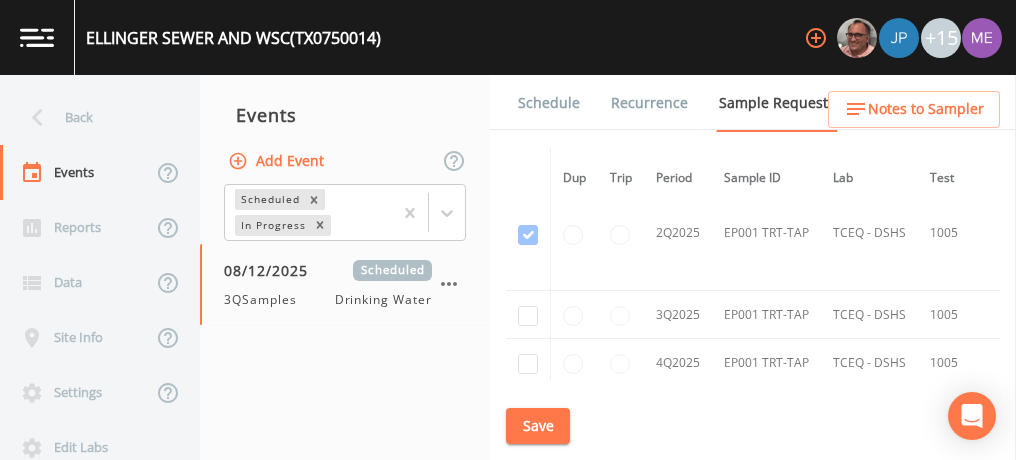 scroll, scrollTop: 2653, scrollLeft: 0, axis: vertical 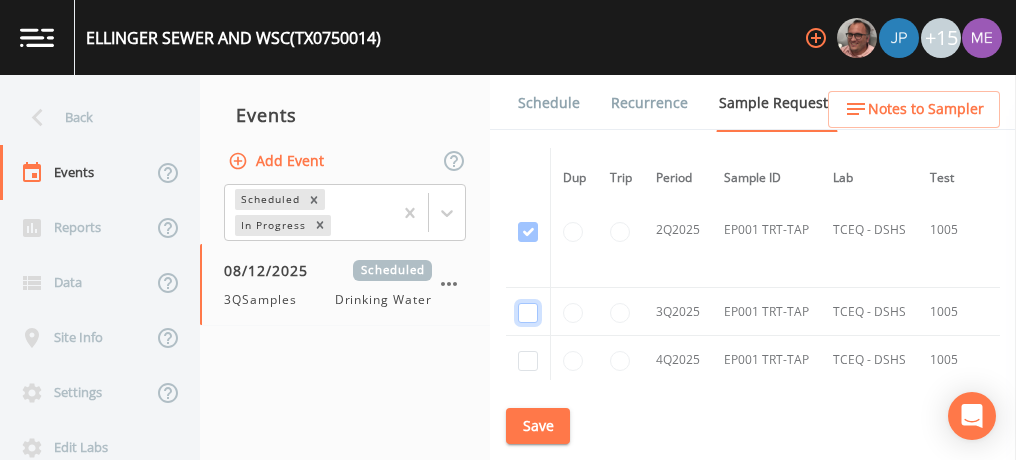 click at bounding box center (528, -851) 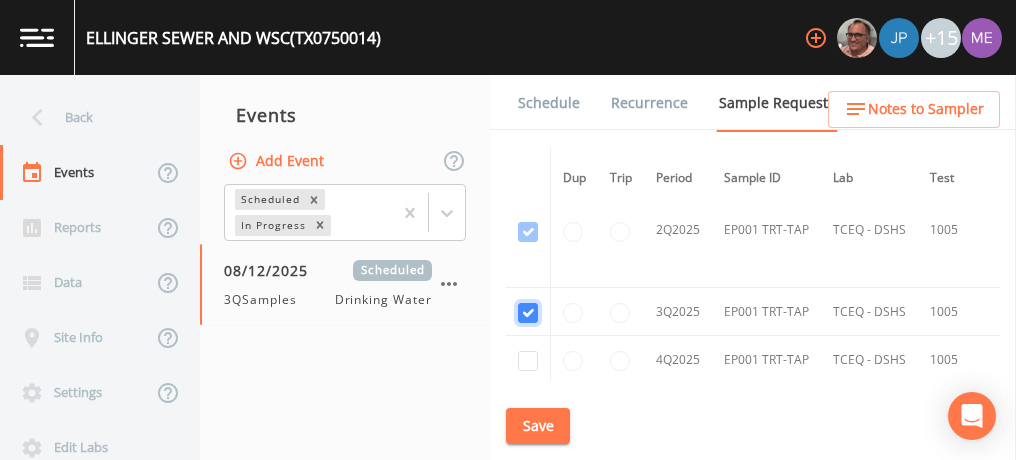 checkbox on "true" 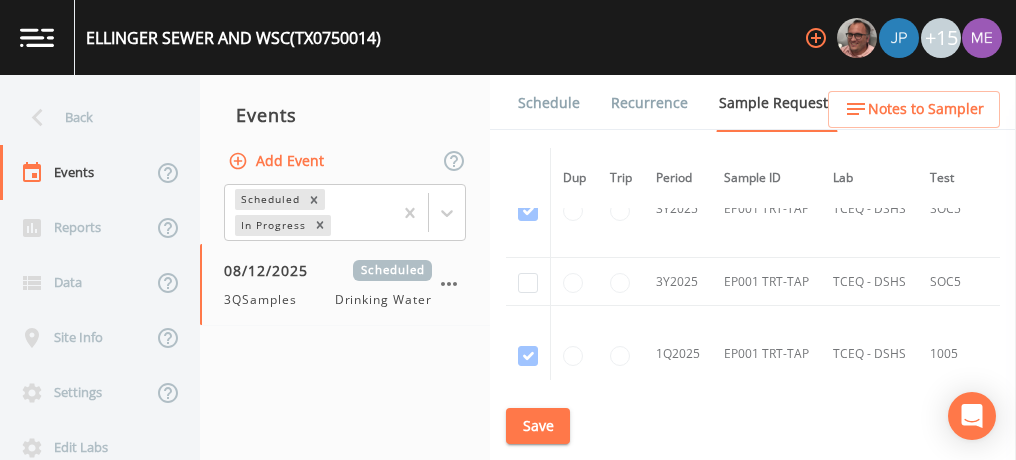 scroll, scrollTop: 2078, scrollLeft: 0, axis: vertical 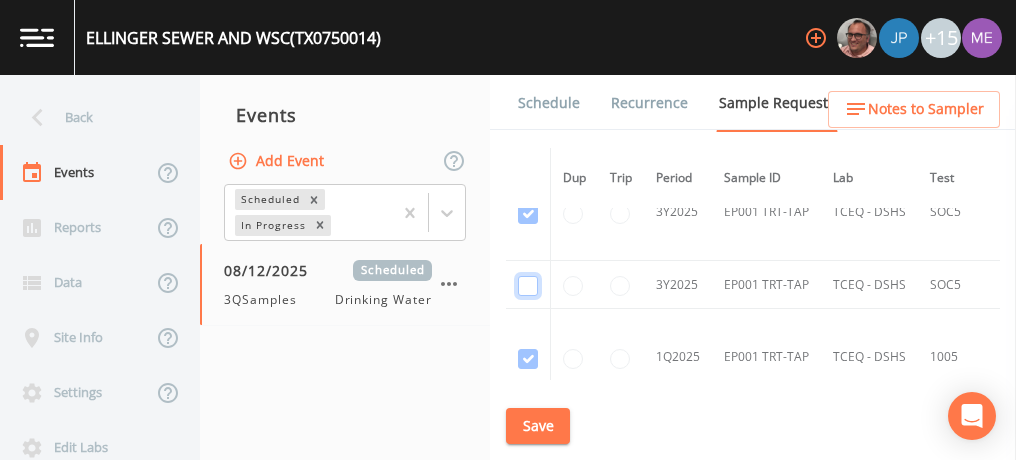 click at bounding box center [528, 214] 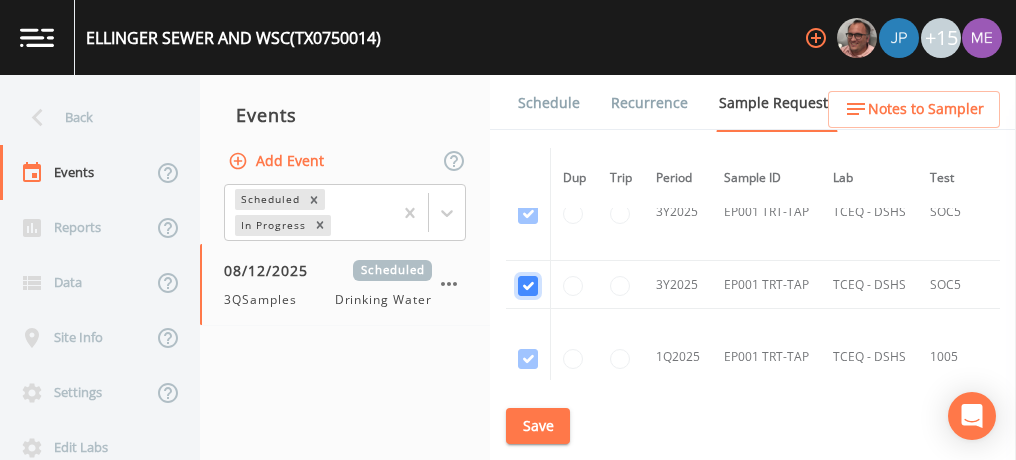 checkbox on "true" 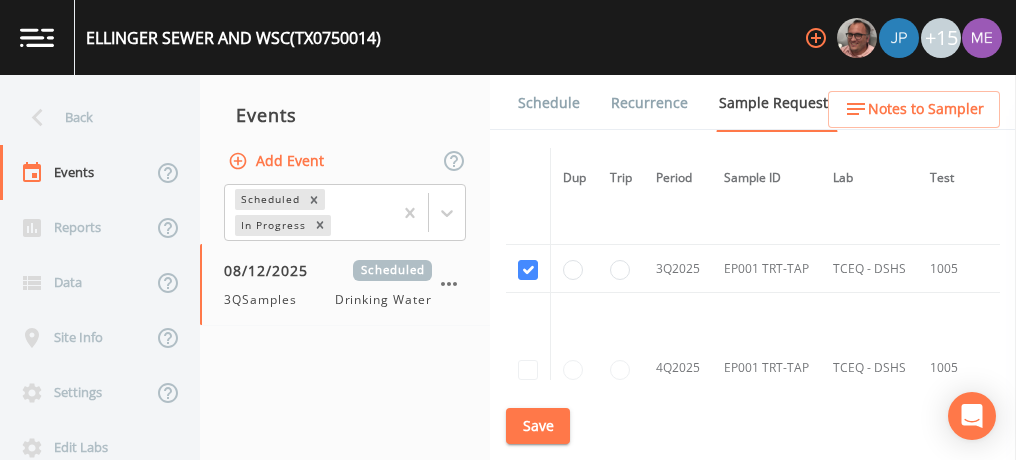 scroll, scrollTop: 2342, scrollLeft: 0, axis: vertical 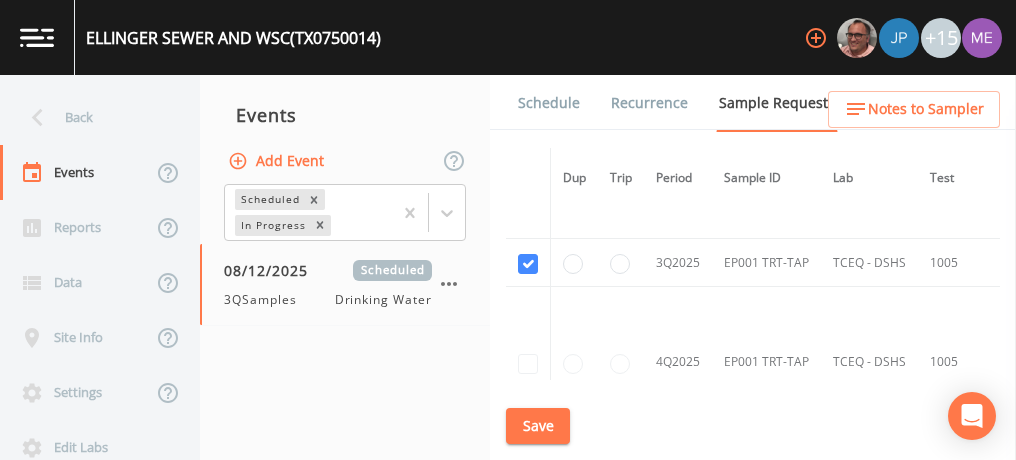 click on "Save" at bounding box center [538, 426] 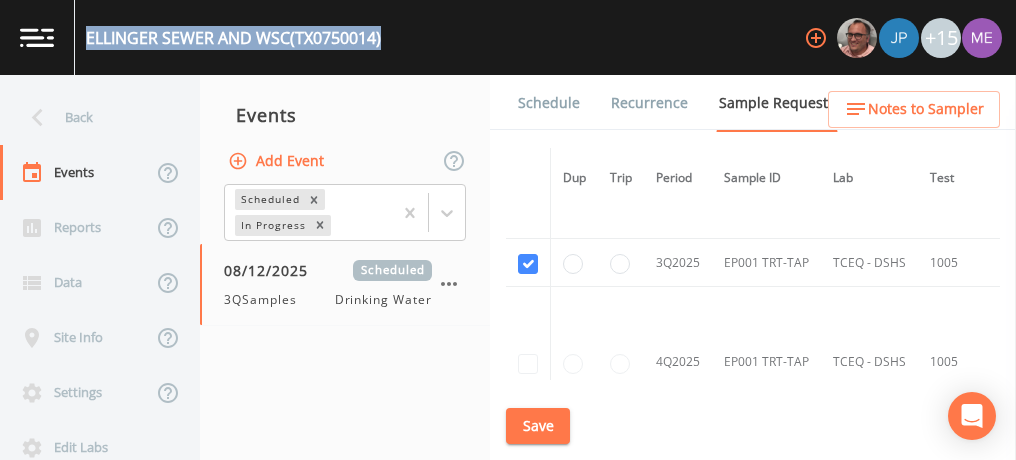 drag, startPoint x: 88, startPoint y: 37, endPoint x: 389, endPoint y: 50, distance: 301.2806 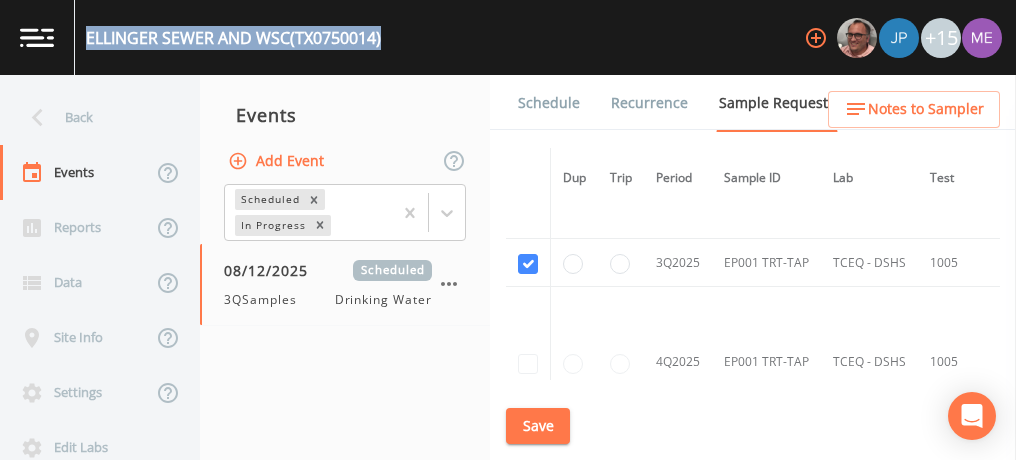 click on "ELLINGER SEWER AND WSC  ([STATE]0750014) +15" at bounding box center [508, 37] 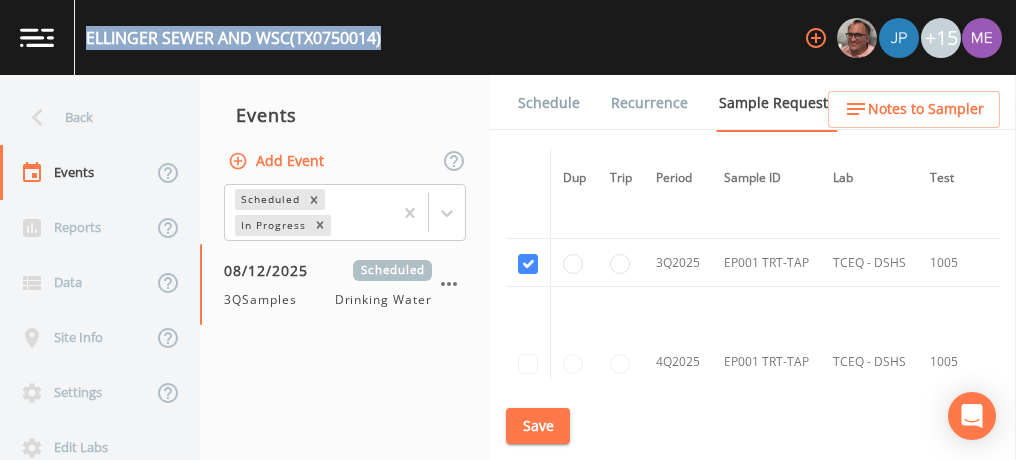 copy on "ELLINGER SEWER AND WSC  (TX0750014)" 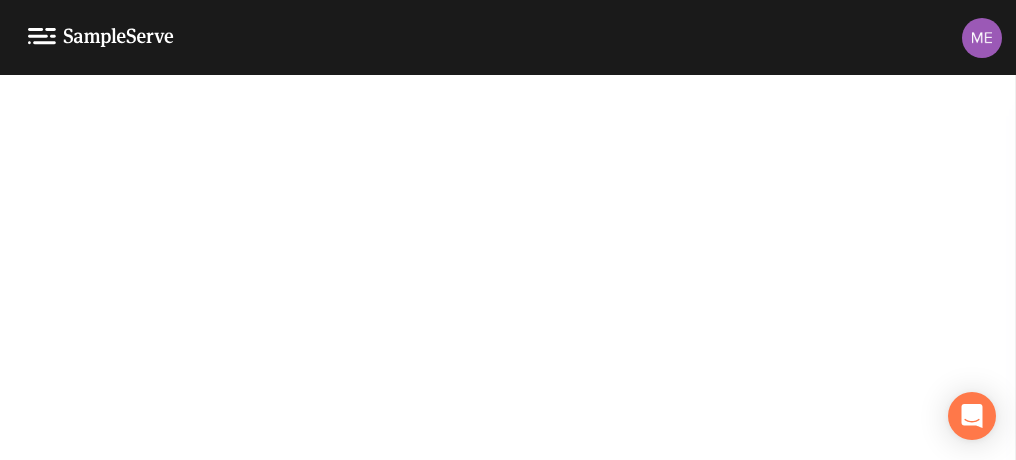 scroll, scrollTop: 0, scrollLeft: 0, axis: both 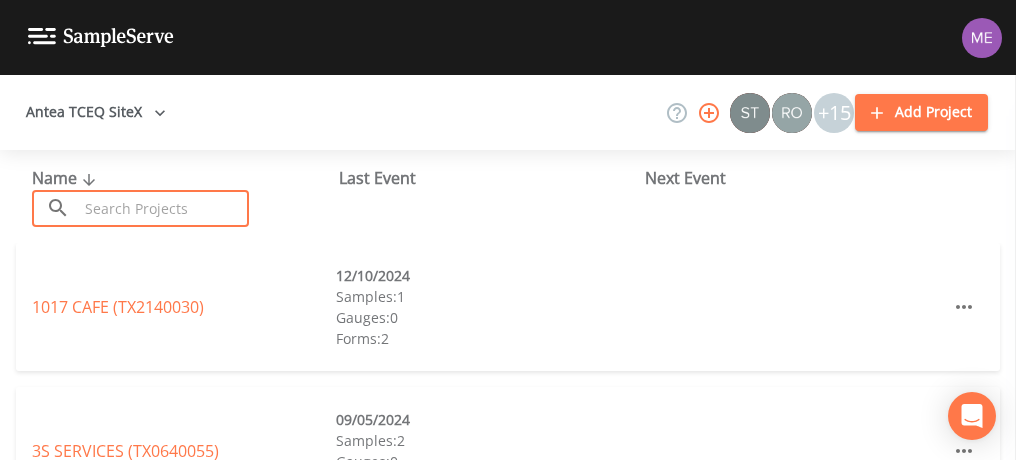 click at bounding box center (163, 208) 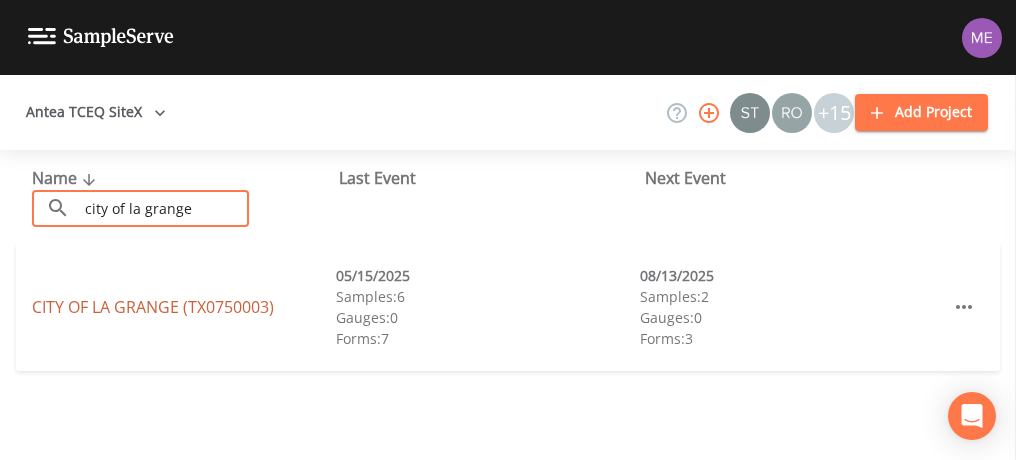 type on "city of la grange" 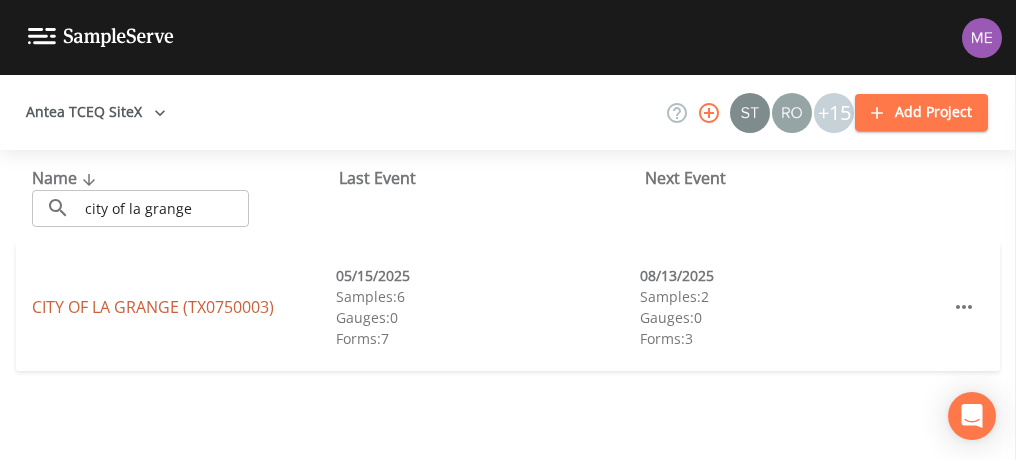 click on "CITY OF LA GRANGE   (TX[POSTAL CODE])" at bounding box center [153, 307] 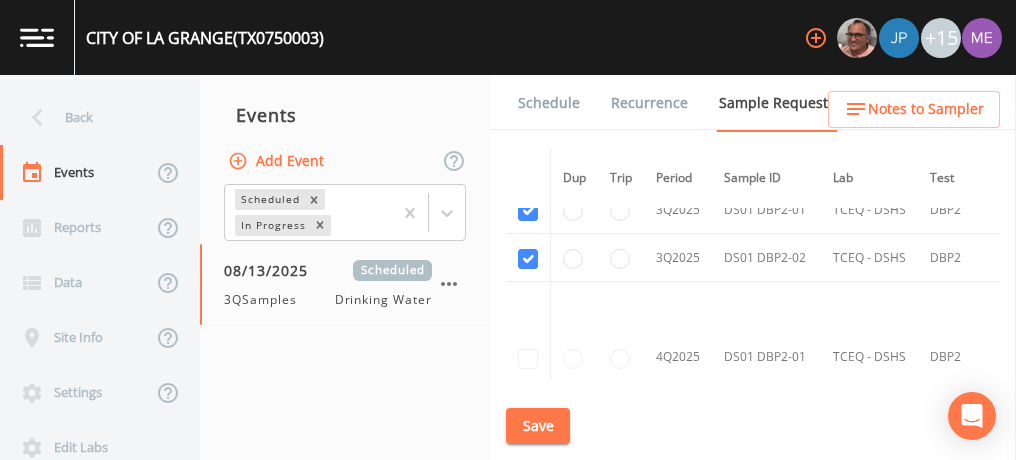 scroll, scrollTop: 4292, scrollLeft: 0, axis: vertical 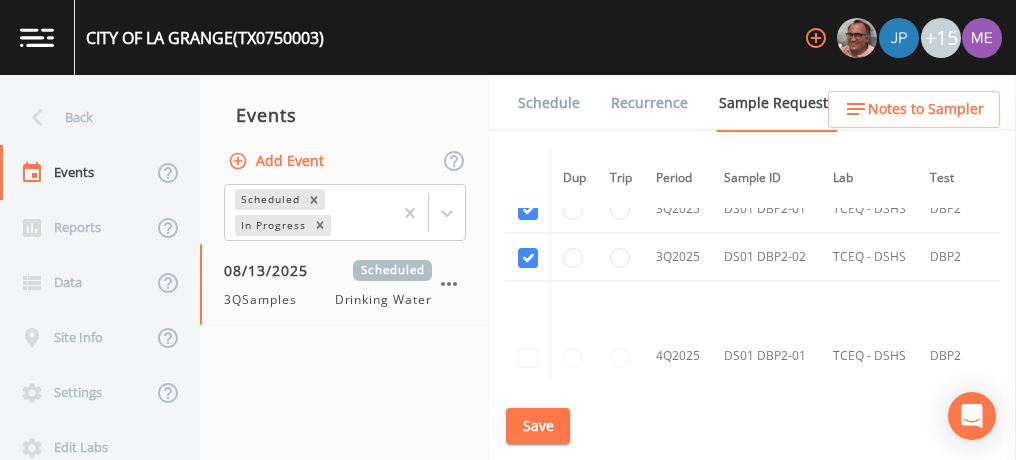click on "Schedule" at bounding box center (549, 103) 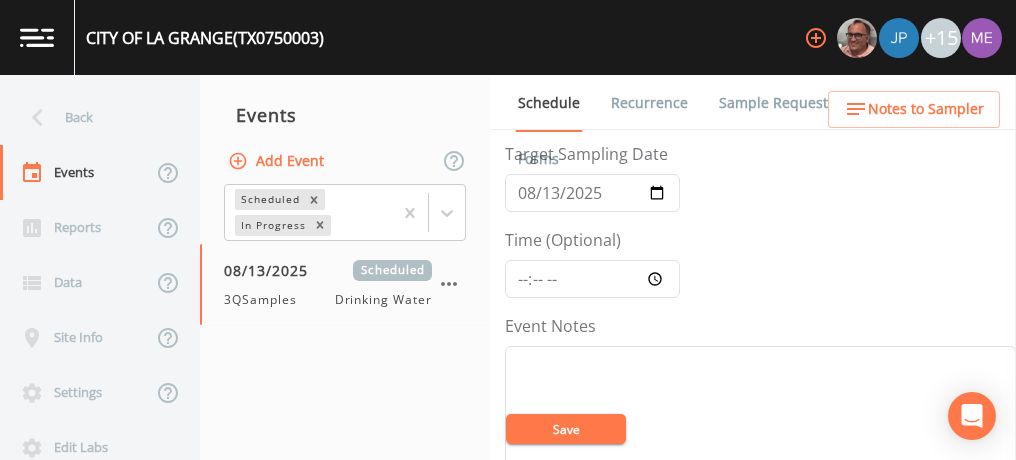 scroll, scrollTop: 89, scrollLeft: 0, axis: vertical 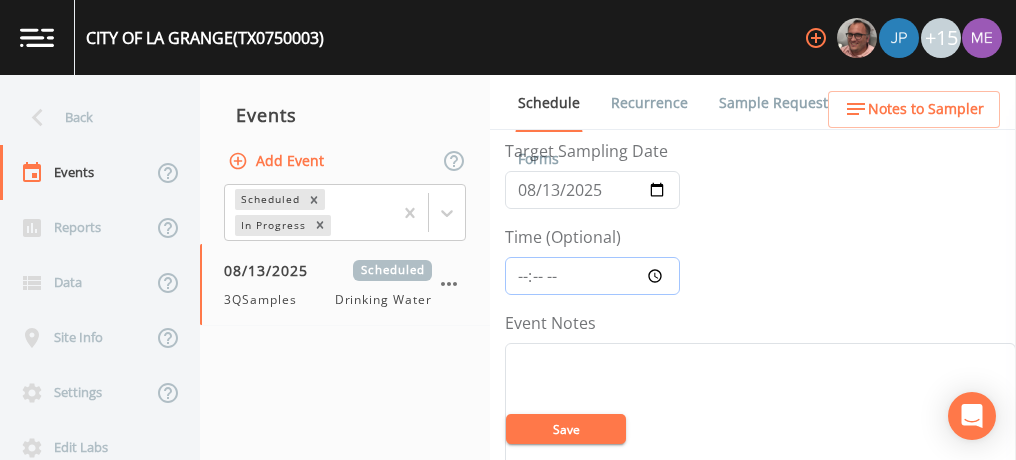 click on "Time (Optional)" at bounding box center (592, 276) 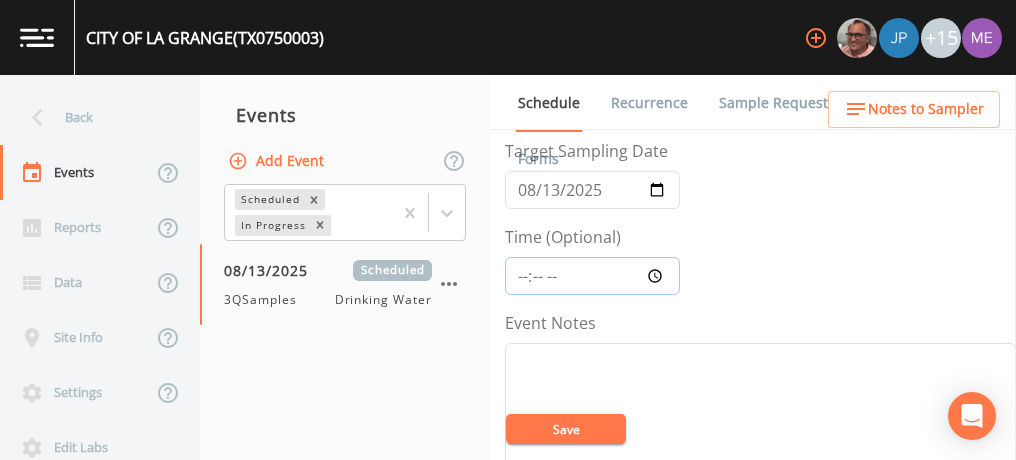 type on "13:00" 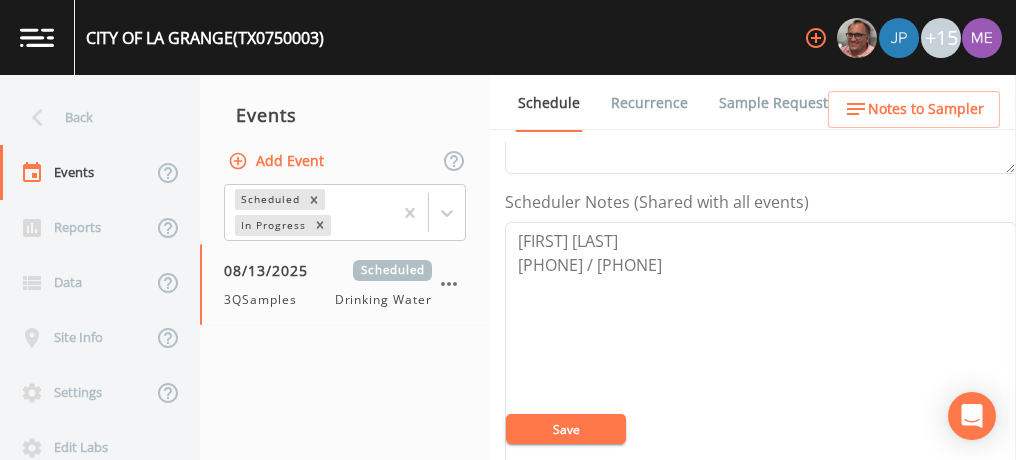 scroll, scrollTop: 513, scrollLeft: 0, axis: vertical 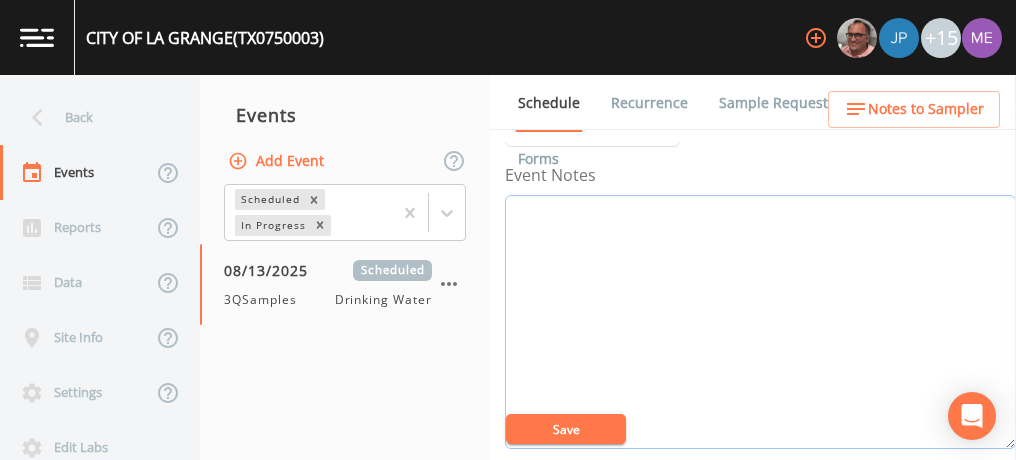 click on "Event Notes" at bounding box center (760, 322) 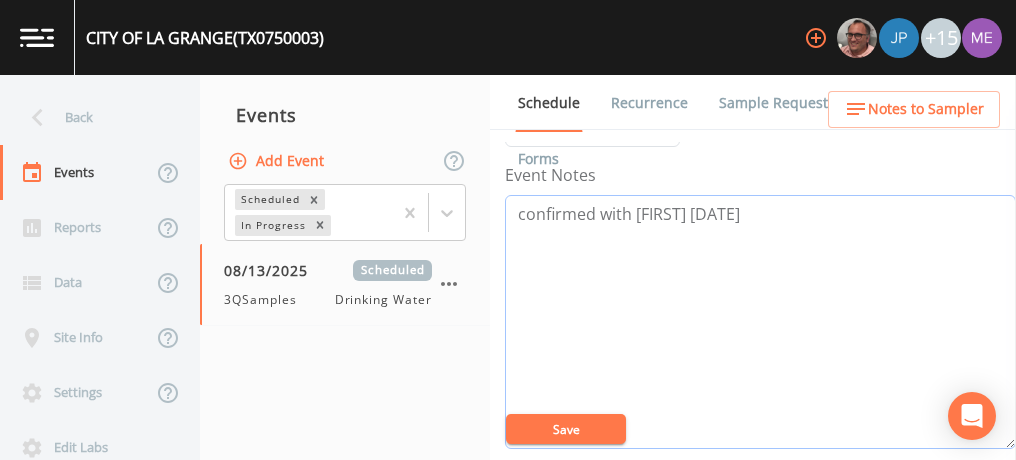 type on "confirmed with [FIRST] [DATE]" 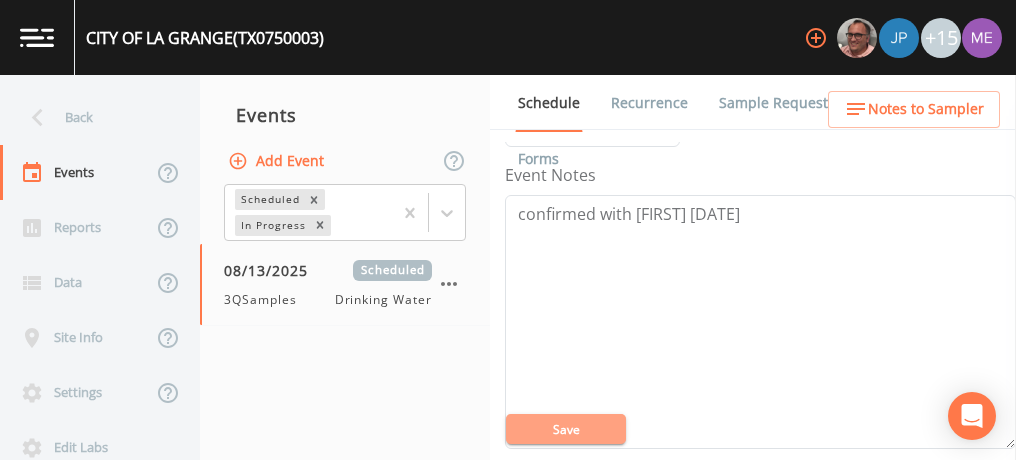 click on "Save" at bounding box center (566, 429) 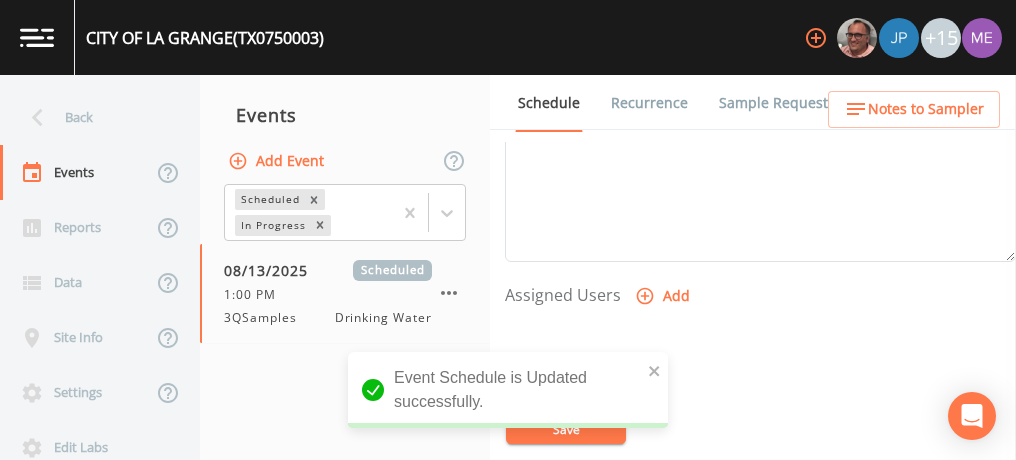 scroll, scrollTop: 741, scrollLeft: 0, axis: vertical 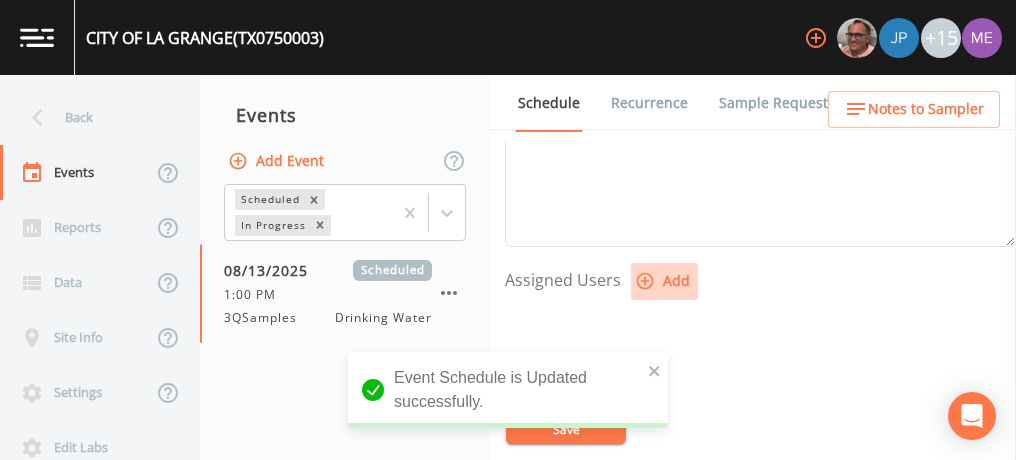 click 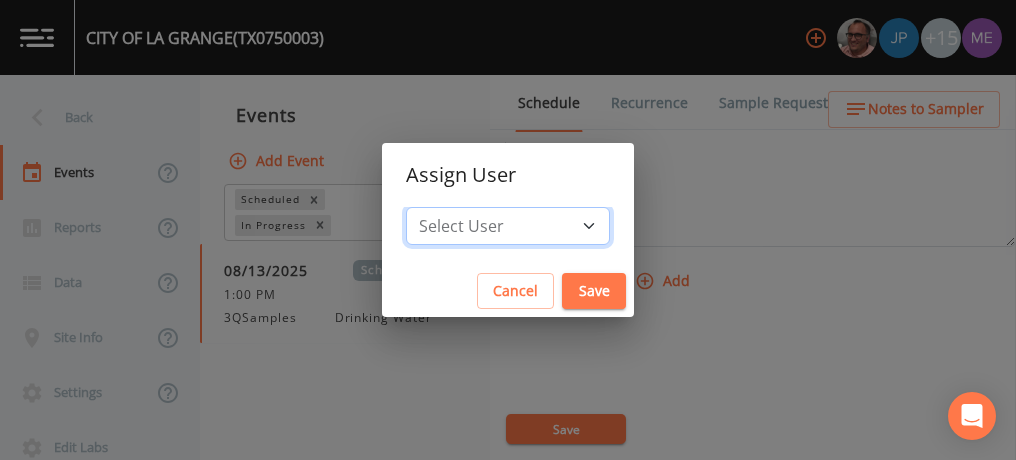 click on "Select User [FIRST] [LAST] [FIRST] [LAST]  [FIRST] [LAST]  [FIRST] [LAST]   [FIRST] [LAST]  [FIRST] [LAST]  [FIRST] [LAST]  [FIRST] [LAST] [FIRST] [LAST]  [FIRST] [LAST] [FIRST] [LAST] [FIRST] [LAST] [EMAIL]" at bounding box center [508, 226] 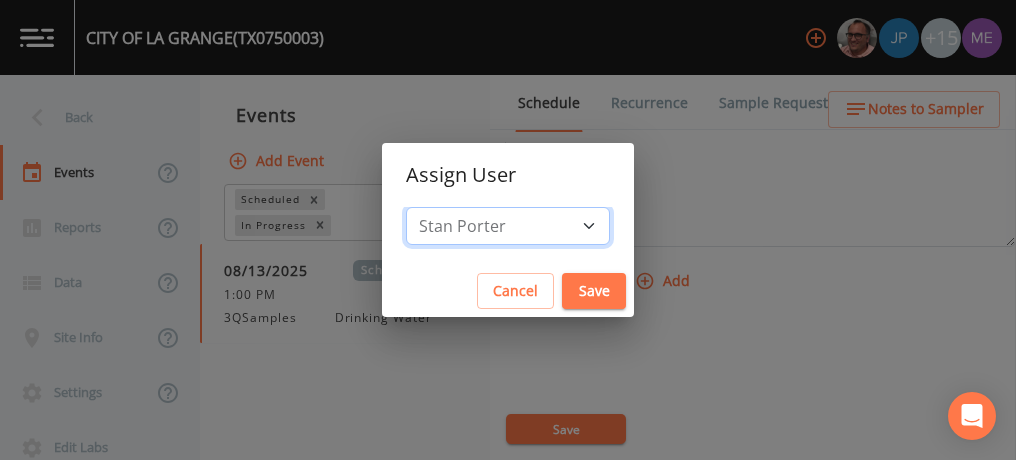 click on "Select User [FIRST] [LAST] [FIRST] [LAST]  [FIRST] [LAST]  [FIRST] [LAST]   [FIRST] [LAST]  [FIRST] [LAST]  [FIRST] [LAST]  [FIRST] [LAST] [FIRST] [LAST]  [FIRST] [LAST] [FIRST] [LAST] [FIRST] [LAST] [EMAIL]" at bounding box center (508, 226) 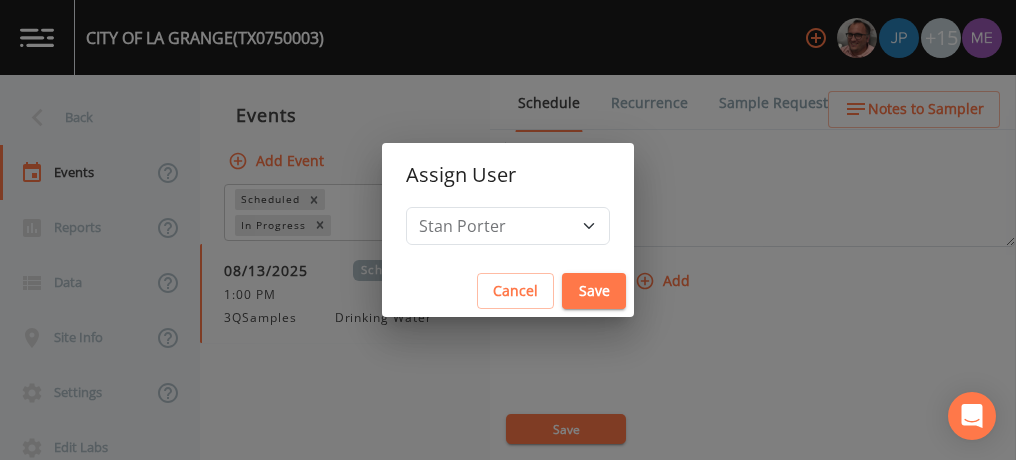 click on "Save" at bounding box center [594, 291] 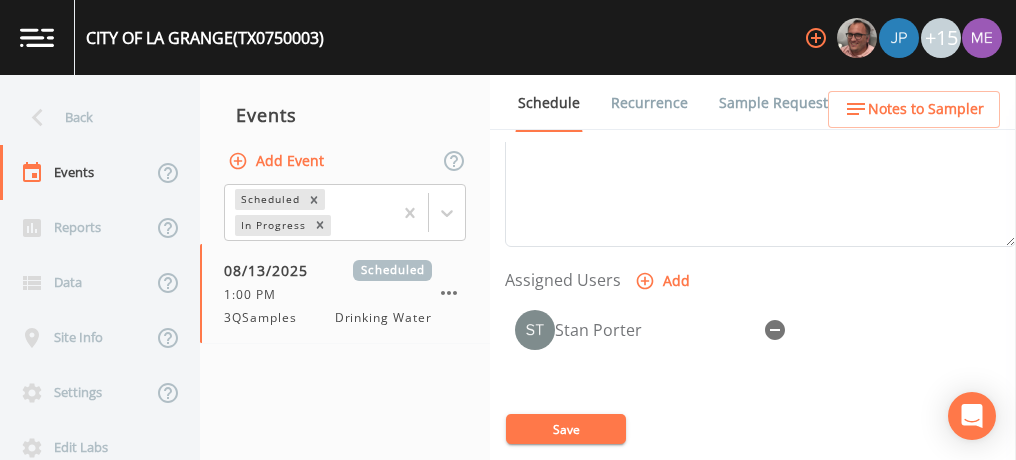 click on "Save" at bounding box center [566, 429] 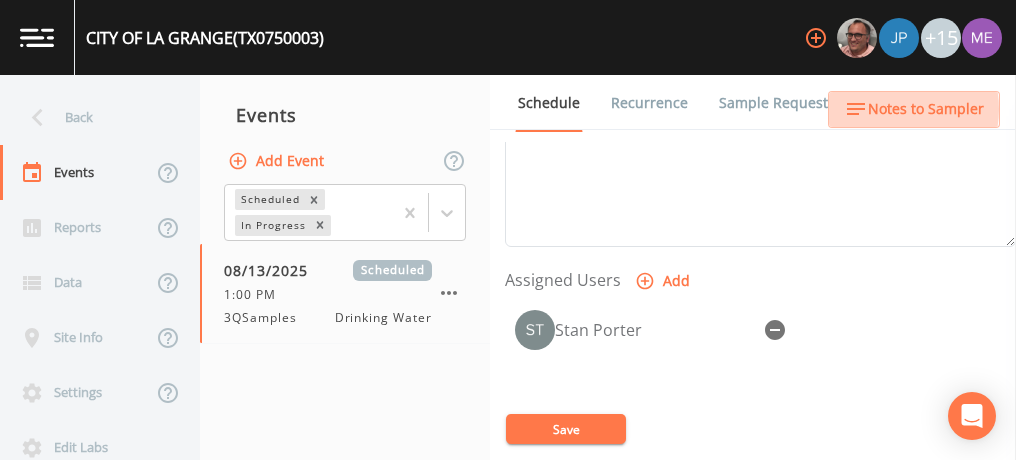 click on "Notes to Sampler" at bounding box center (926, 109) 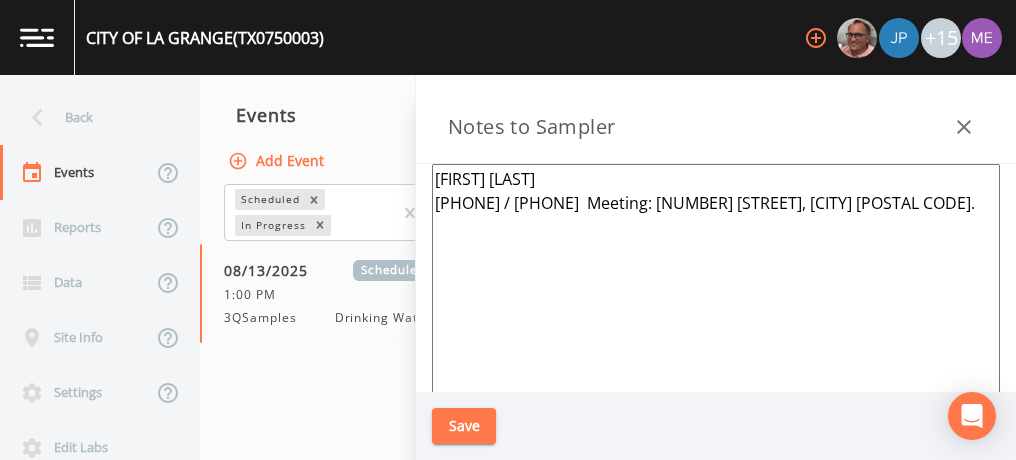 drag, startPoint x: 437, startPoint y: 171, endPoint x: 670, endPoint y: 204, distance: 235.3253 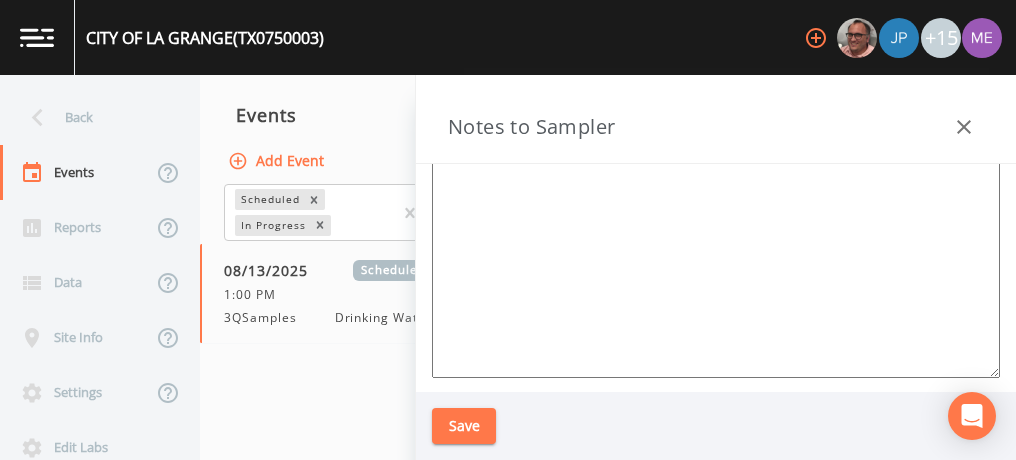 scroll, scrollTop: 0, scrollLeft: 0, axis: both 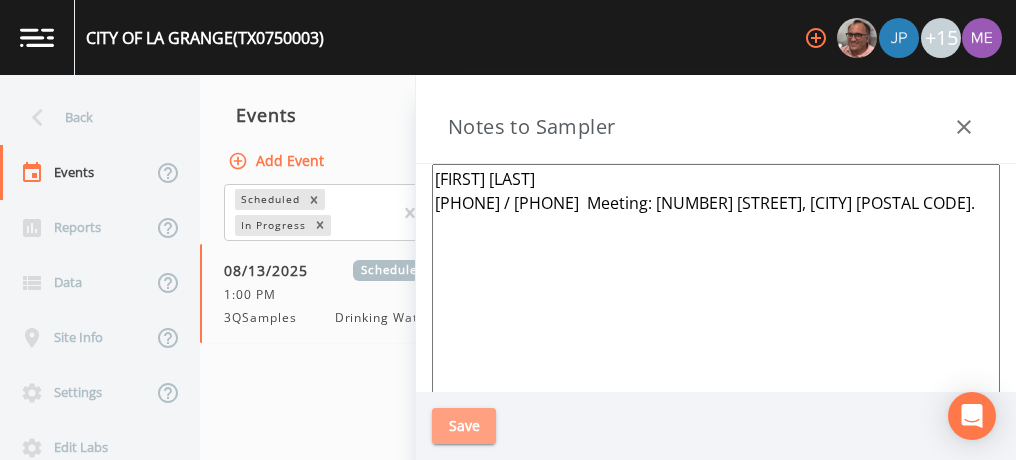 click on "Save" at bounding box center [464, 426] 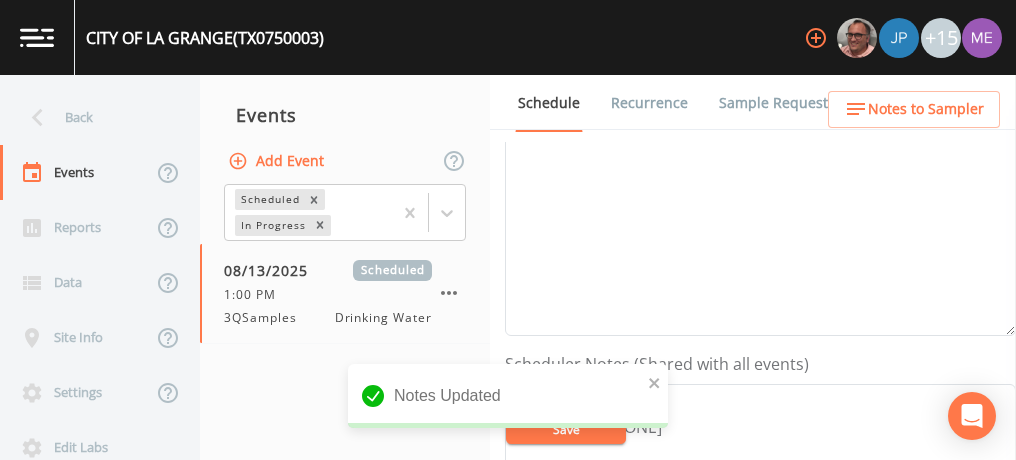 scroll, scrollTop: 349, scrollLeft: 0, axis: vertical 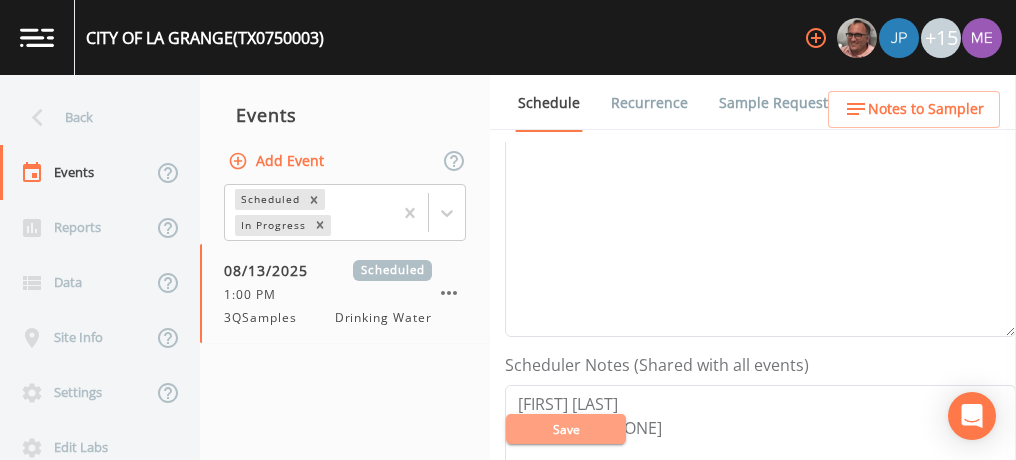 click on "Save" at bounding box center [566, 429] 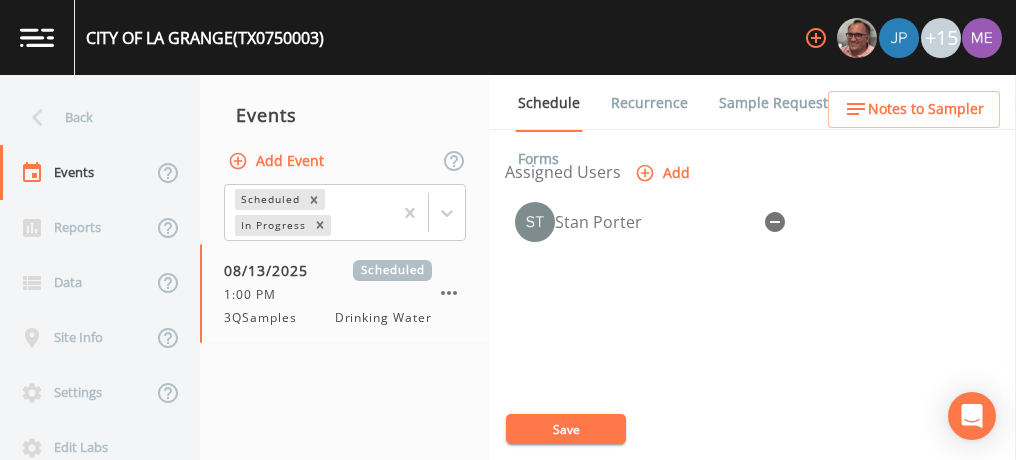 scroll, scrollTop: 850, scrollLeft: 0, axis: vertical 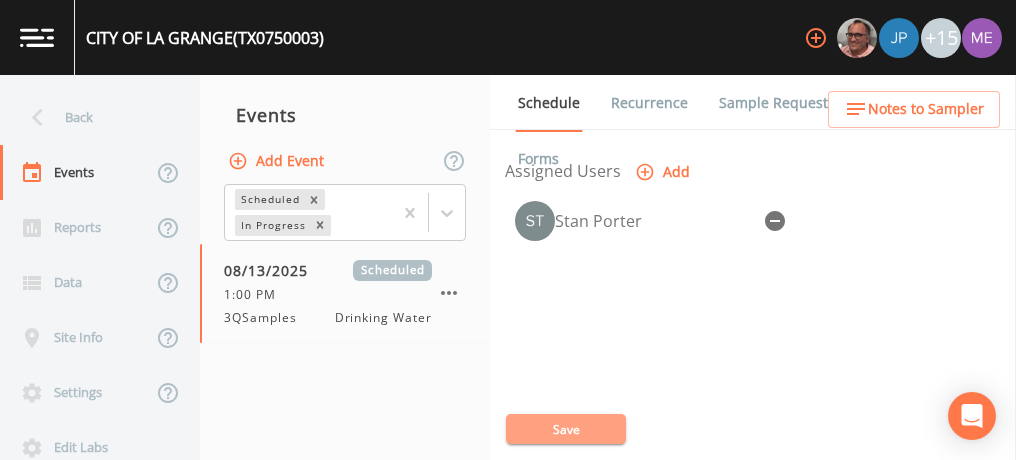 click on "Save" at bounding box center [566, 429] 